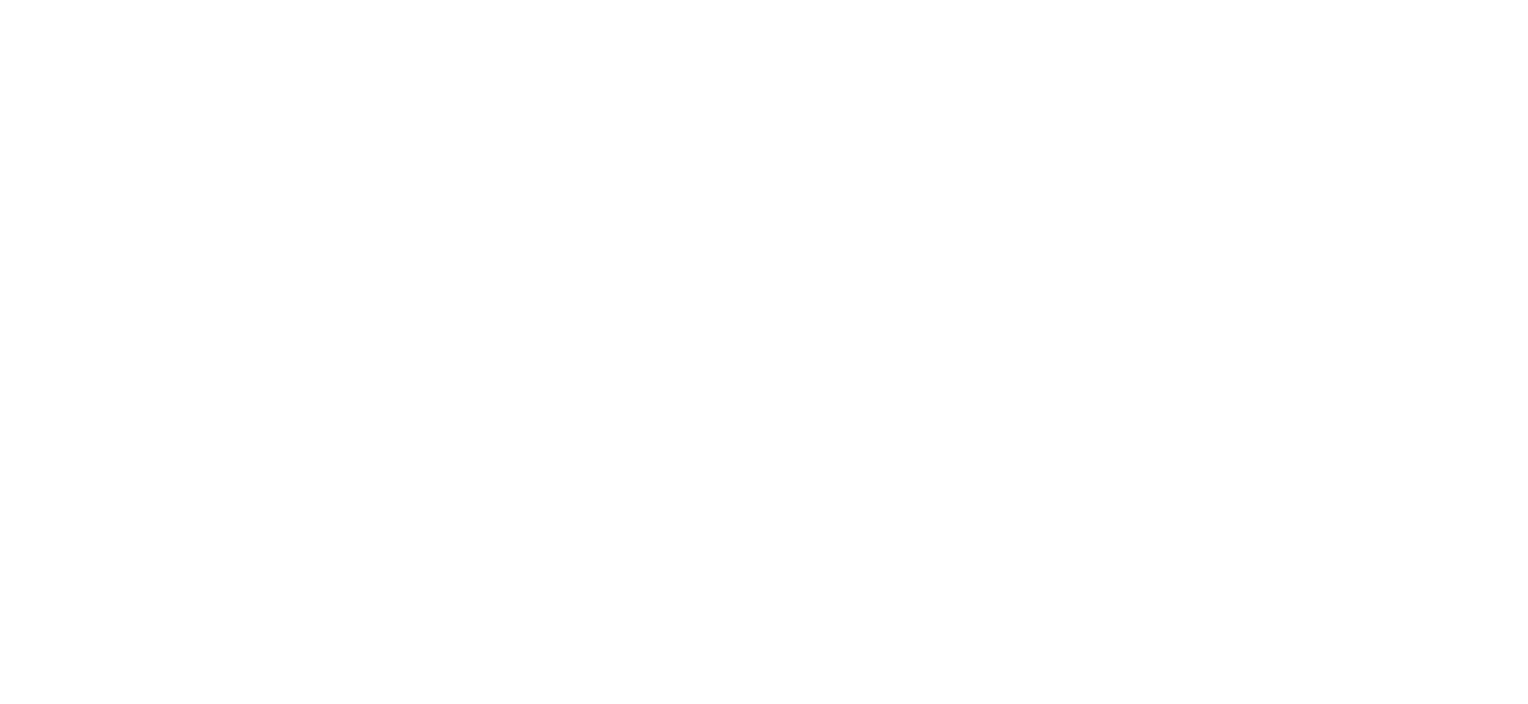 scroll, scrollTop: 0, scrollLeft: 0, axis: both 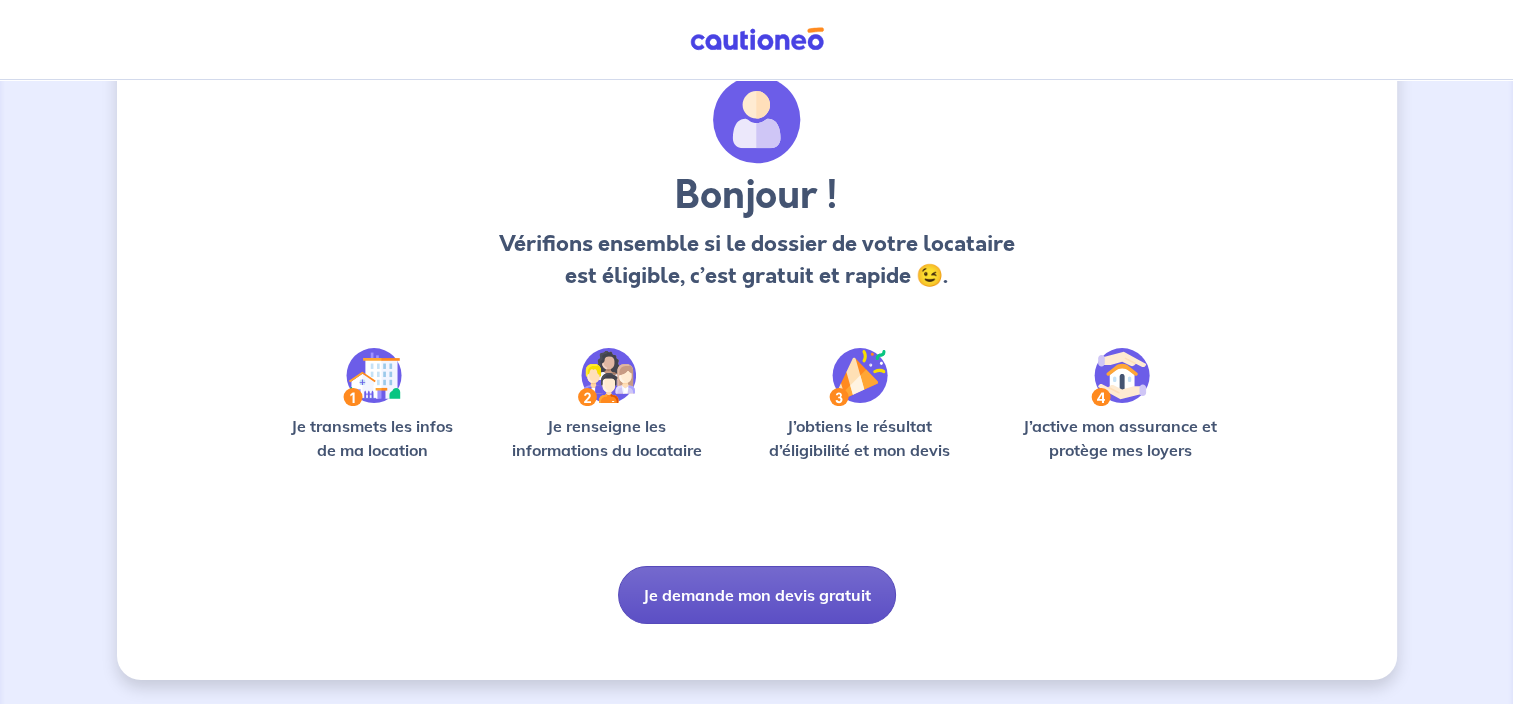 click on "Je demande mon devis gratuit" at bounding box center (757, 595) 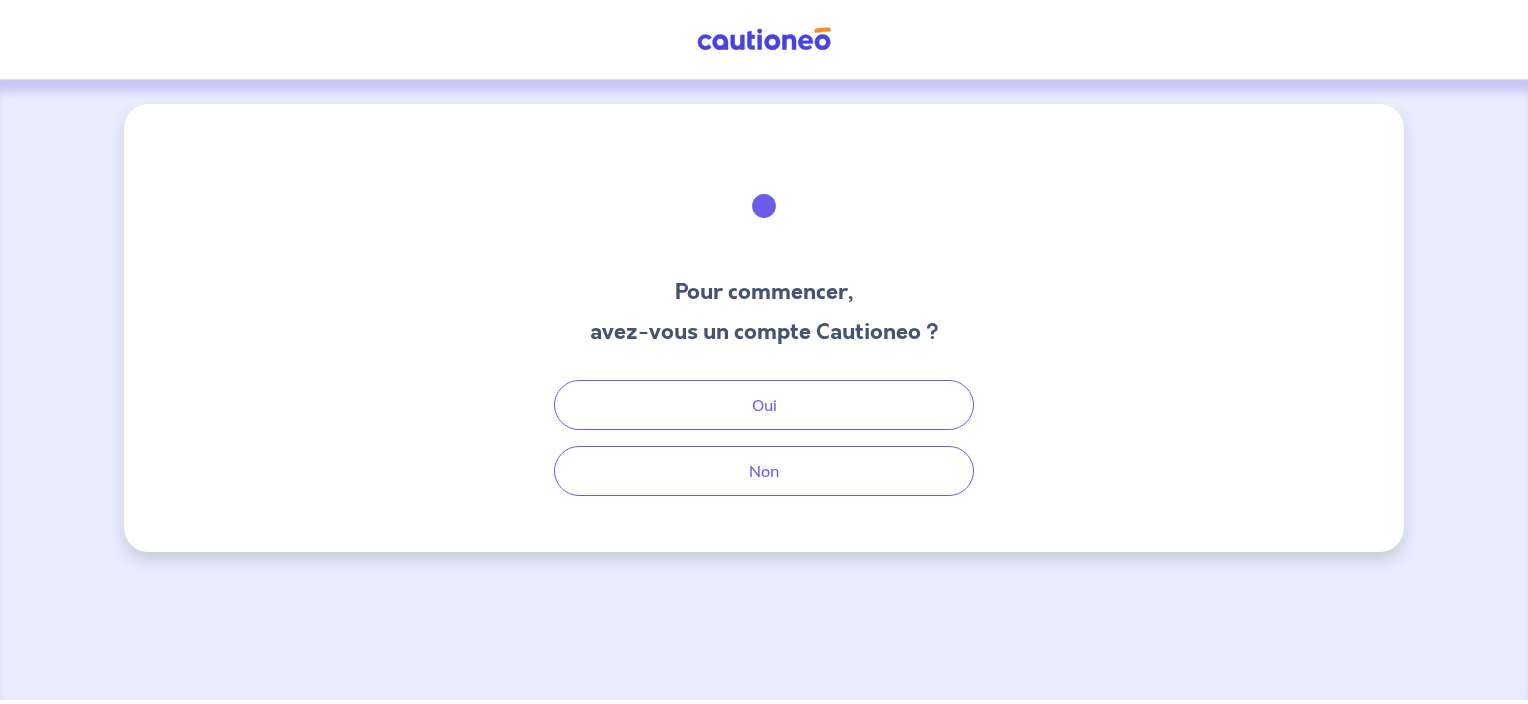 scroll, scrollTop: 0, scrollLeft: 0, axis: both 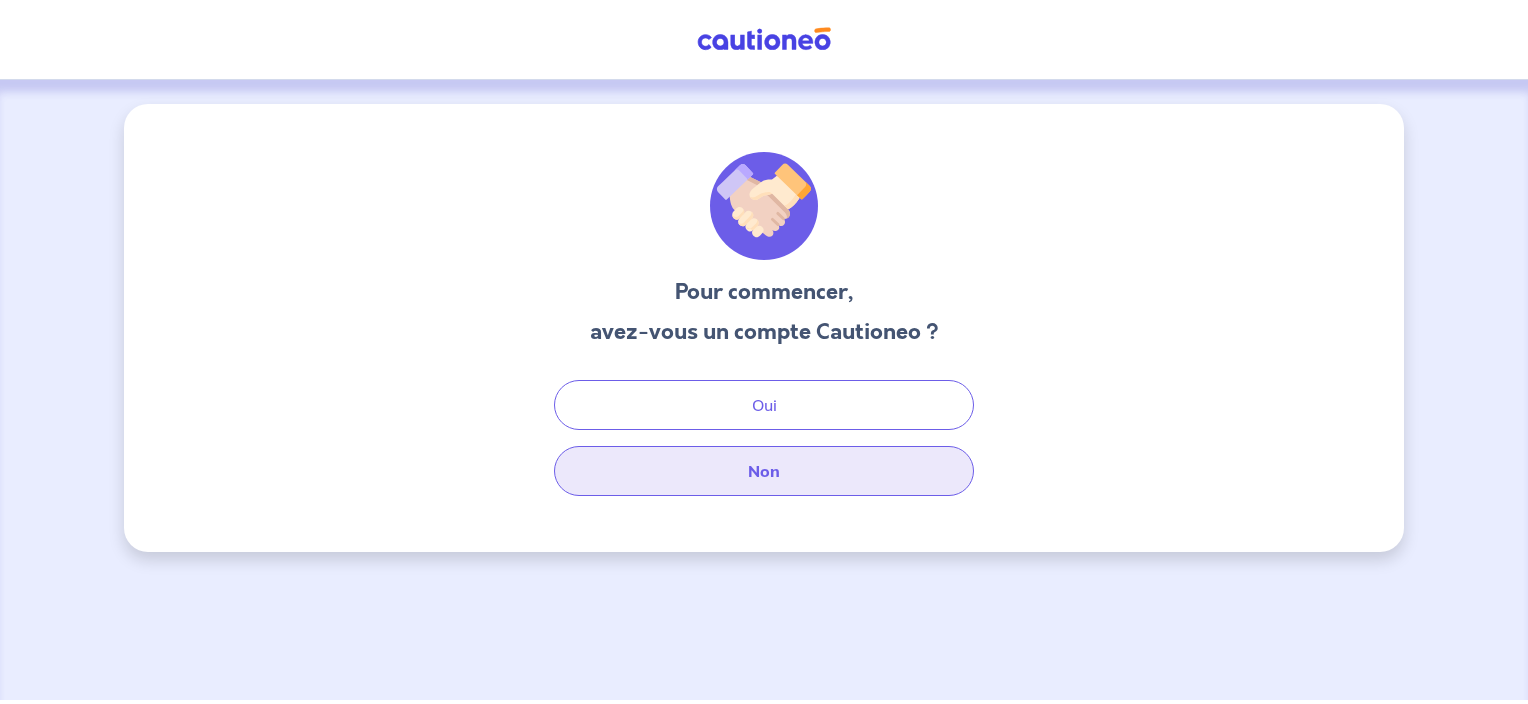 click on "Non" at bounding box center (764, 471) 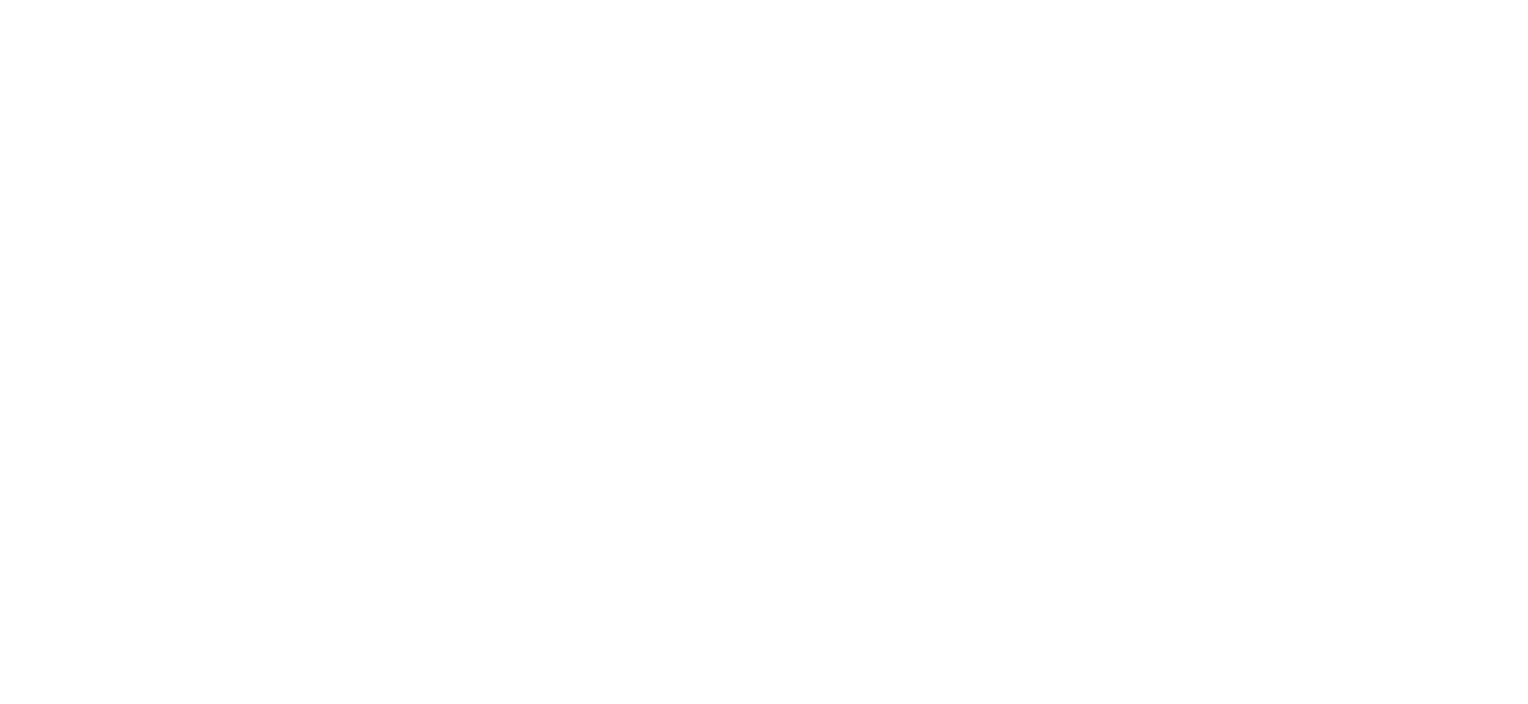 scroll, scrollTop: 0, scrollLeft: 0, axis: both 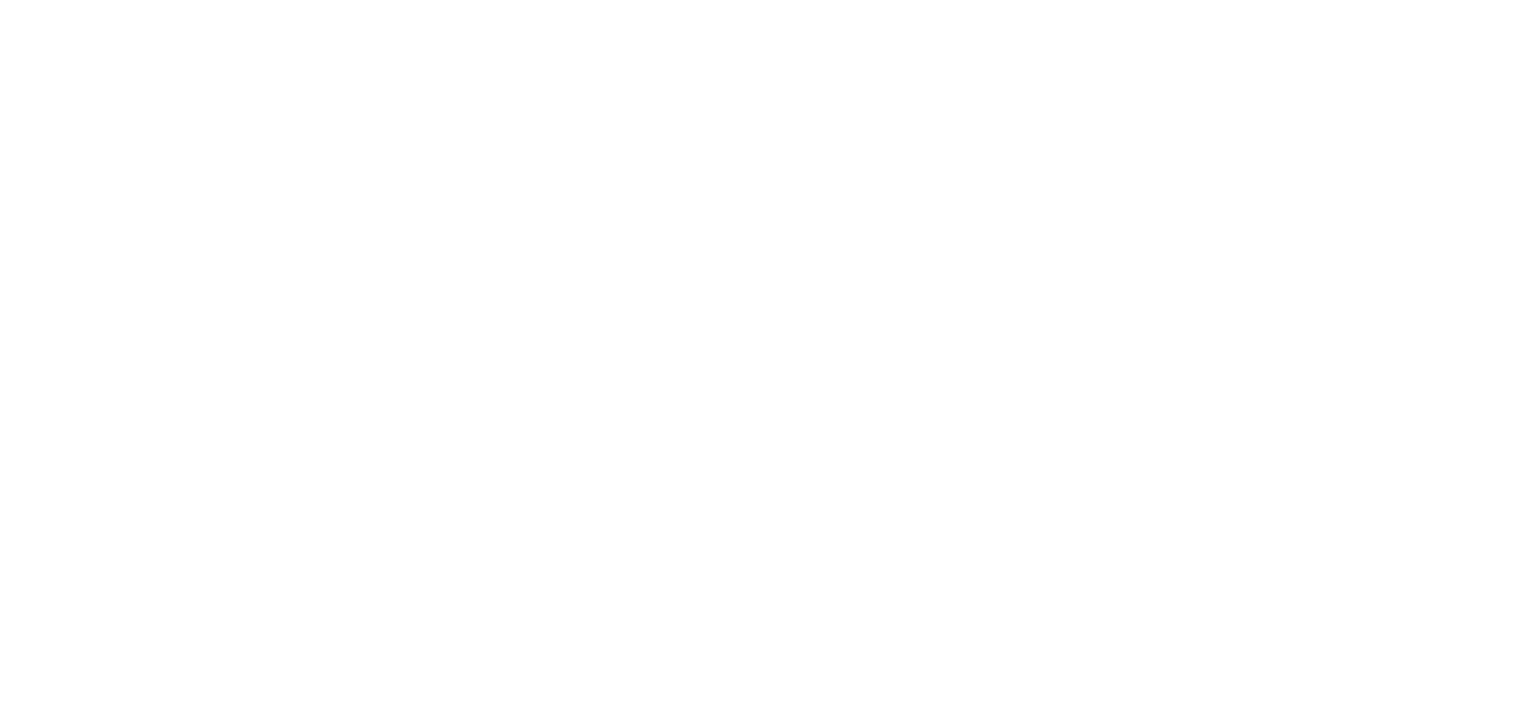 select on "FR" 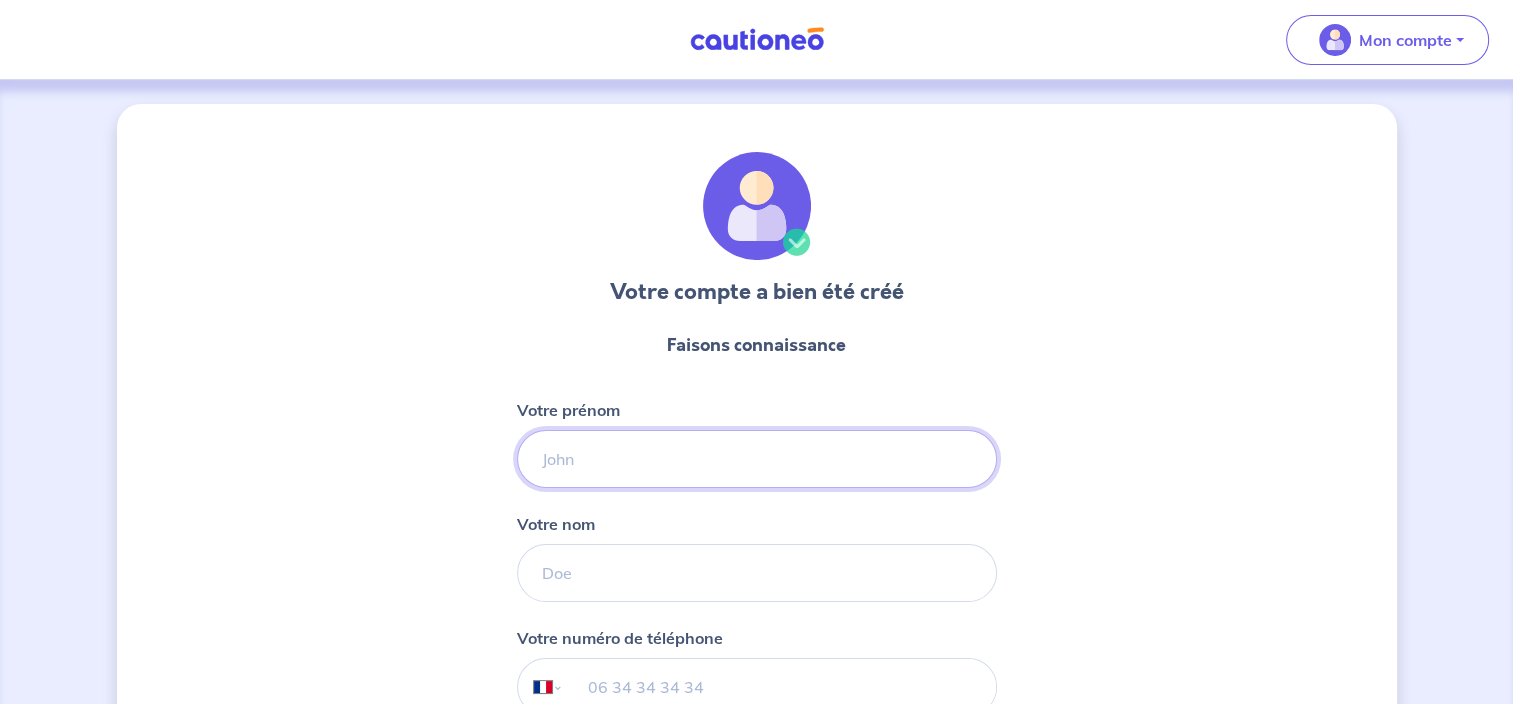 click on "Votre prénom" at bounding box center (757, 459) 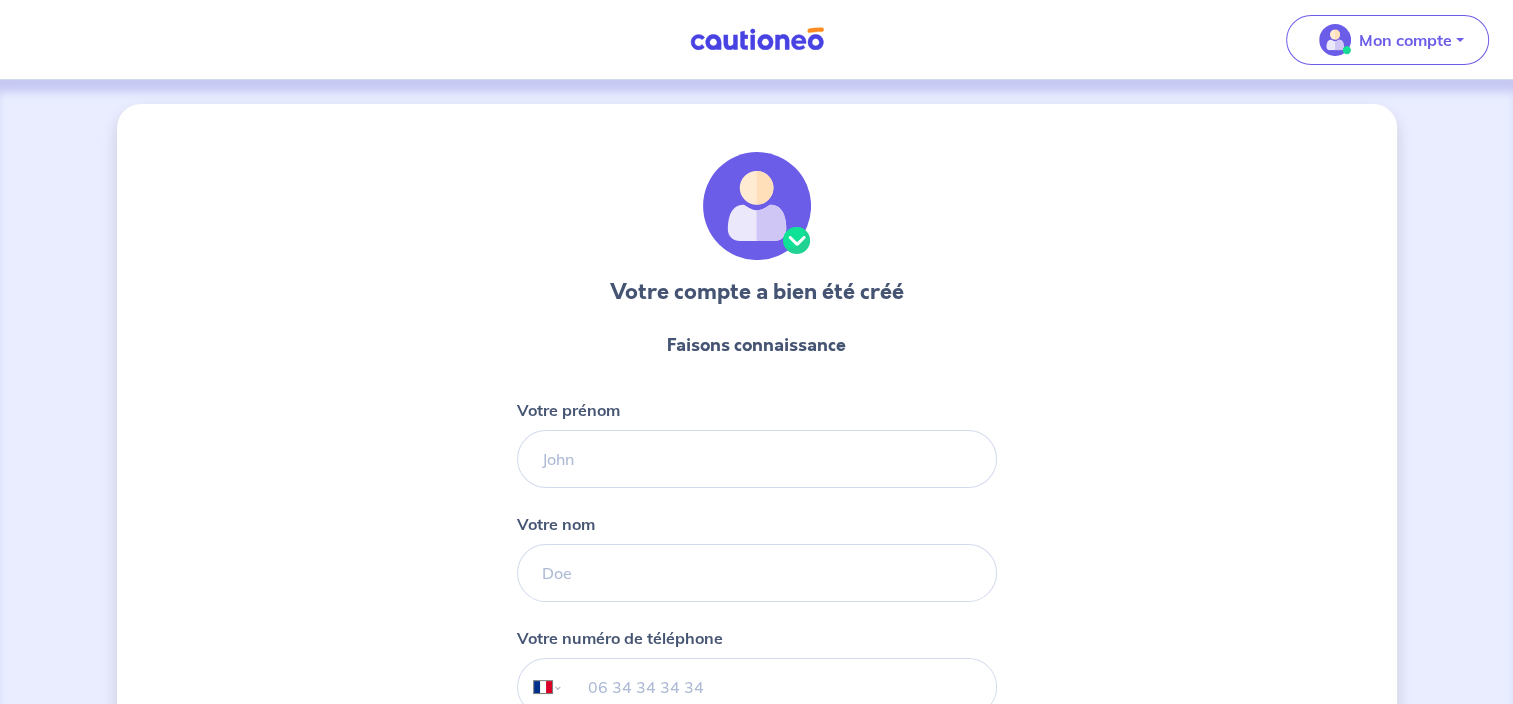 click on "Votre compte a bien été créé Faisons connaissance Votre prénom [FIRST] Votre nom [LAST] Votre numéro de téléphone International Afghanistan Afrique du Sud Albanie [COUNTRY] Allemagne Andorre Angola Anguilla Antigua et Barbuda Arabie Saoudite Argentine Arménie Aruba Australie Autriche Azerbaïdjan Bahamas Bahrain Bangladesh Barbade Belgique Belize Bénin Bermudes Bhoutan Biélorussie Bolivie Bosnie-Herzégovine Botswana Brésil Brunei Bulgarie Burkina Faso Burundi Cambodge Cameroun Canada Cayman Centrafrique Chili Chine (République populaire) Chypre Colombie Comores Congo (République) Corée, République (Corée du Sud) Corée, République populaire démocratique (Corée du Nord) Costa Rica Côte d'Ivoire Croatie Cuba Curaçao Danemark Djibouti Dominicaine (République) Dominique Égypte El Salvador Émirats Arabes Unis Equateur Érythrée Espagne Estonie États-Unis d'Amérique Éthiopie ex-République yougoslave de Macédoine Fidji Finlande France Gabon Gambie Géorgie Ghana Gibraltar Grèce" at bounding box center [757, 511] 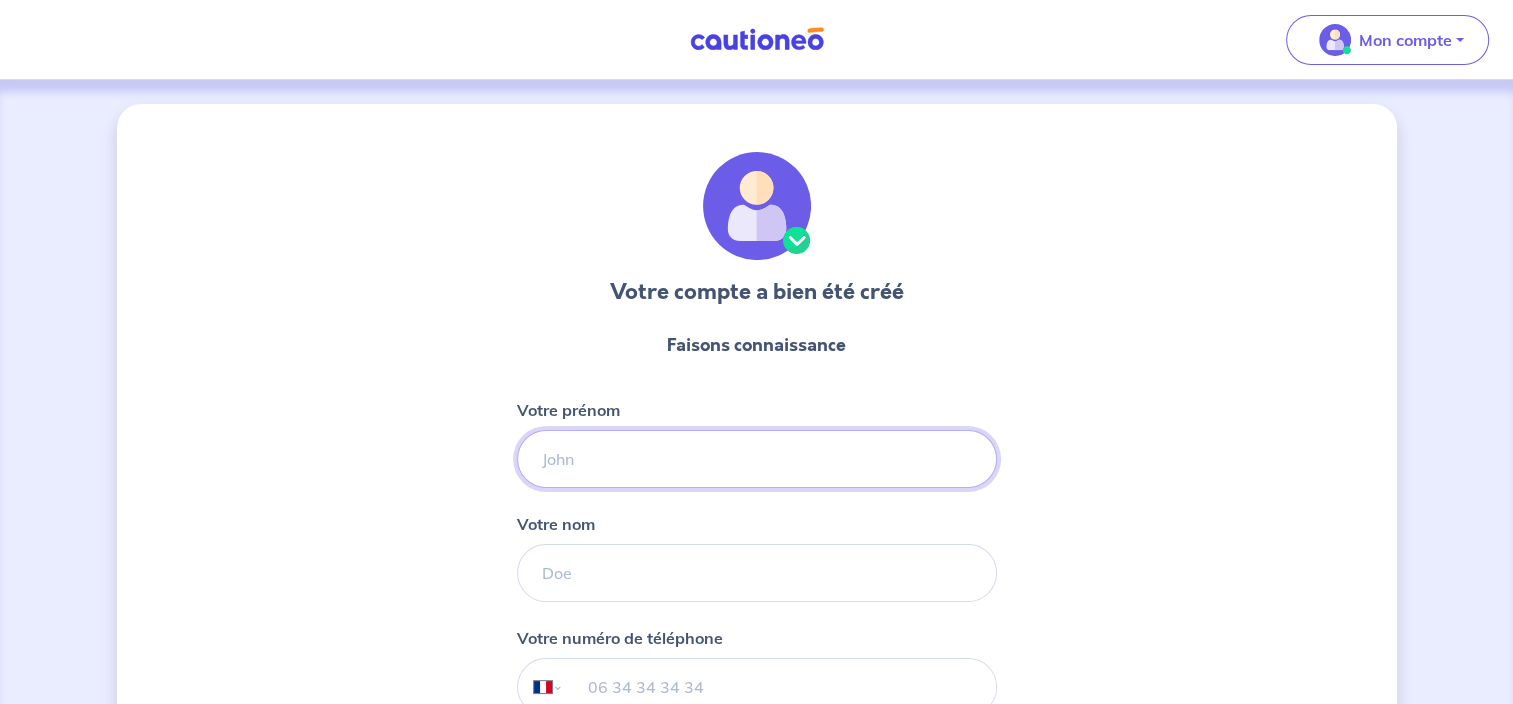 click on "Votre prénom" at bounding box center (757, 459) 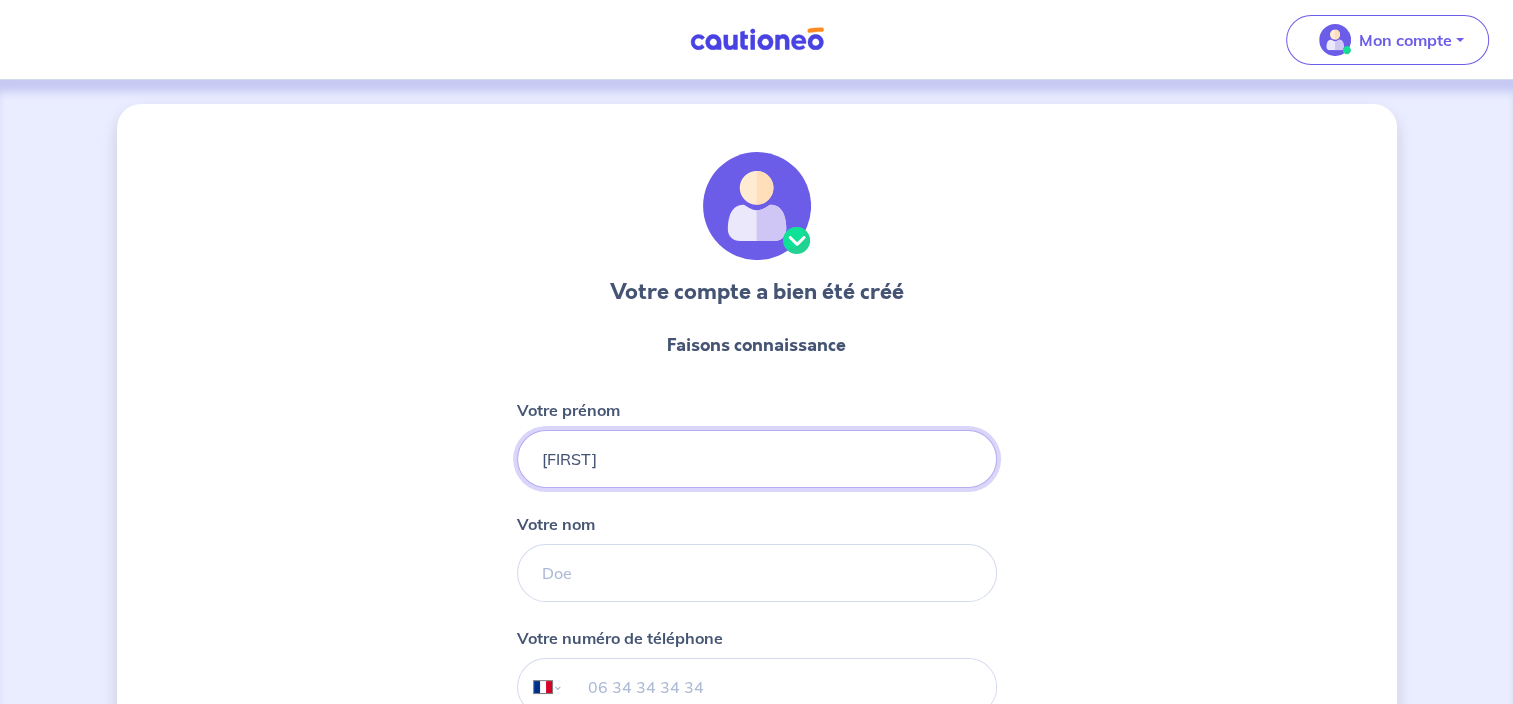 type on "[FIRST]" 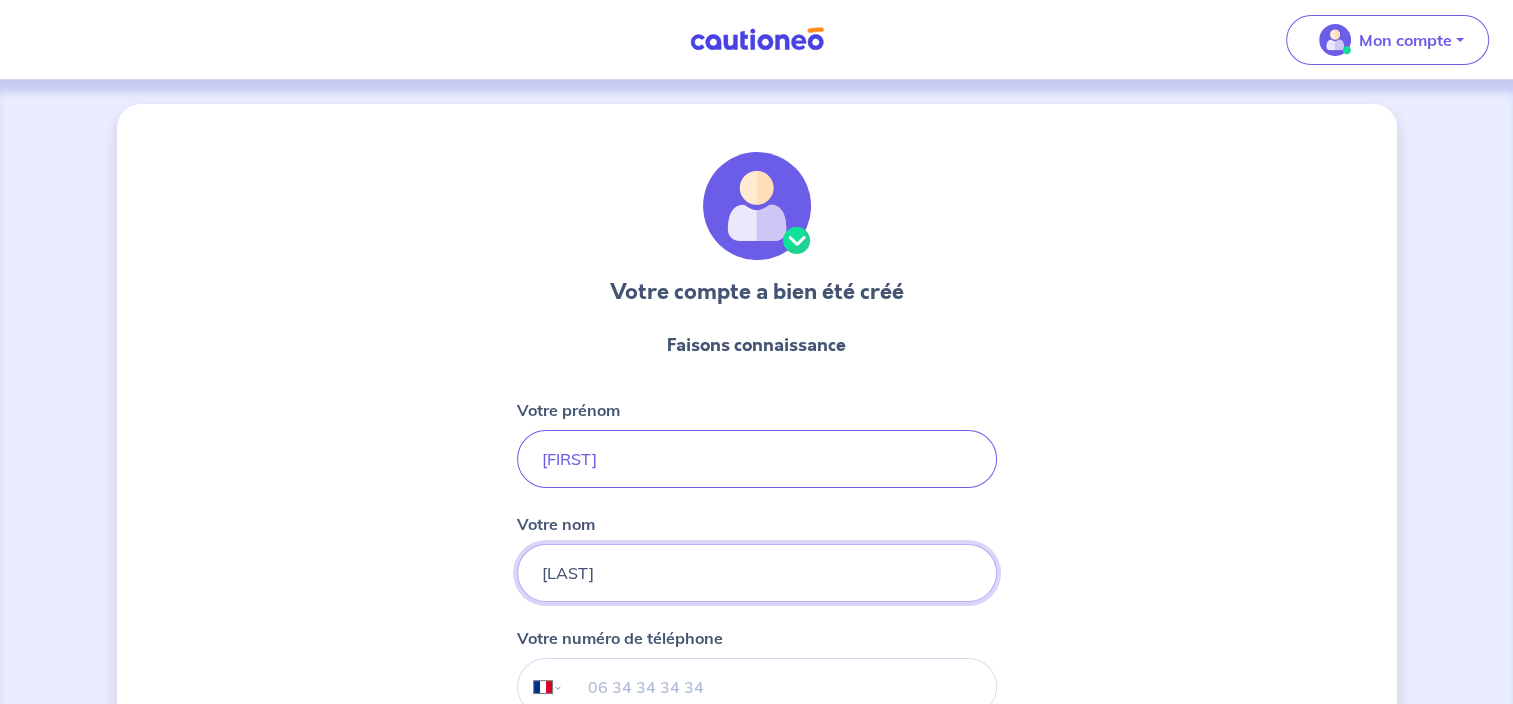 type on "[LAST]" 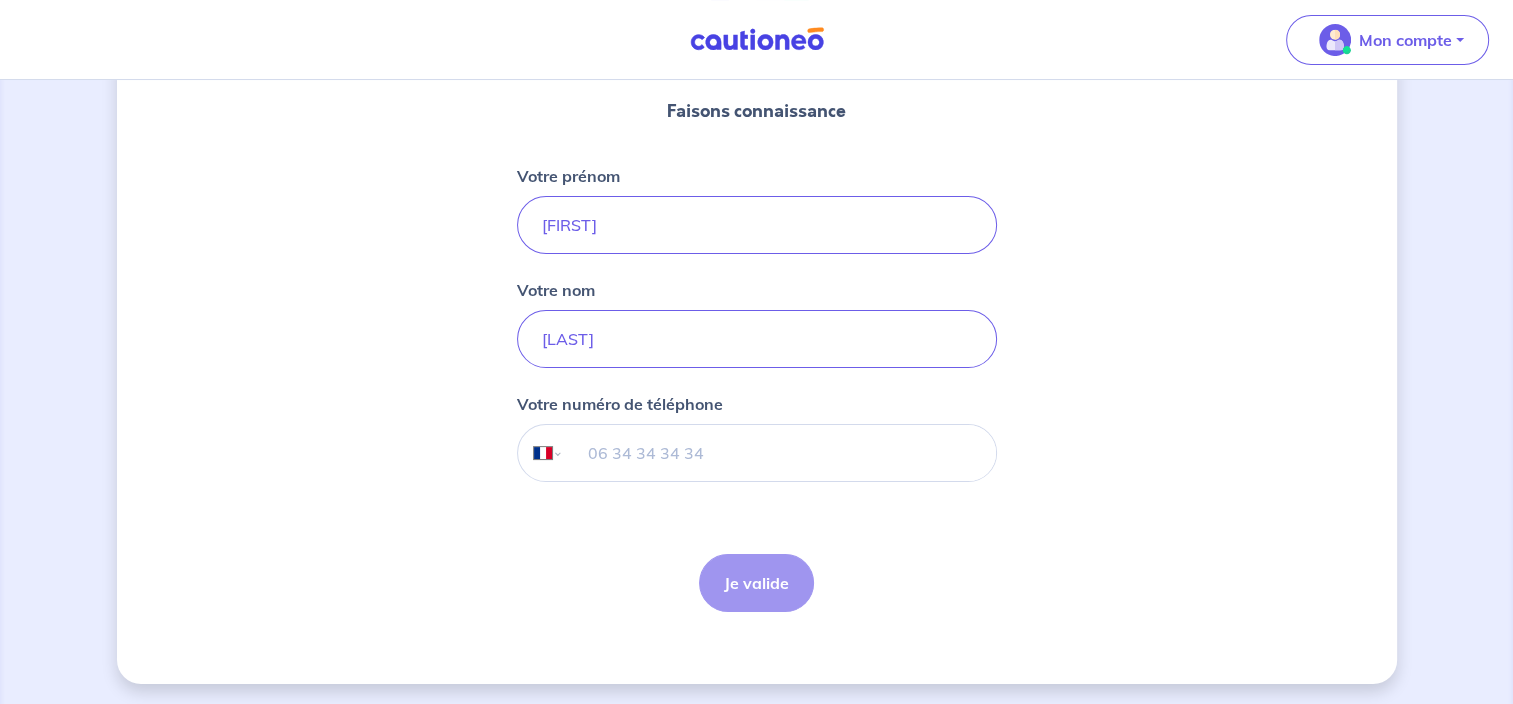 scroll, scrollTop: 236, scrollLeft: 0, axis: vertical 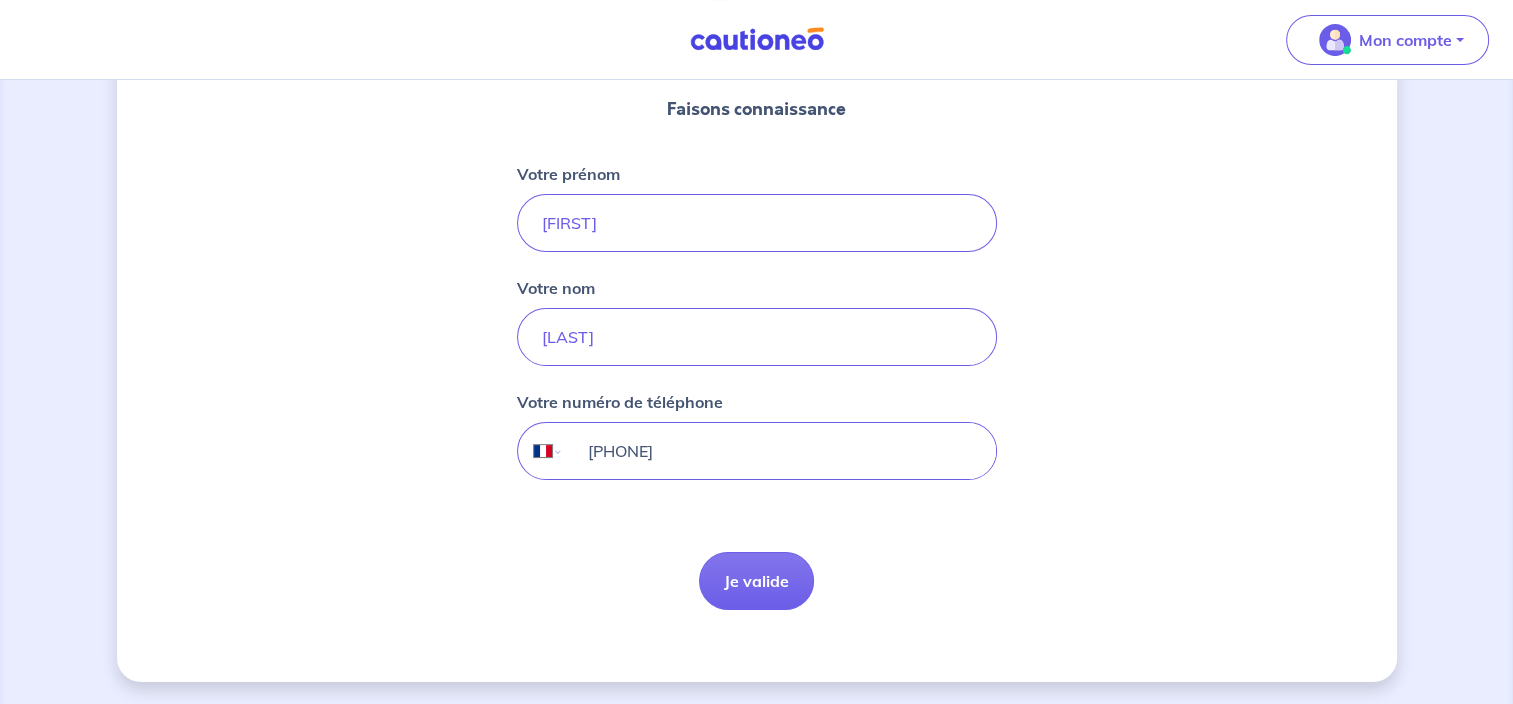 type on "[PHONE]" 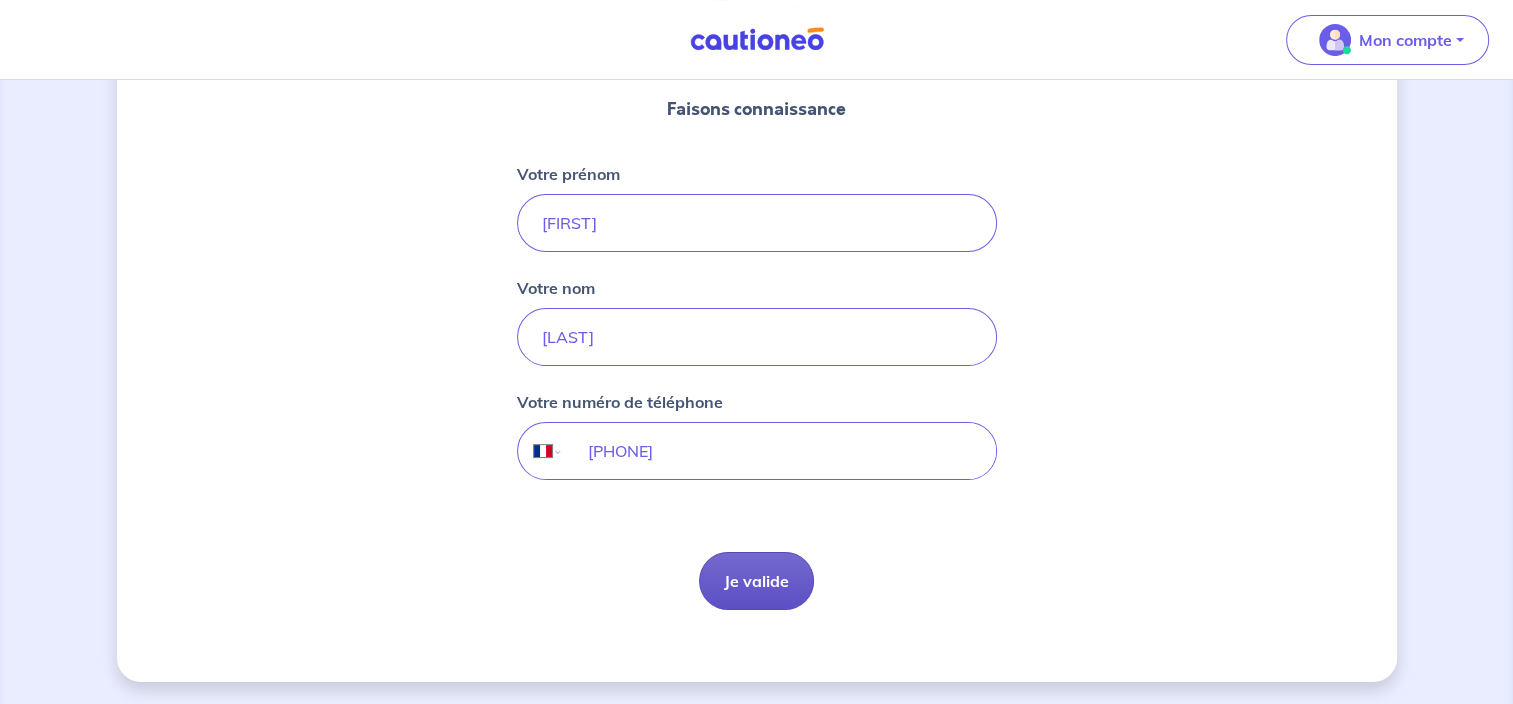 click on "Je valide" at bounding box center (756, 581) 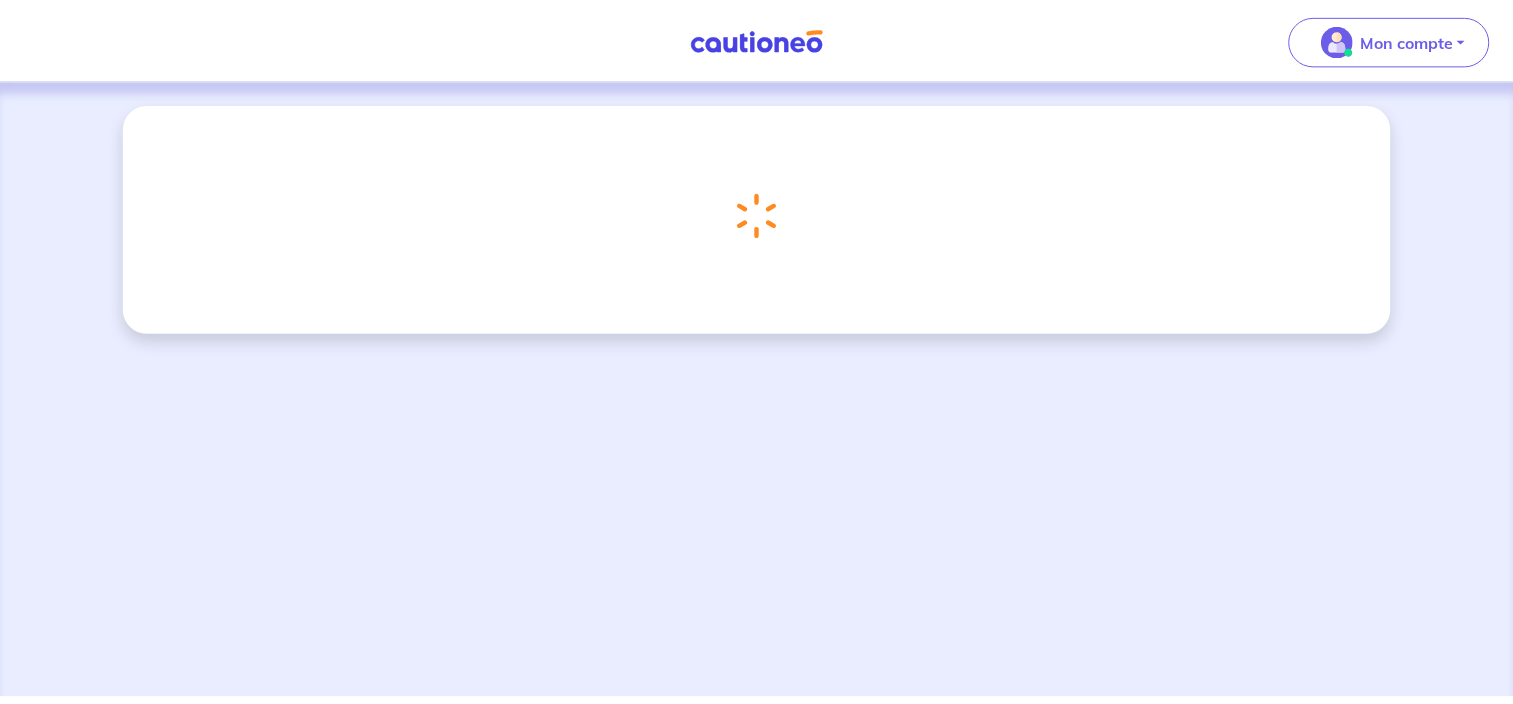 scroll, scrollTop: 0, scrollLeft: 0, axis: both 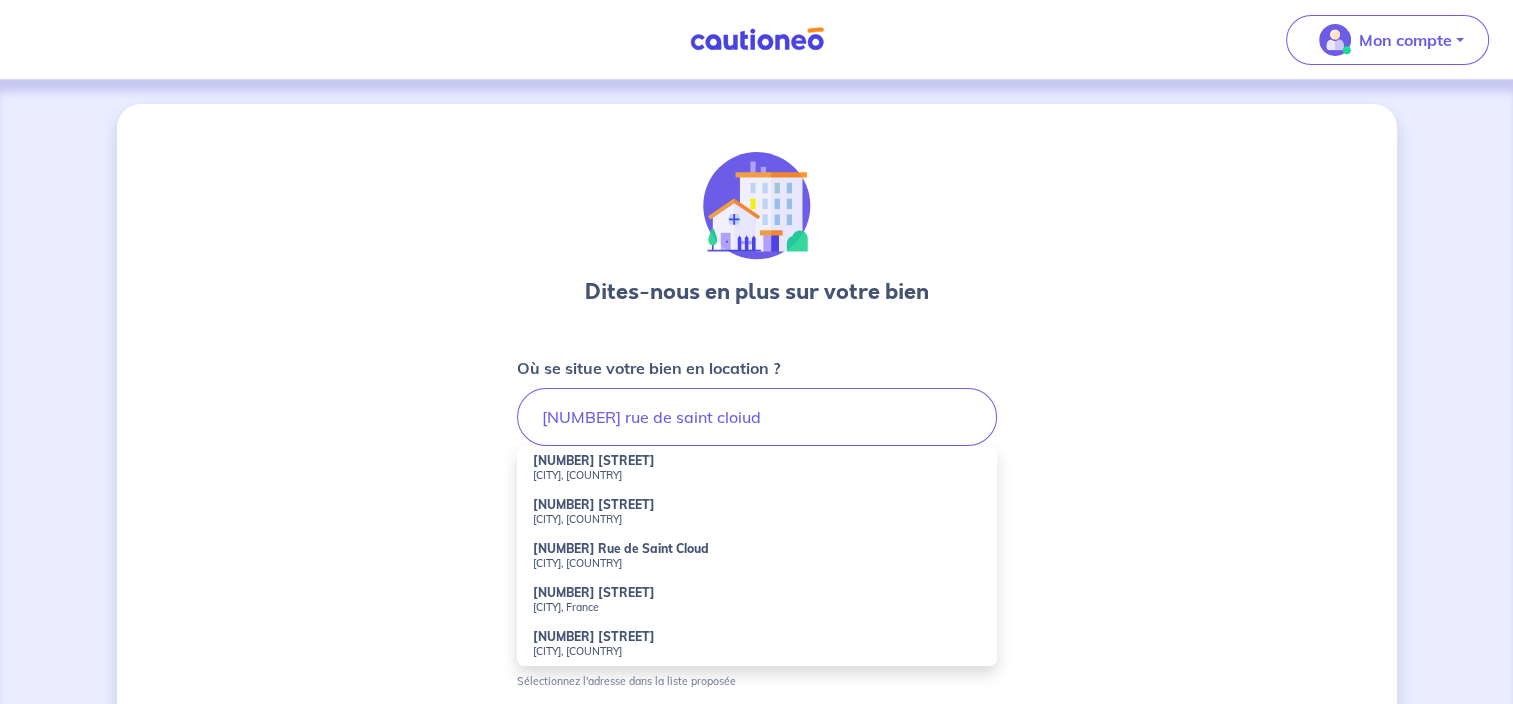 click on "[CITY], [COUNTRY]" at bounding box center [757, 475] 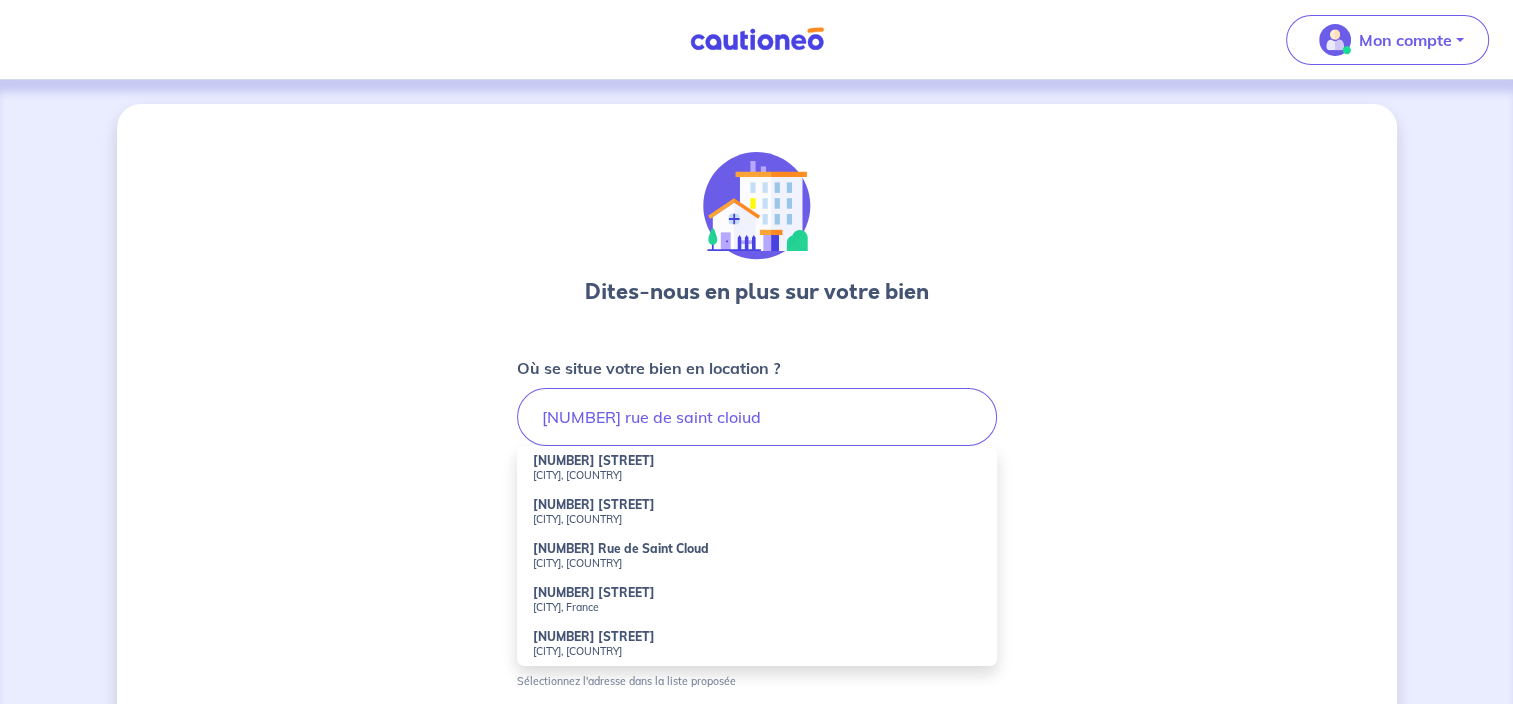 type on "[NUMBER] [STREET], [CITY], [COUNTRY]" 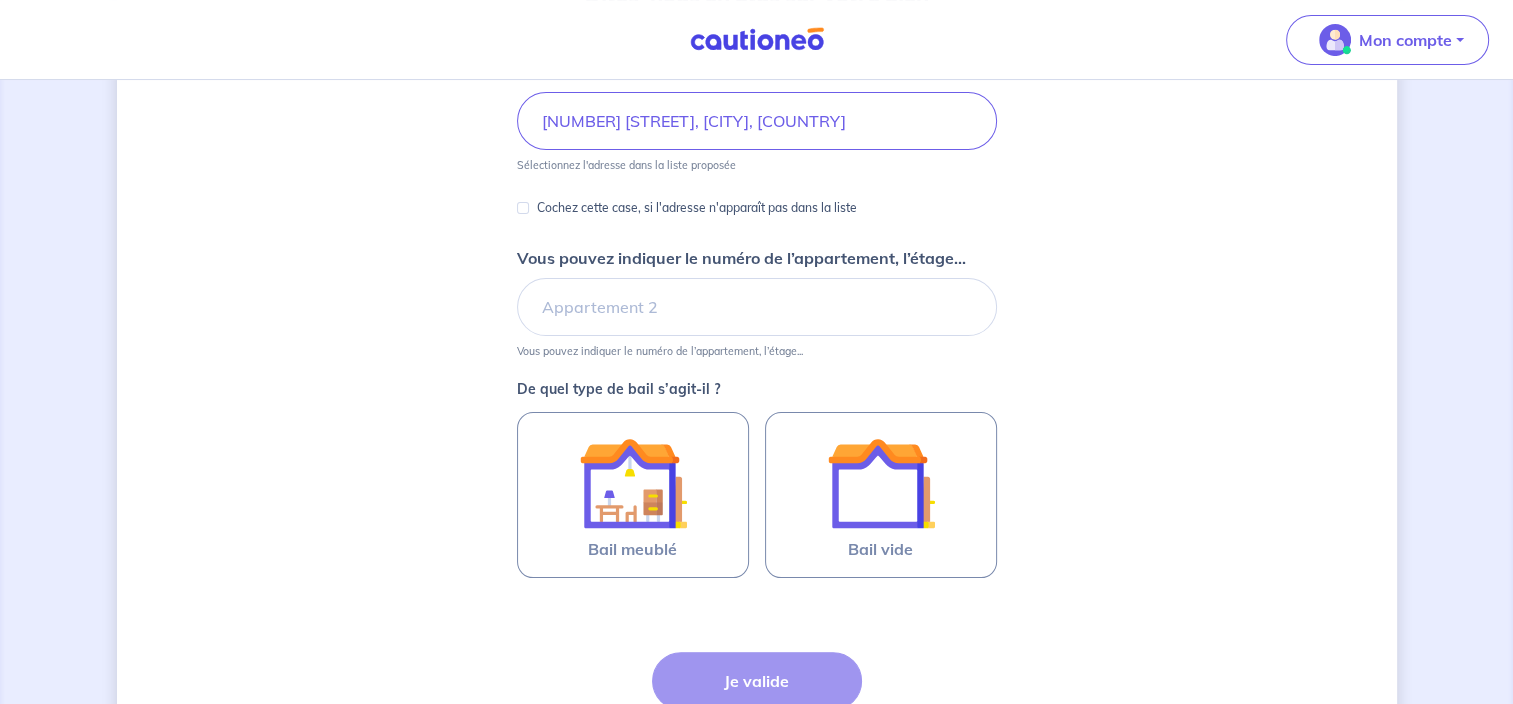 scroll, scrollTop: 300, scrollLeft: 0, axis: vertical 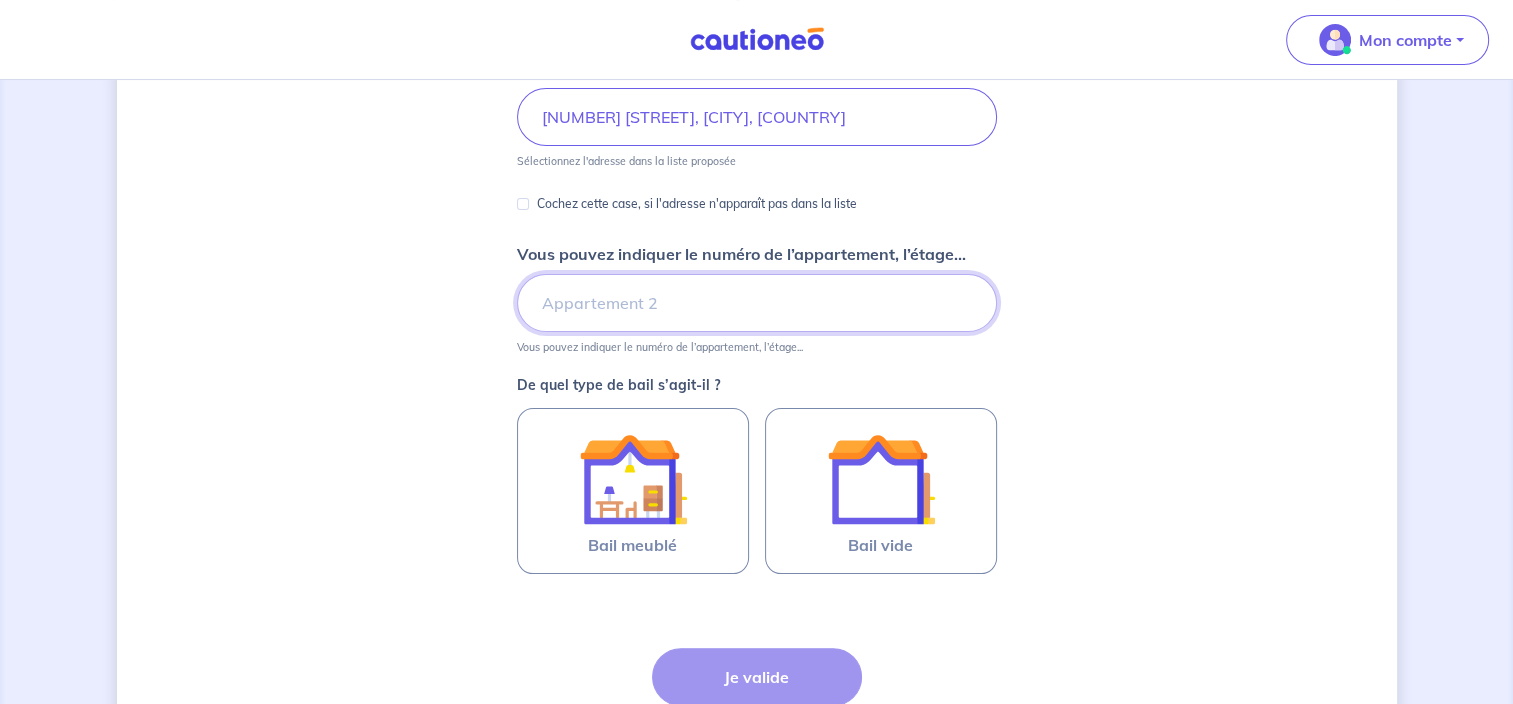 click on "Vous pouvez indiquer le numéro de l’appartement, l’étage..." at bounding box center (757, 303) 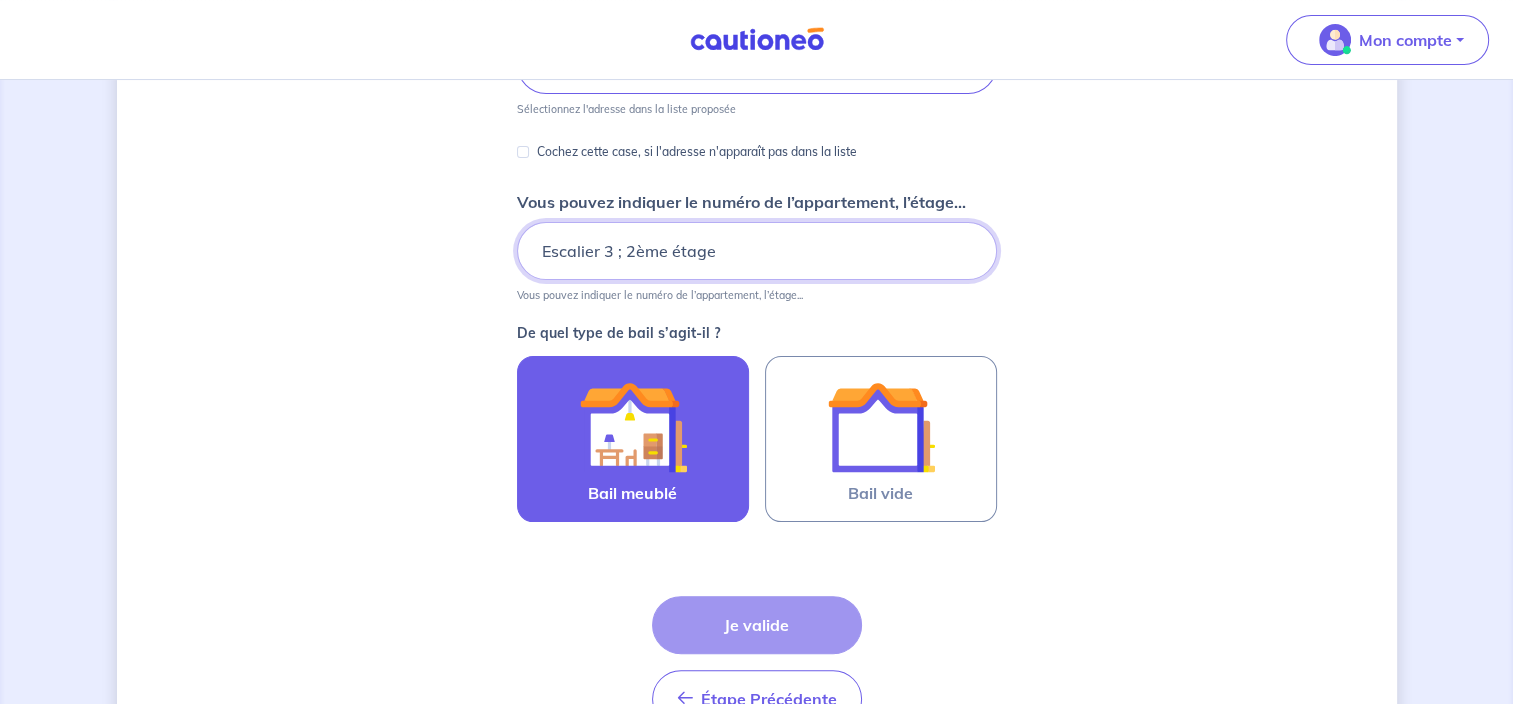 scroll, scrollTop: 400, scrollLeft: 0, axis: vertical 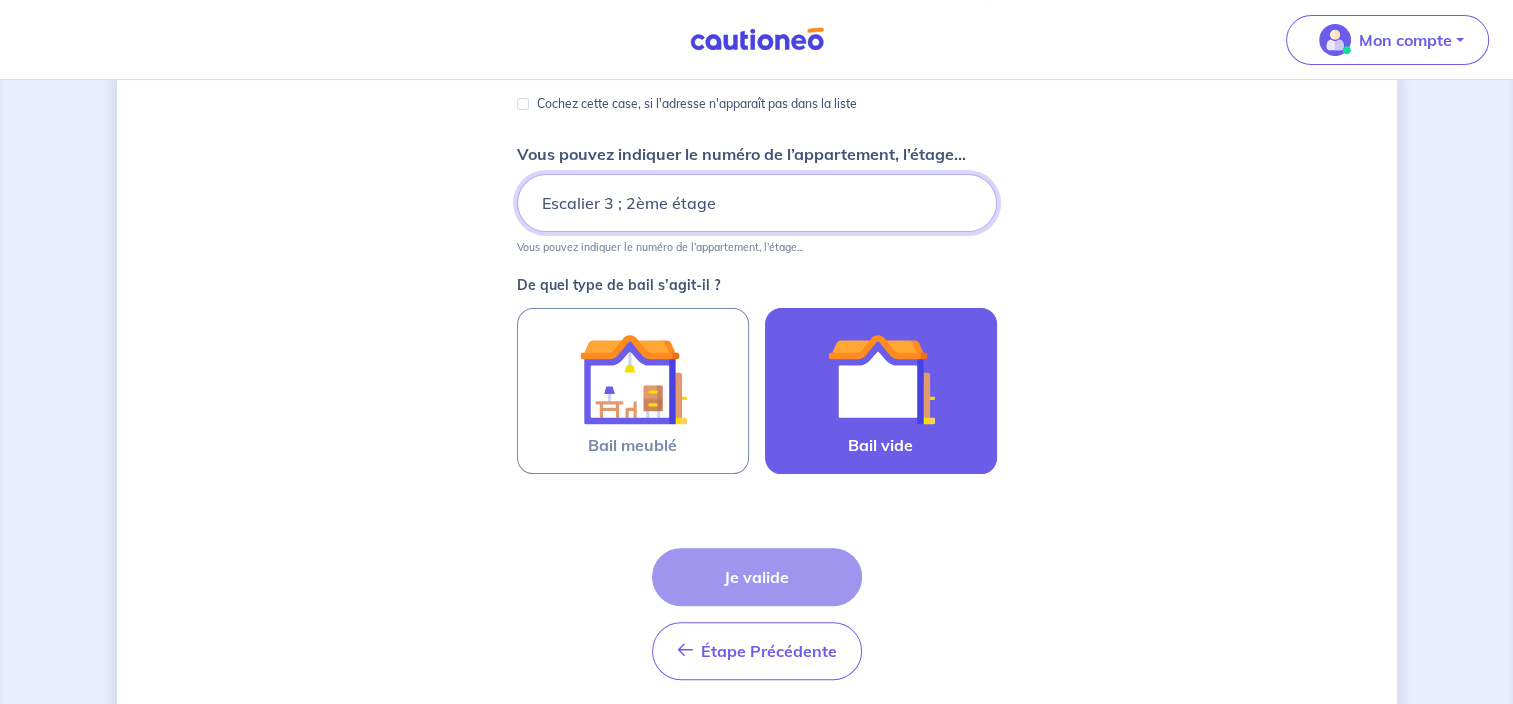 type on "Escalier 3 ; 2ème étage" 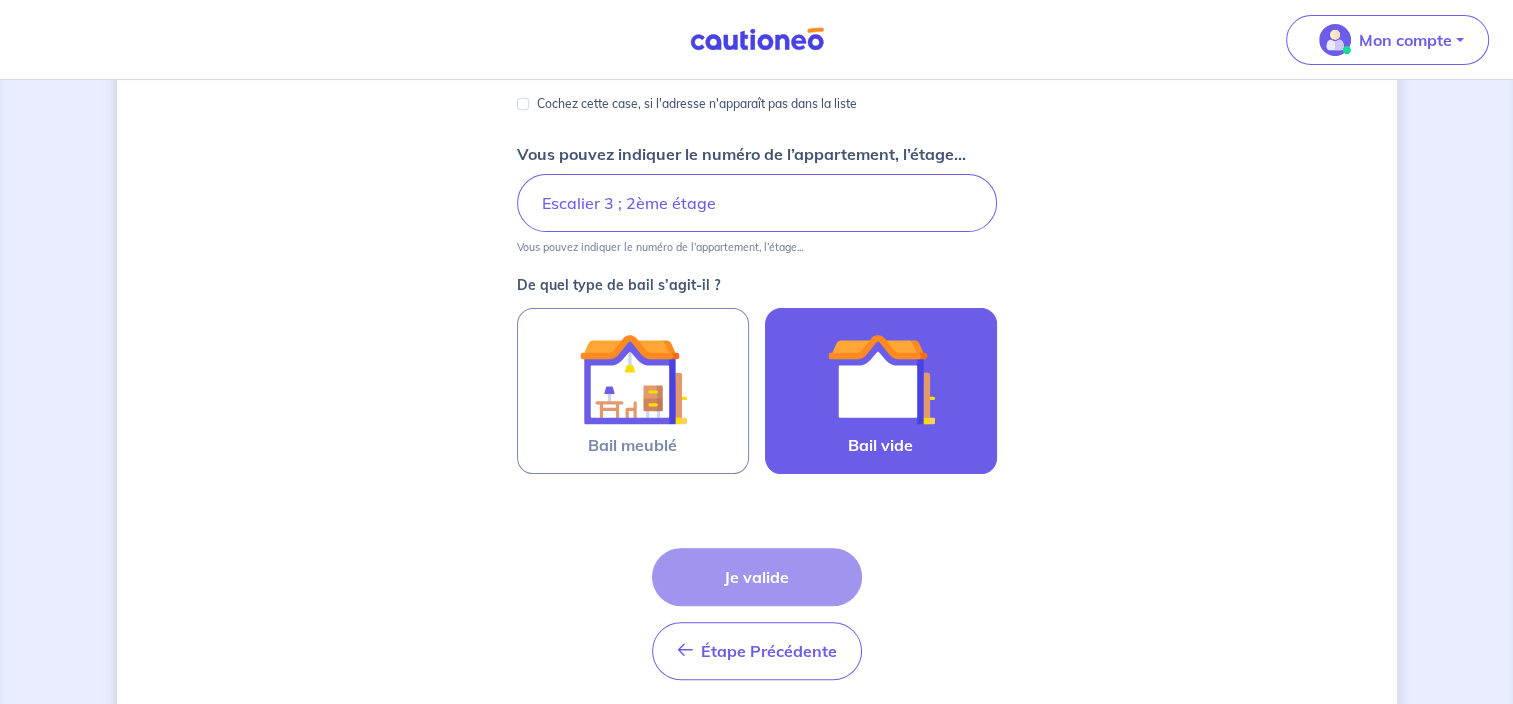 click at bounding box center [881, 379] 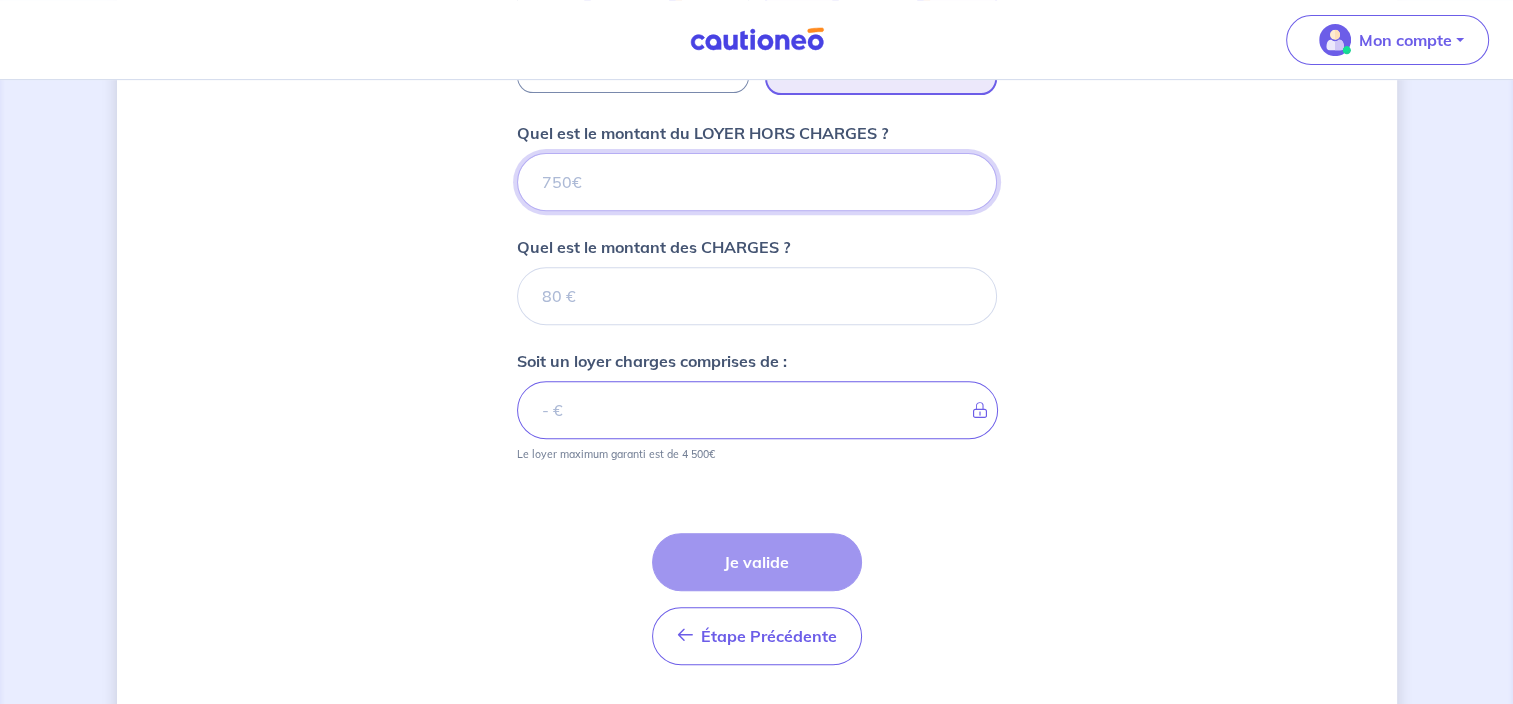 scroll, scrollTop: 734, scrollLeft: 0, axis: vertical 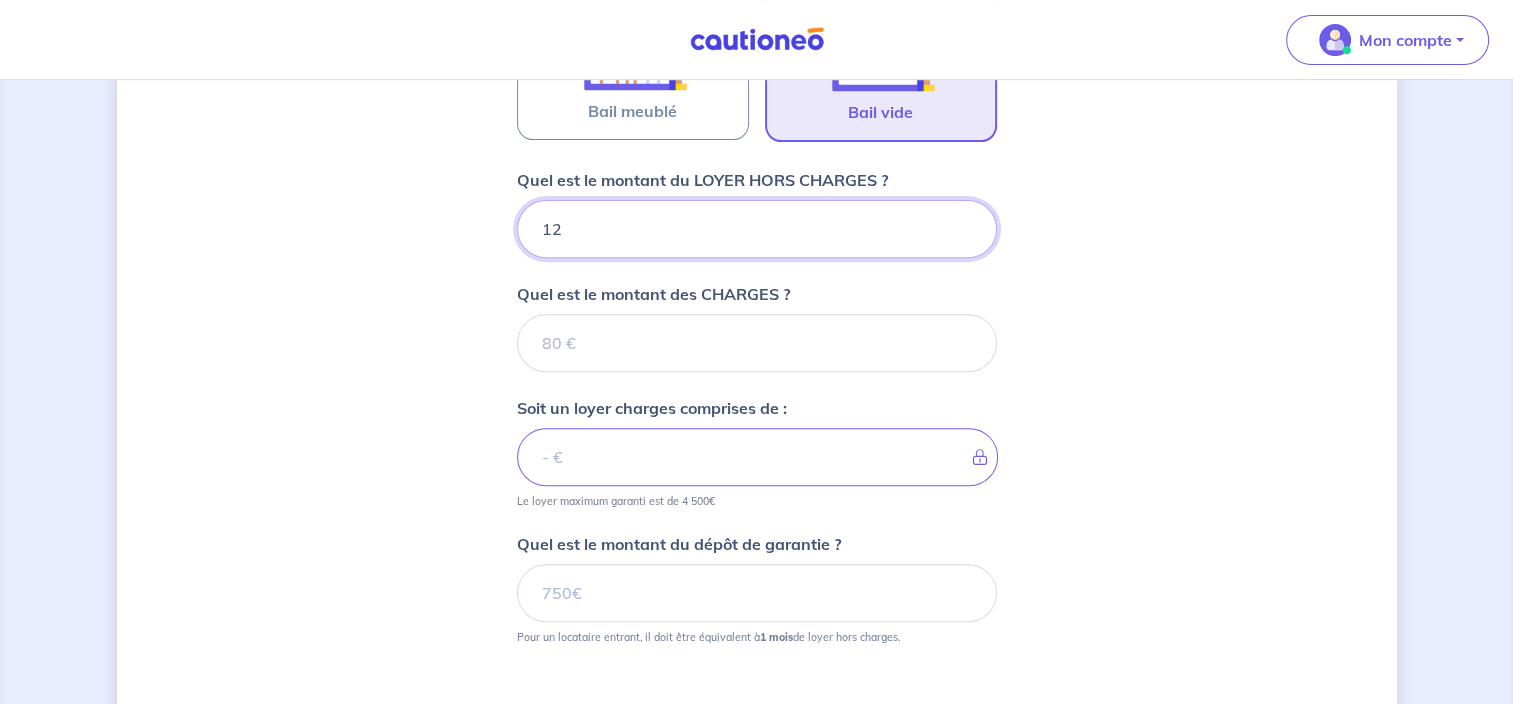 type on "124" 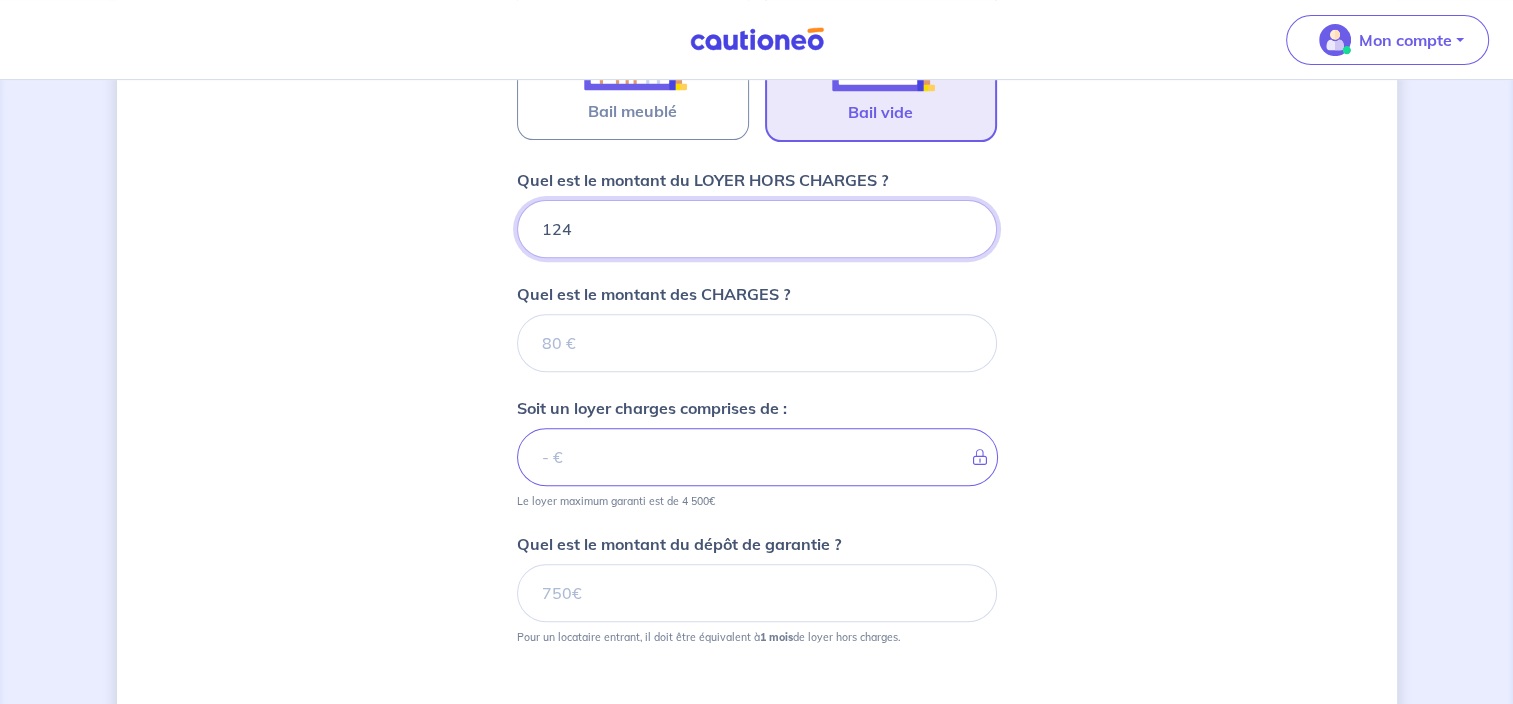 type 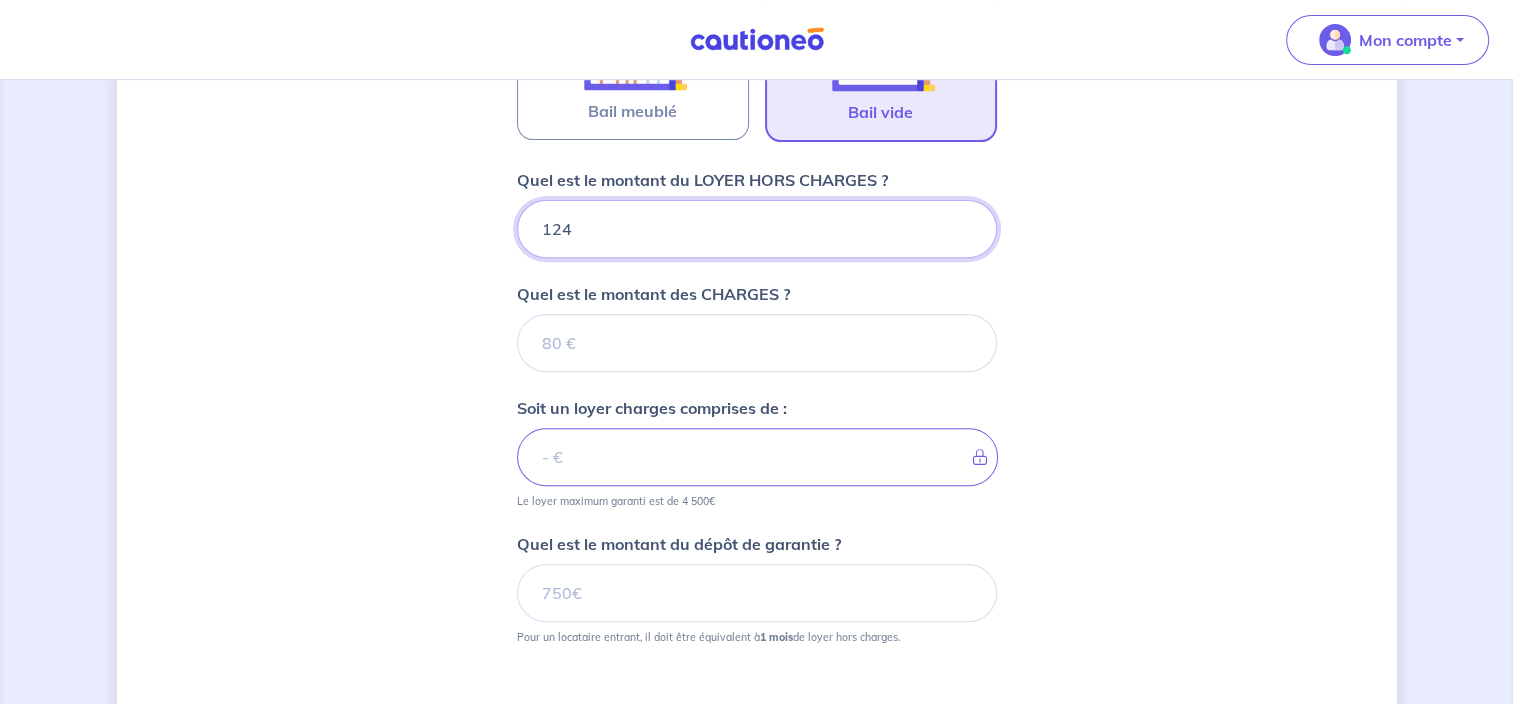 type on "[NUMBER_PART]" 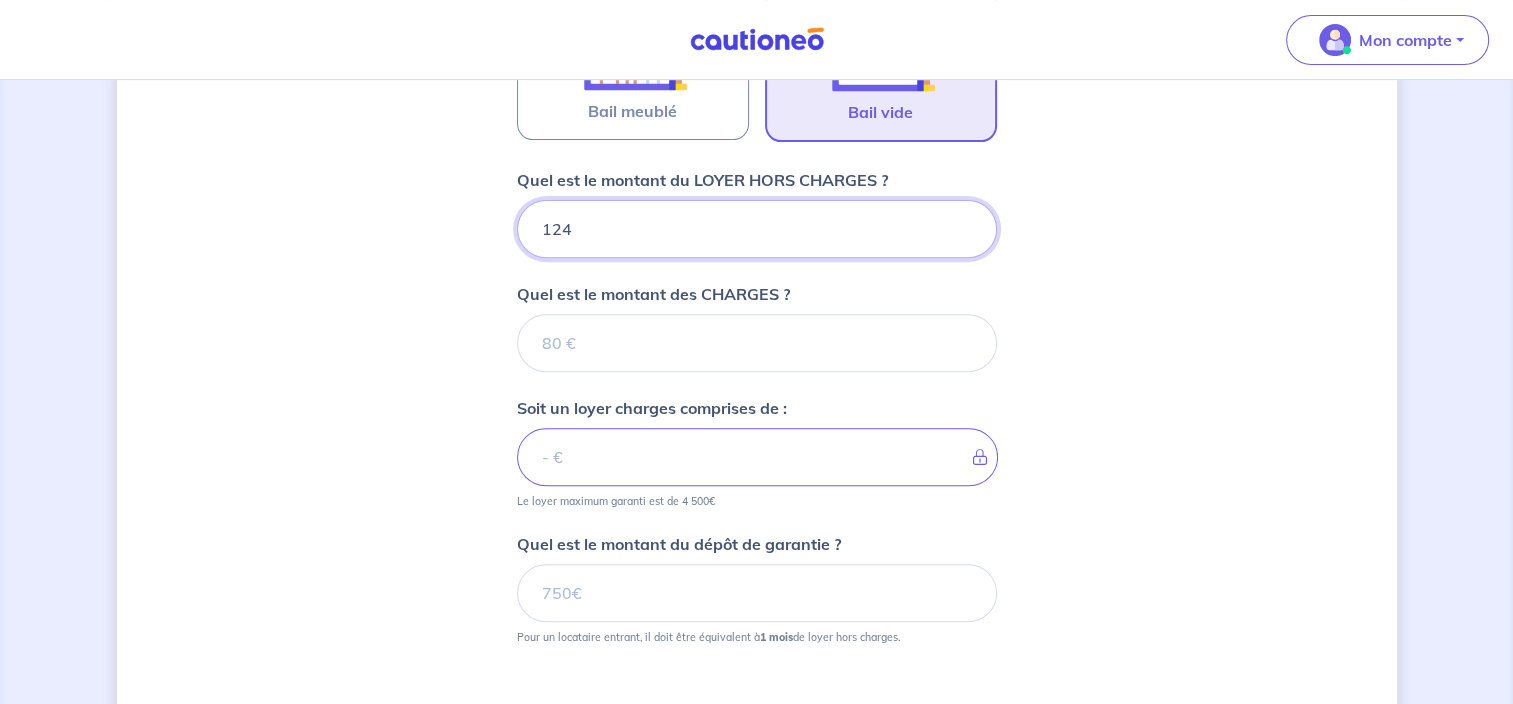 type 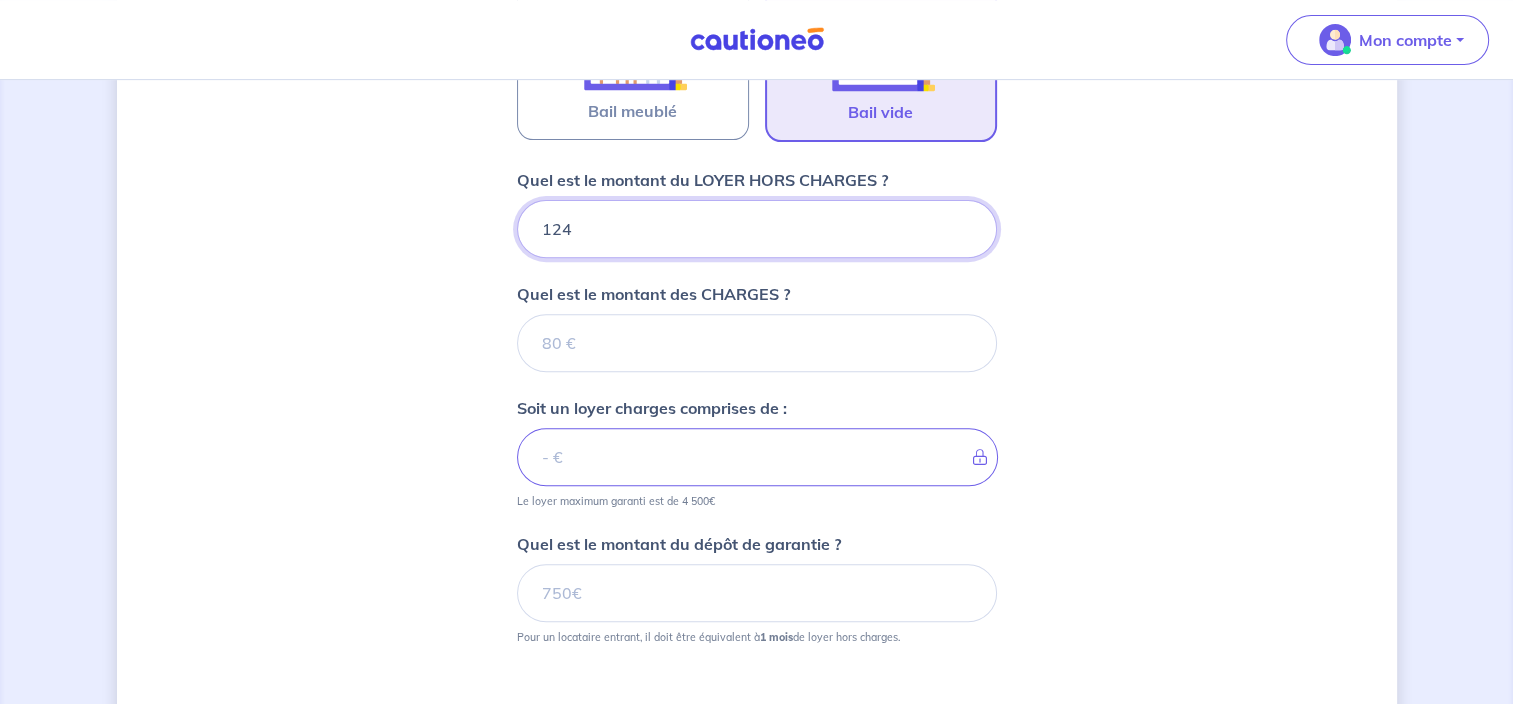type on "[NUMBER_PART]" 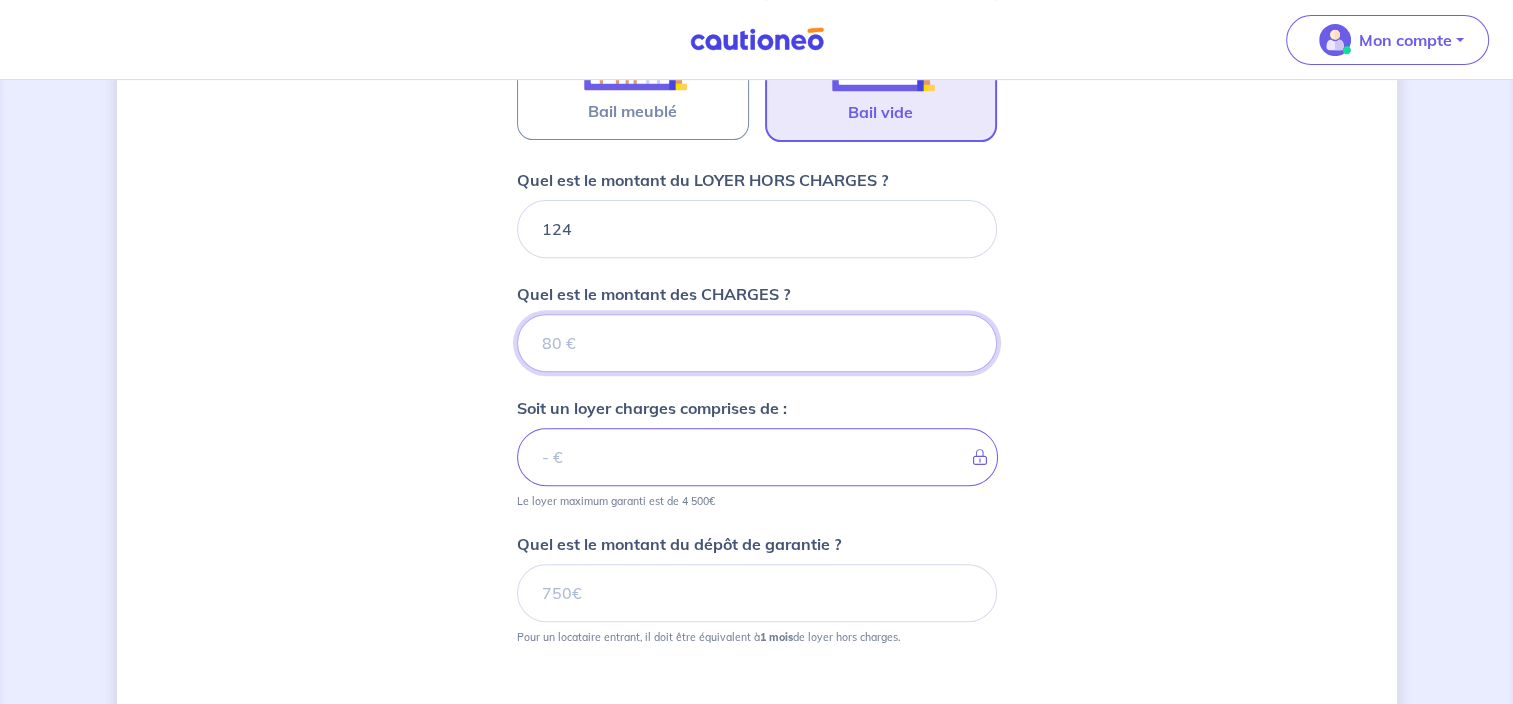 click on "Quel est le montant des CHARGES ?" at bounding box center [757, 343] 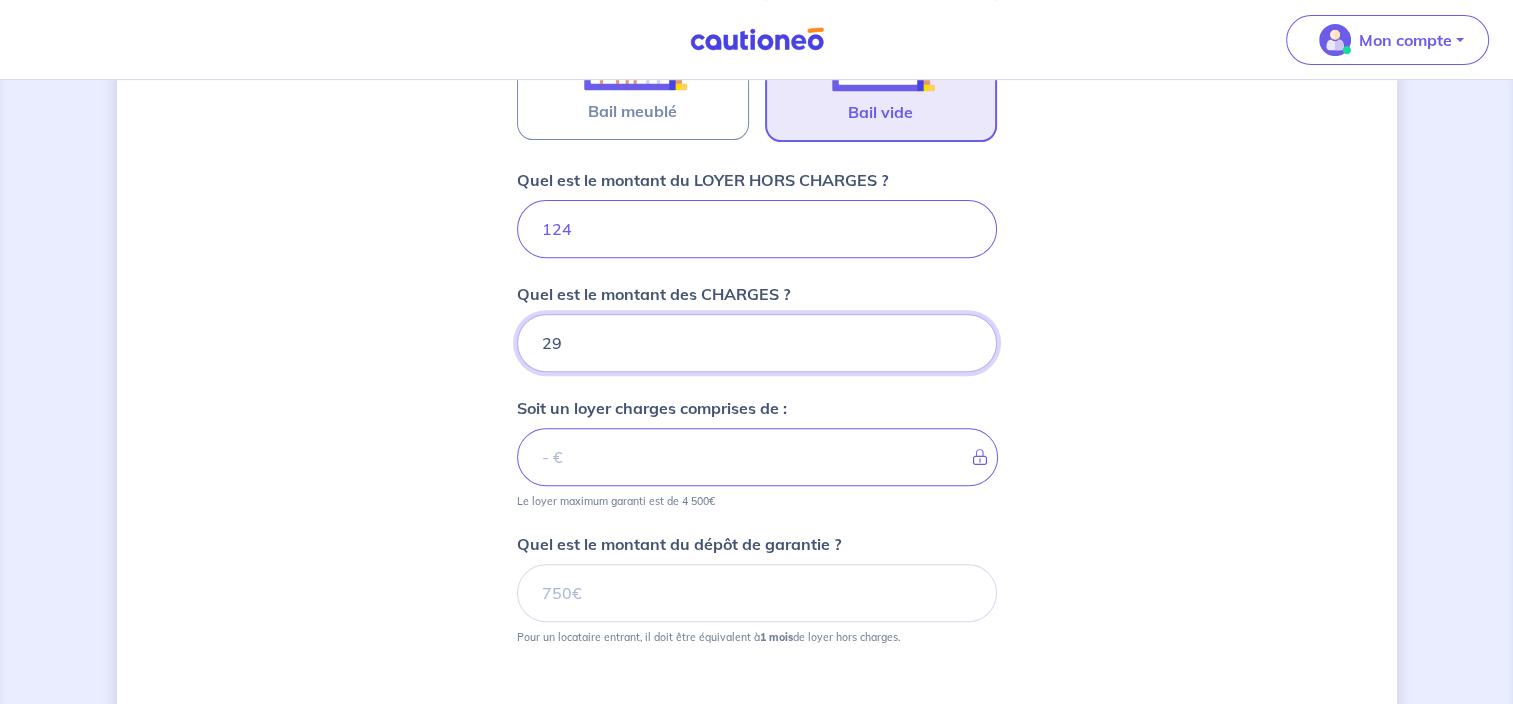 type on "290" 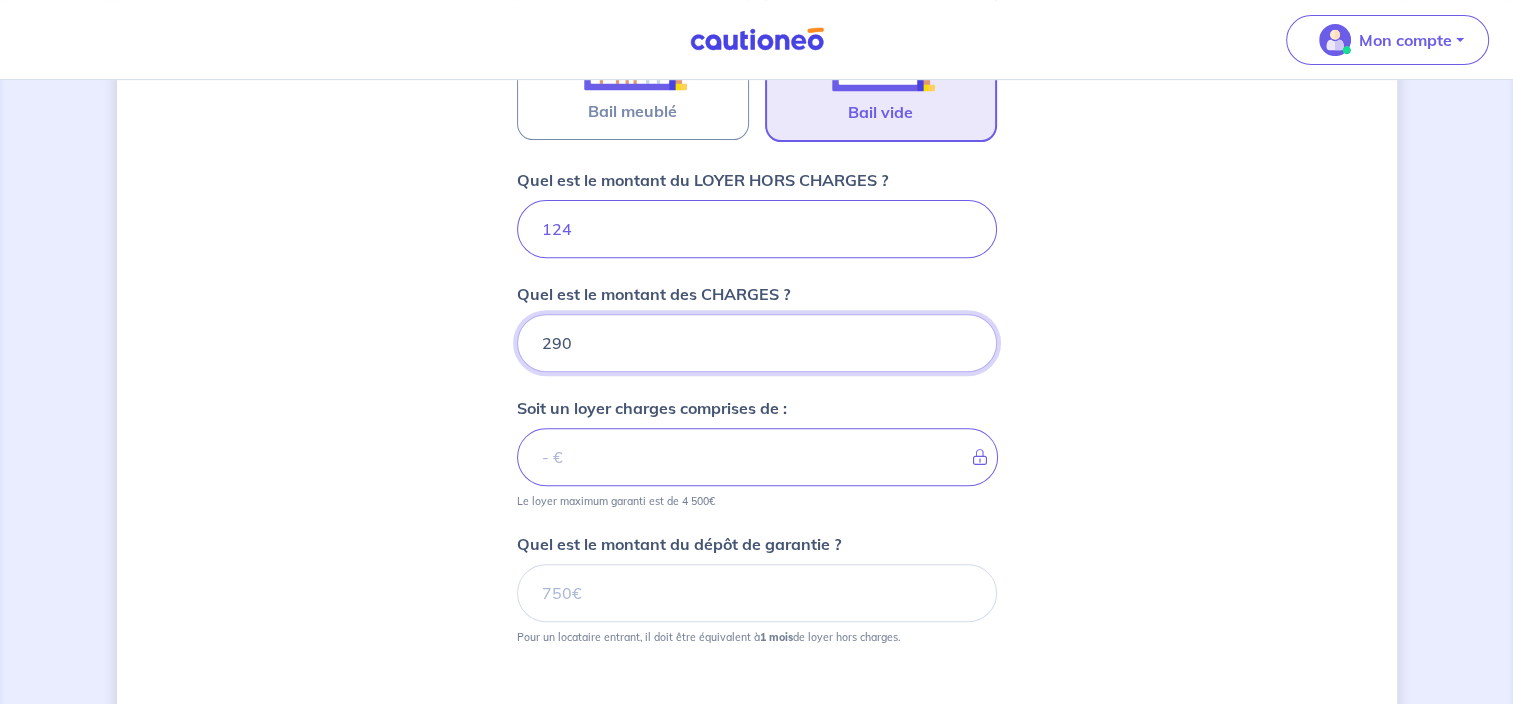 type on "[PRICE]" 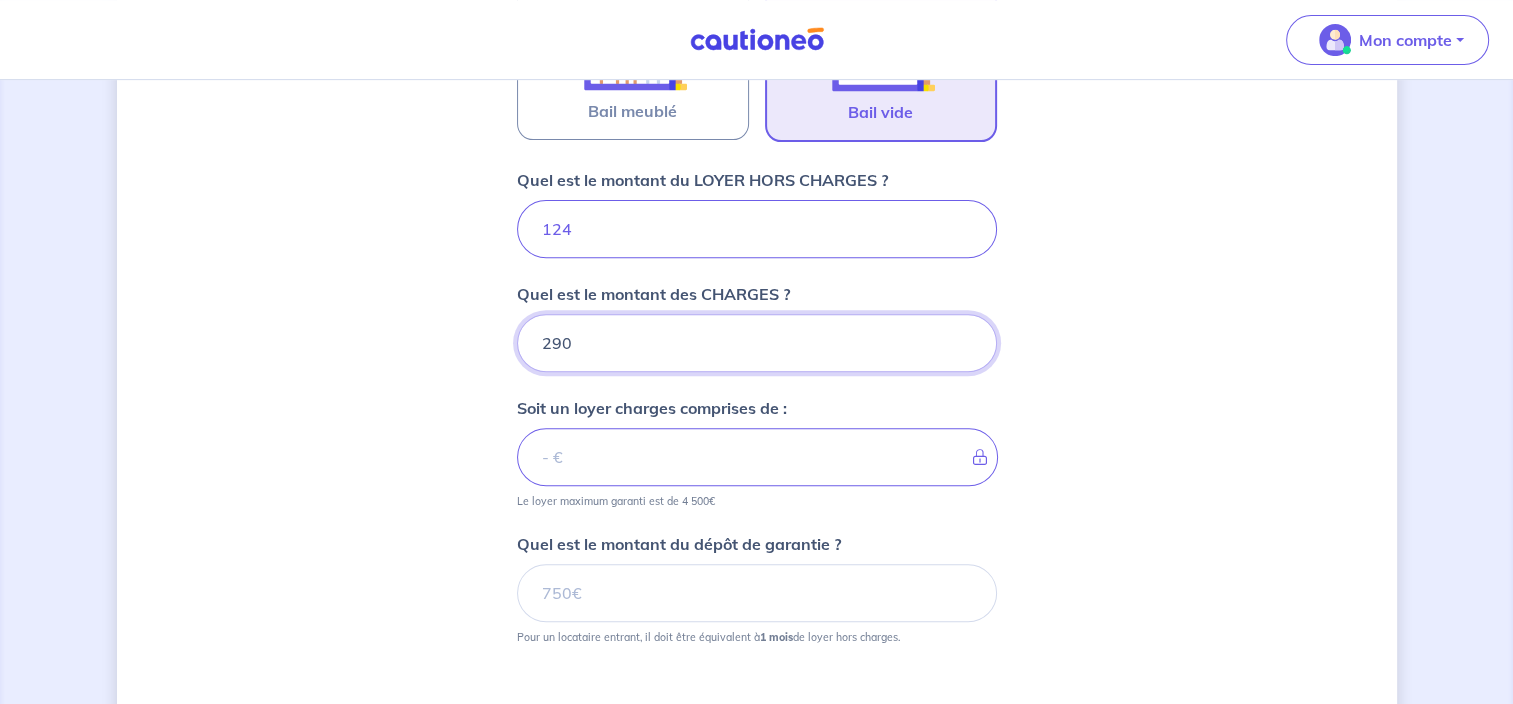 type on "290" 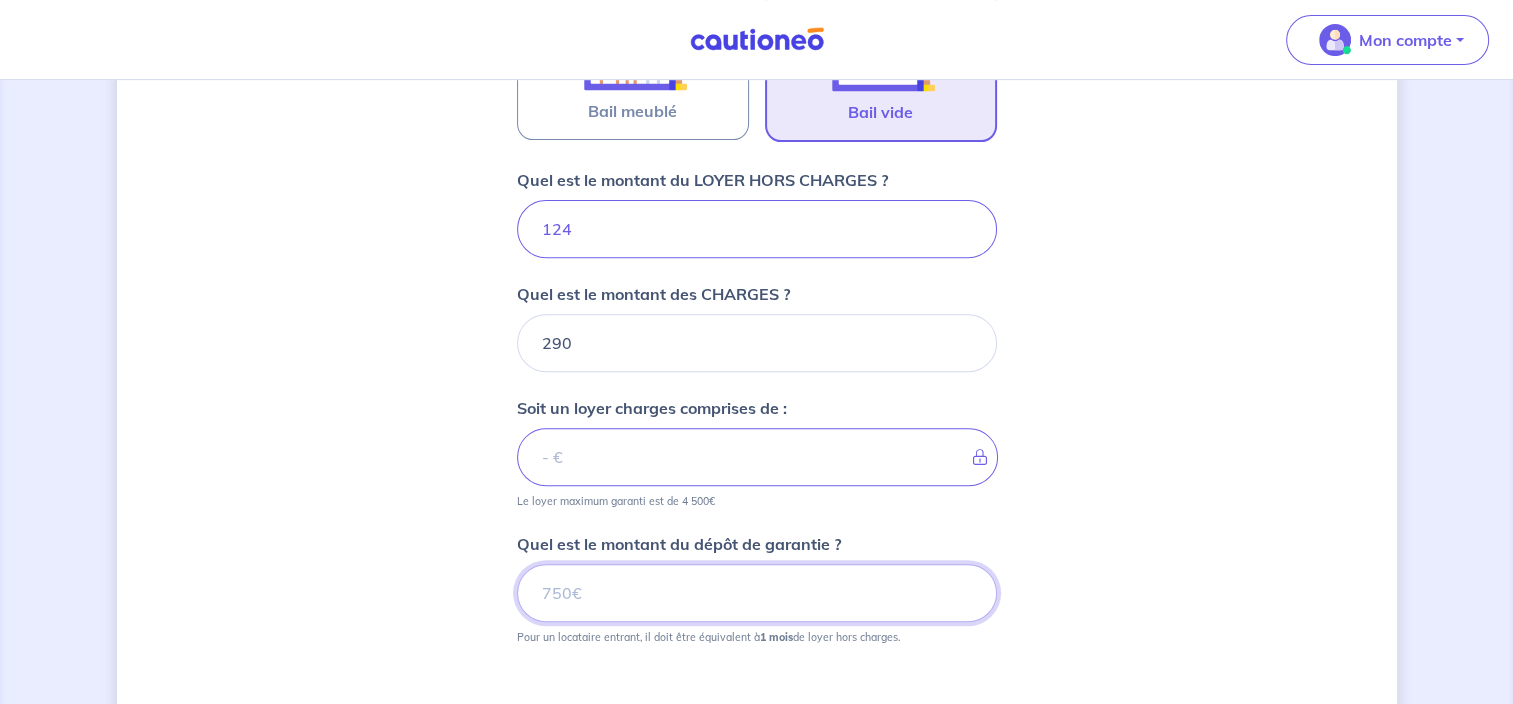 click on "Quel est le montant du dépôt de garantie ?" at bounding box center [757, 593] 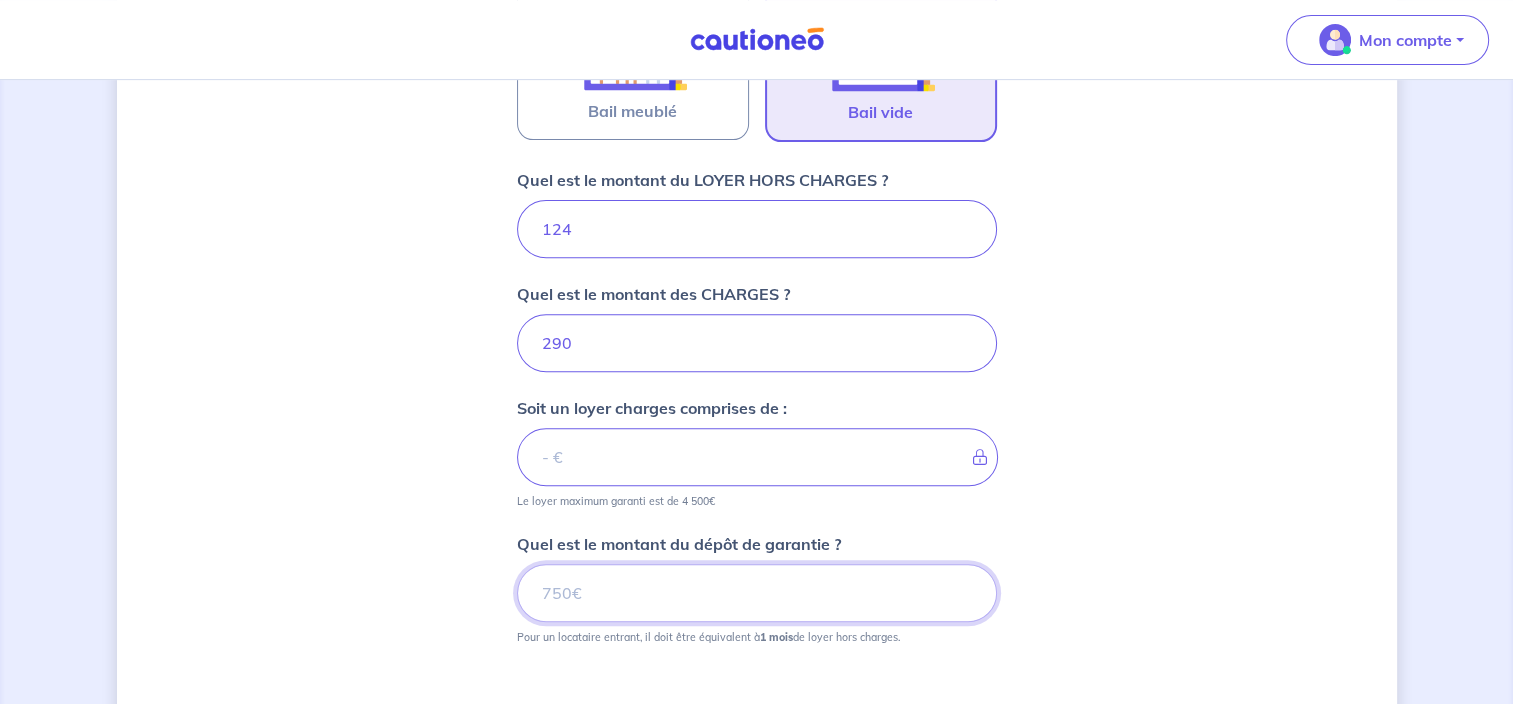 type on "[NUMBER_PART]" 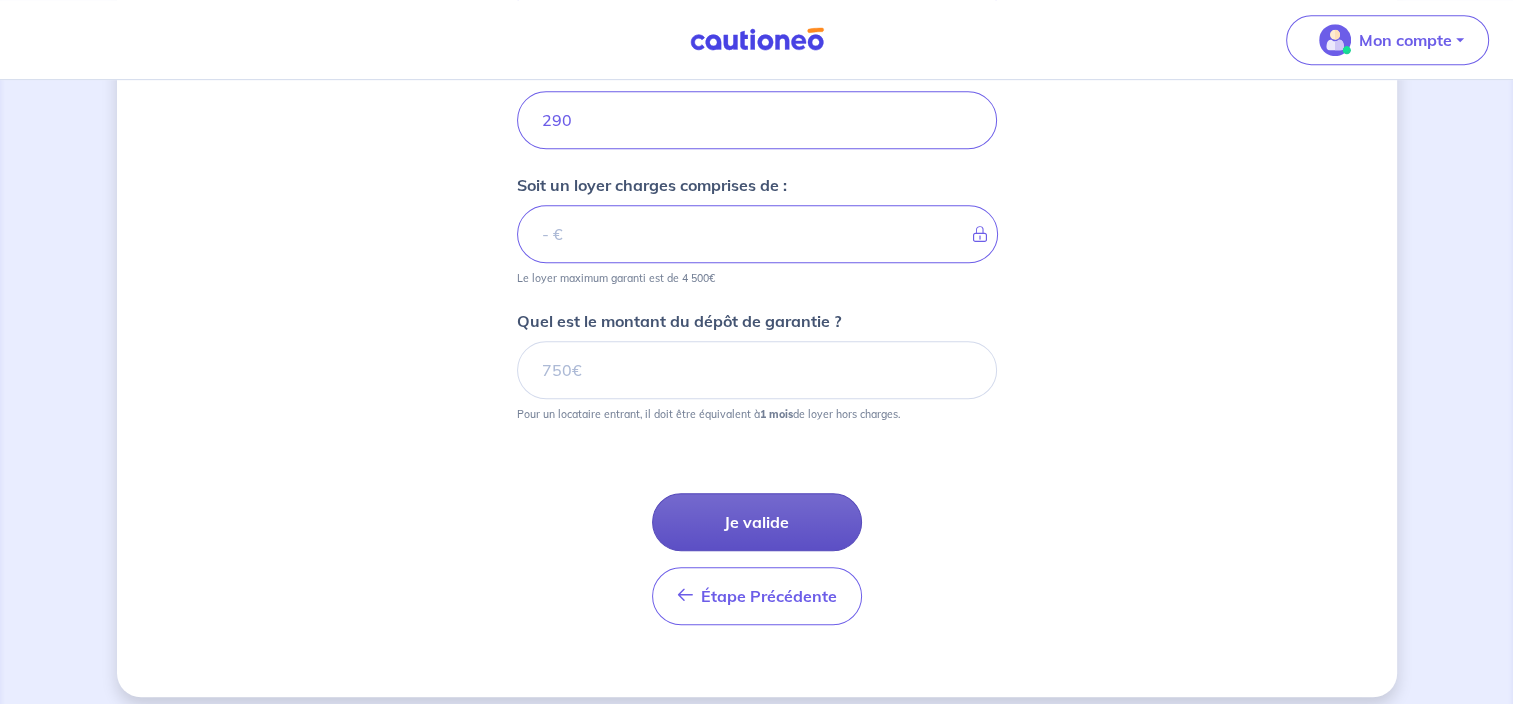scroll, scrollTop: 970, scrollLeft: 0, axis: vertical 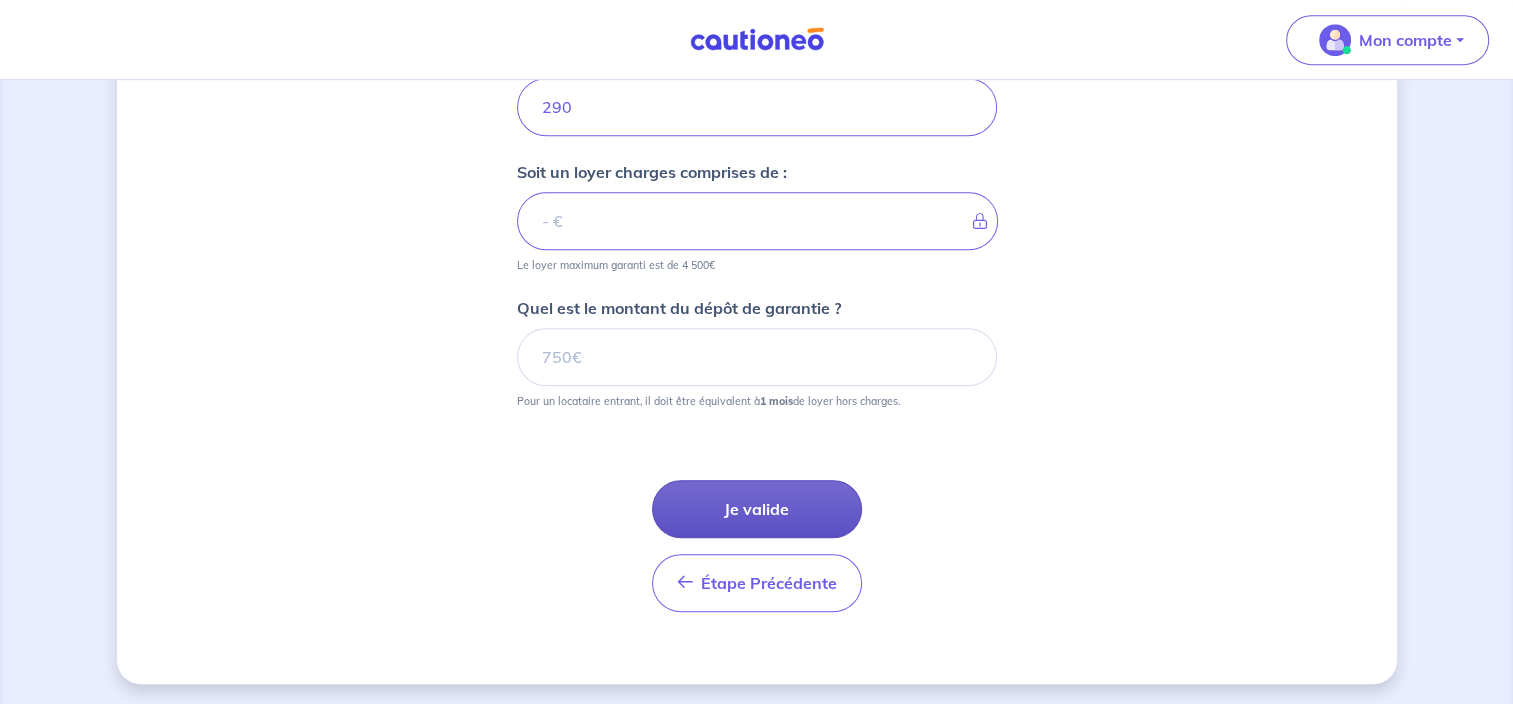 click on "Je valide" at bounding box center (757, 509) 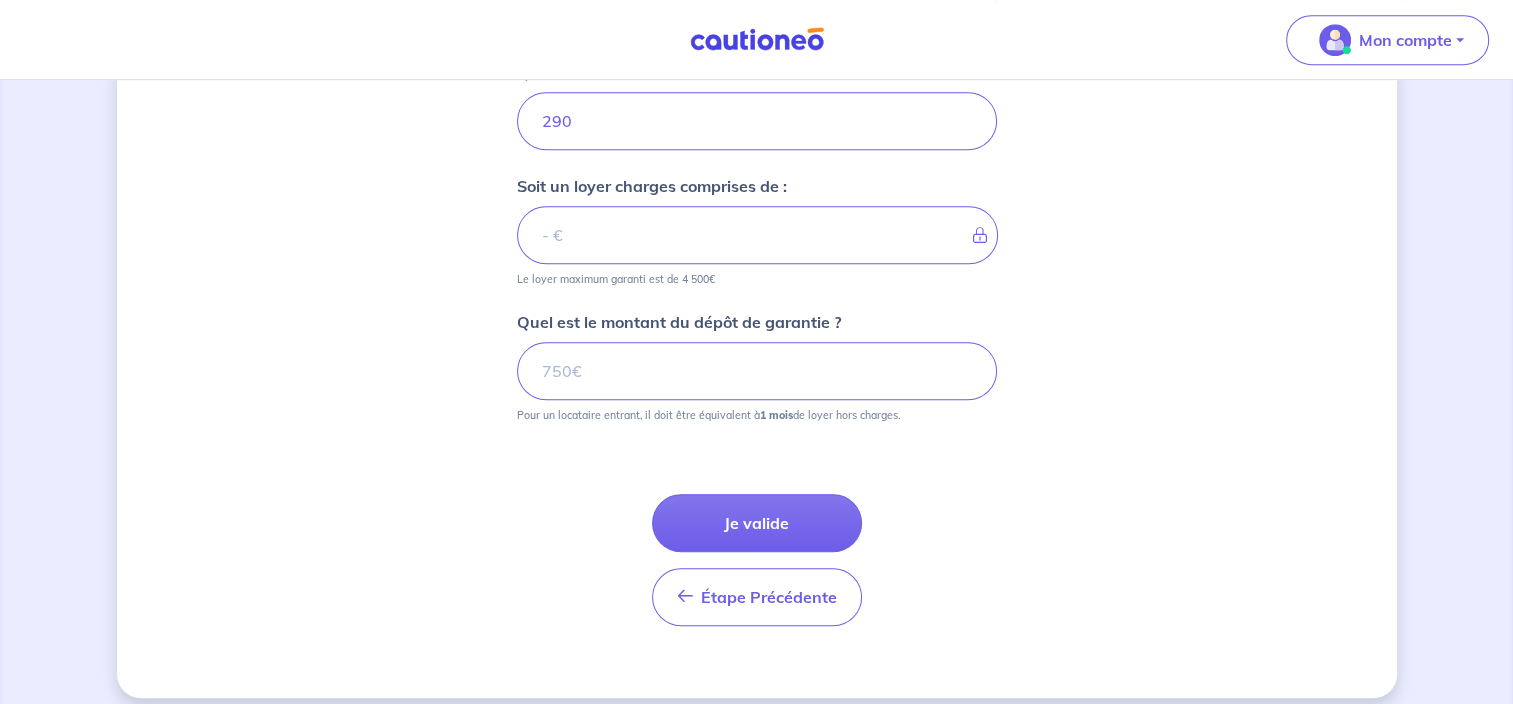 scroll, scrollTop: 970, scrollLeft: 0, axis: vertical 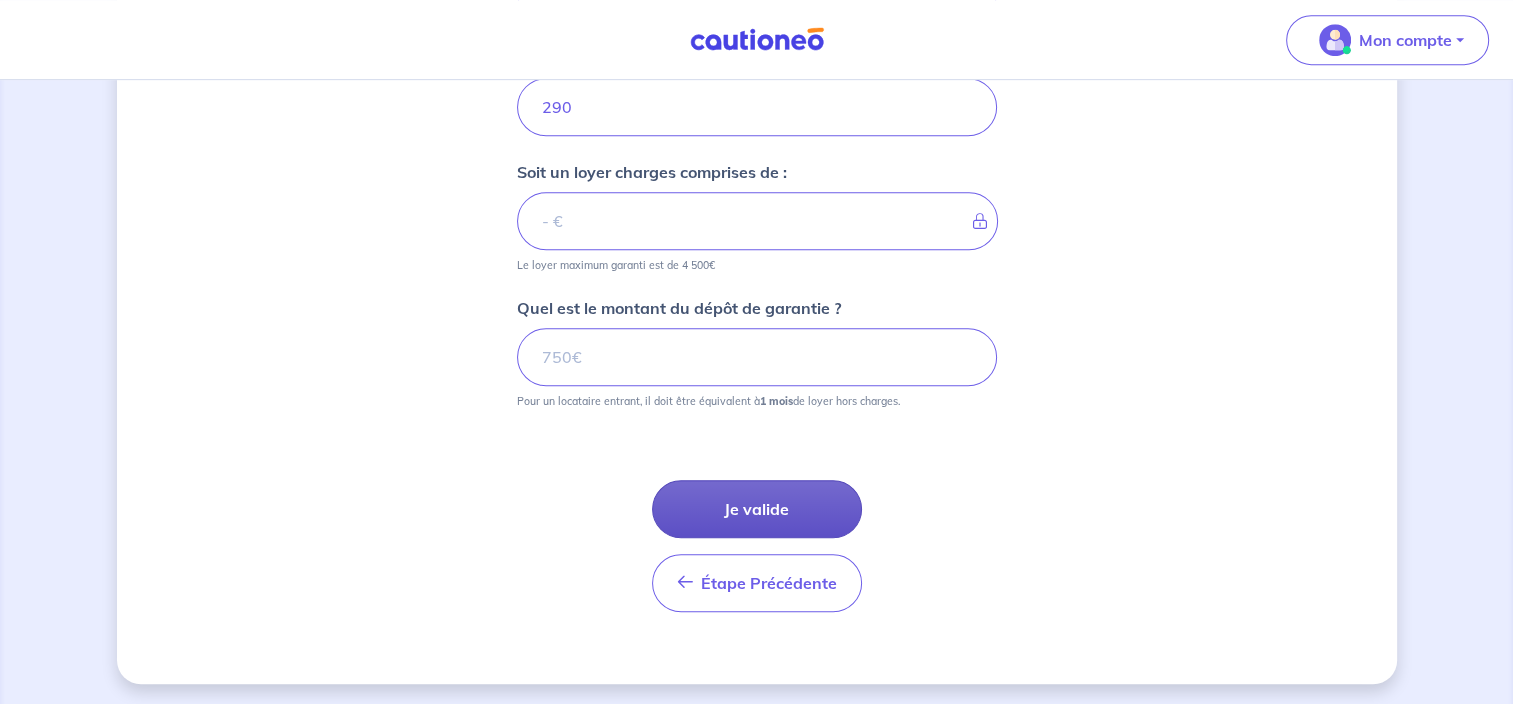 click on "Je valide" at bounding box center [757, 509] 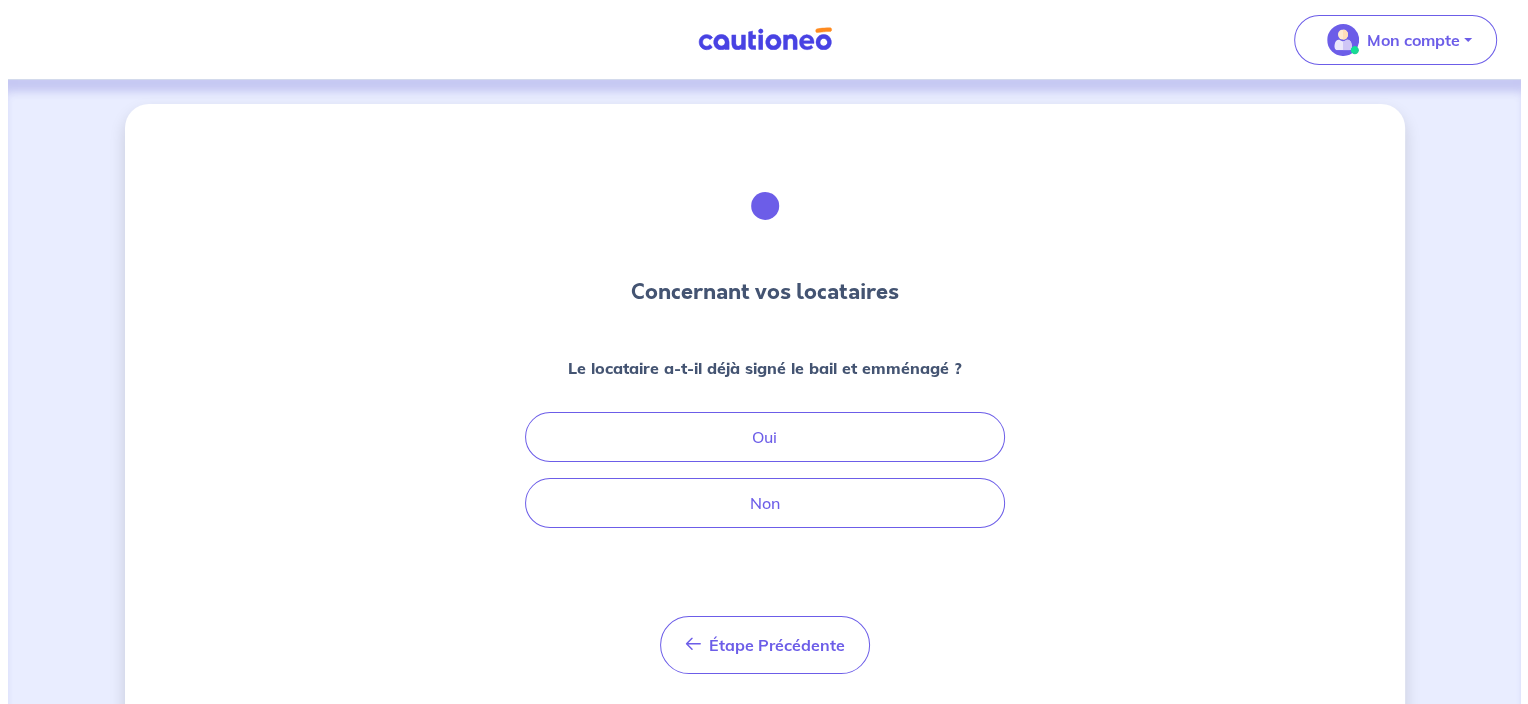 scroll, scrollTop: 0, scrollLeft: 0, axis: both 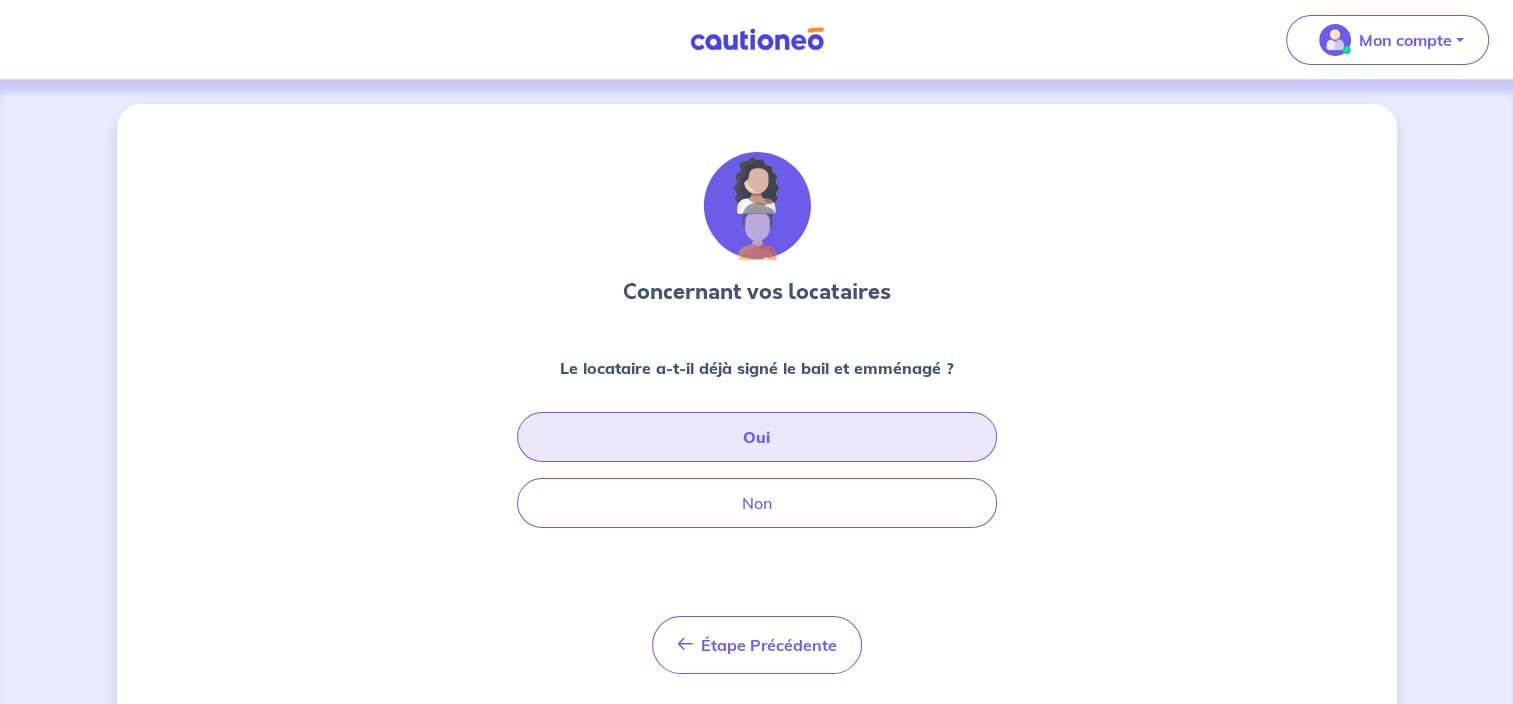click on "Oui" at bounding box center [757, 437] 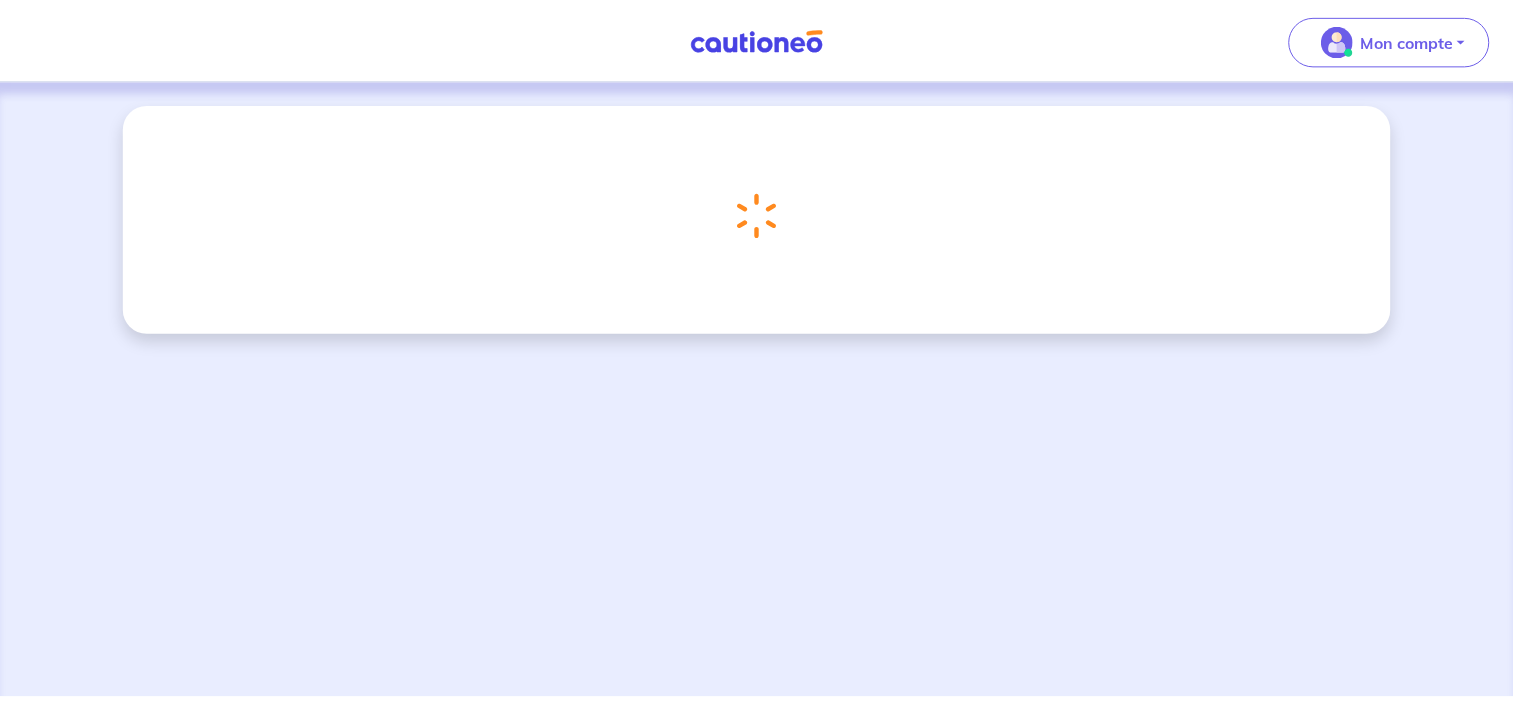 scroll, scrollTop: 0, scrollLeft: 0, axis: both 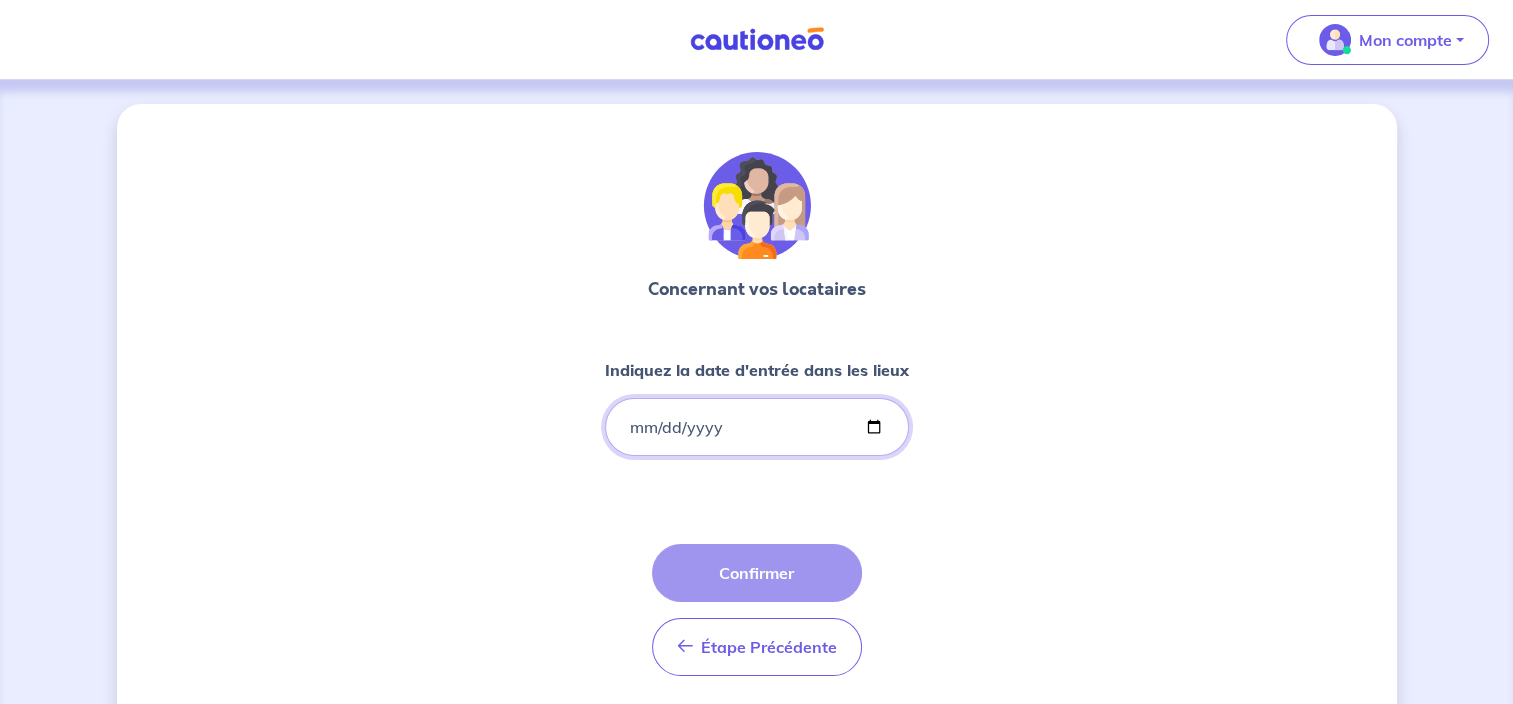 click on "Indiquez la date d'entrée dans les lieux" at bounding box center (757, 427) 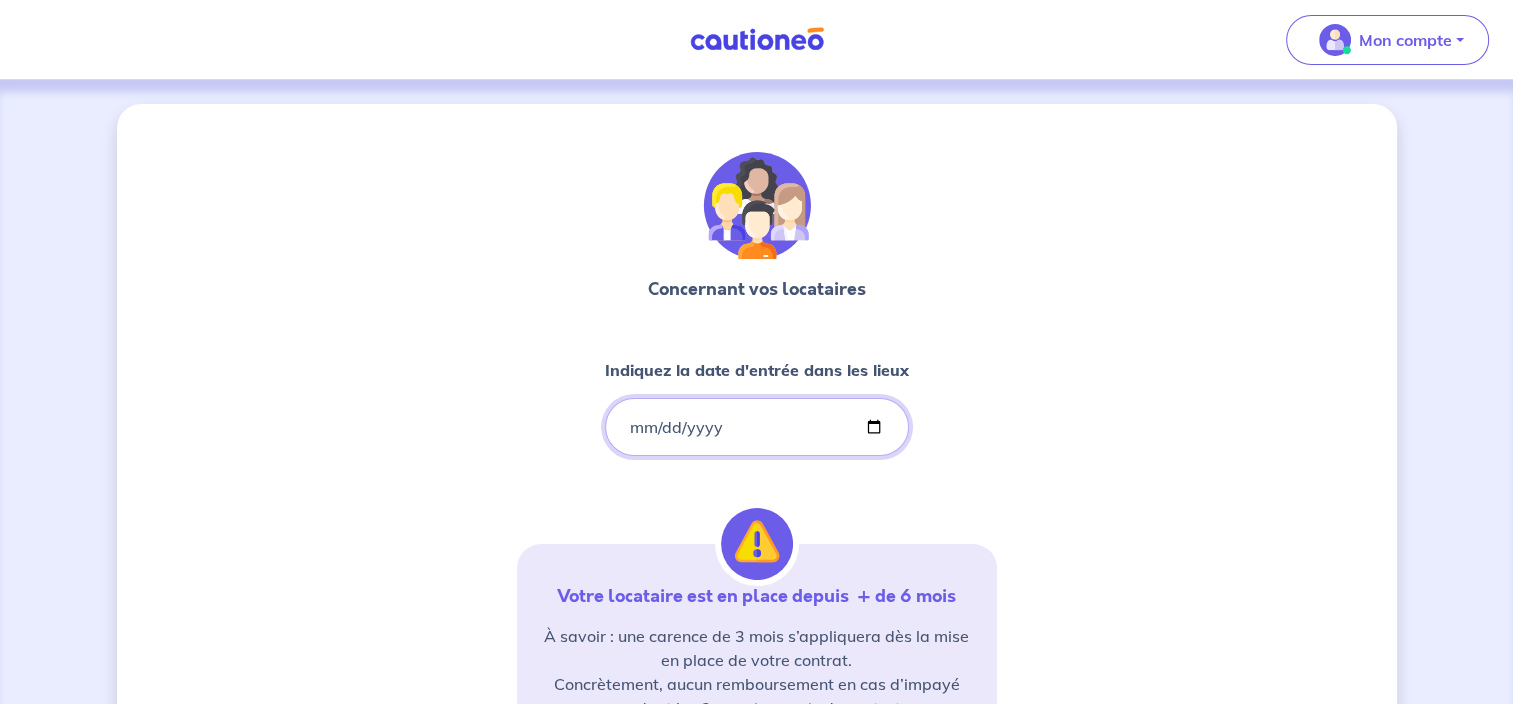 type on "[DATE]" 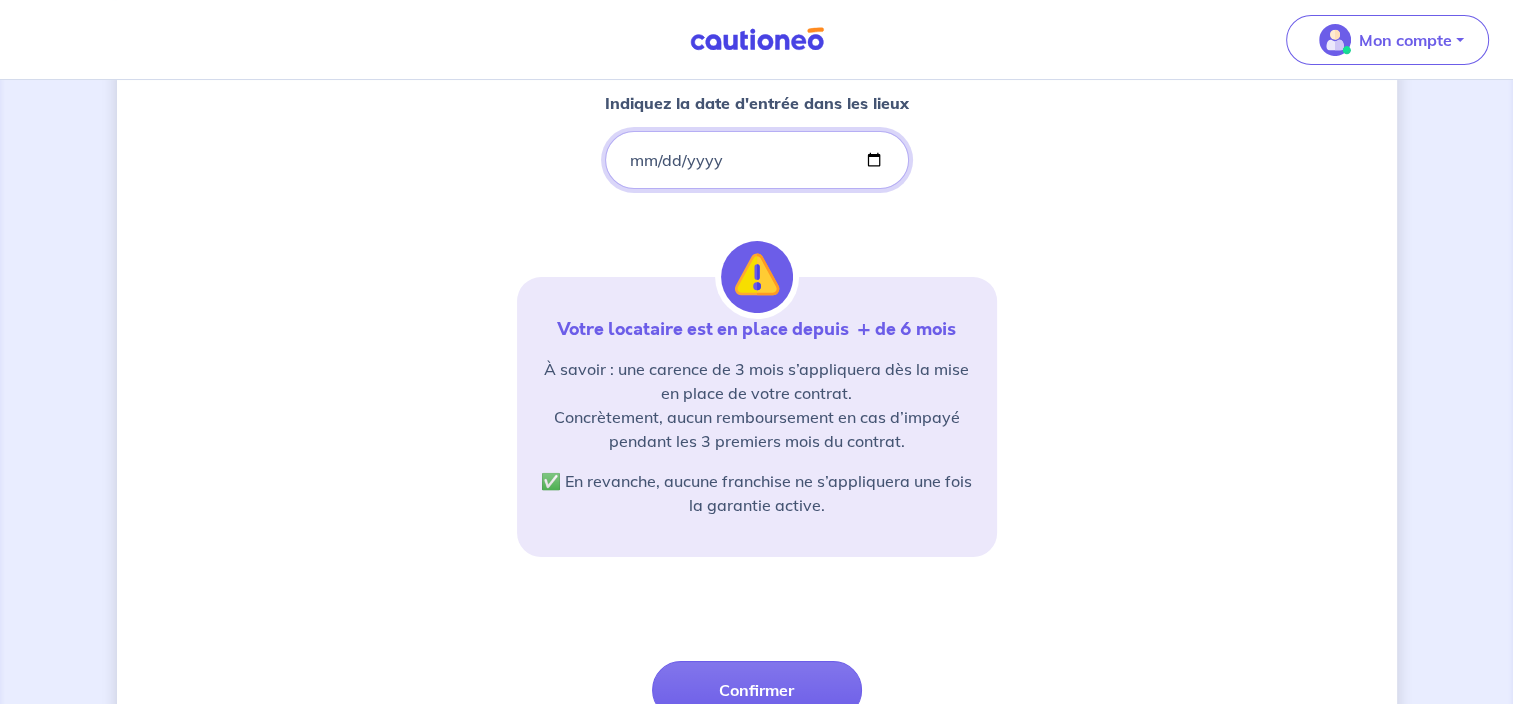 scroll, scrollTop: 276, scrollLeft: 0, axis: vertical 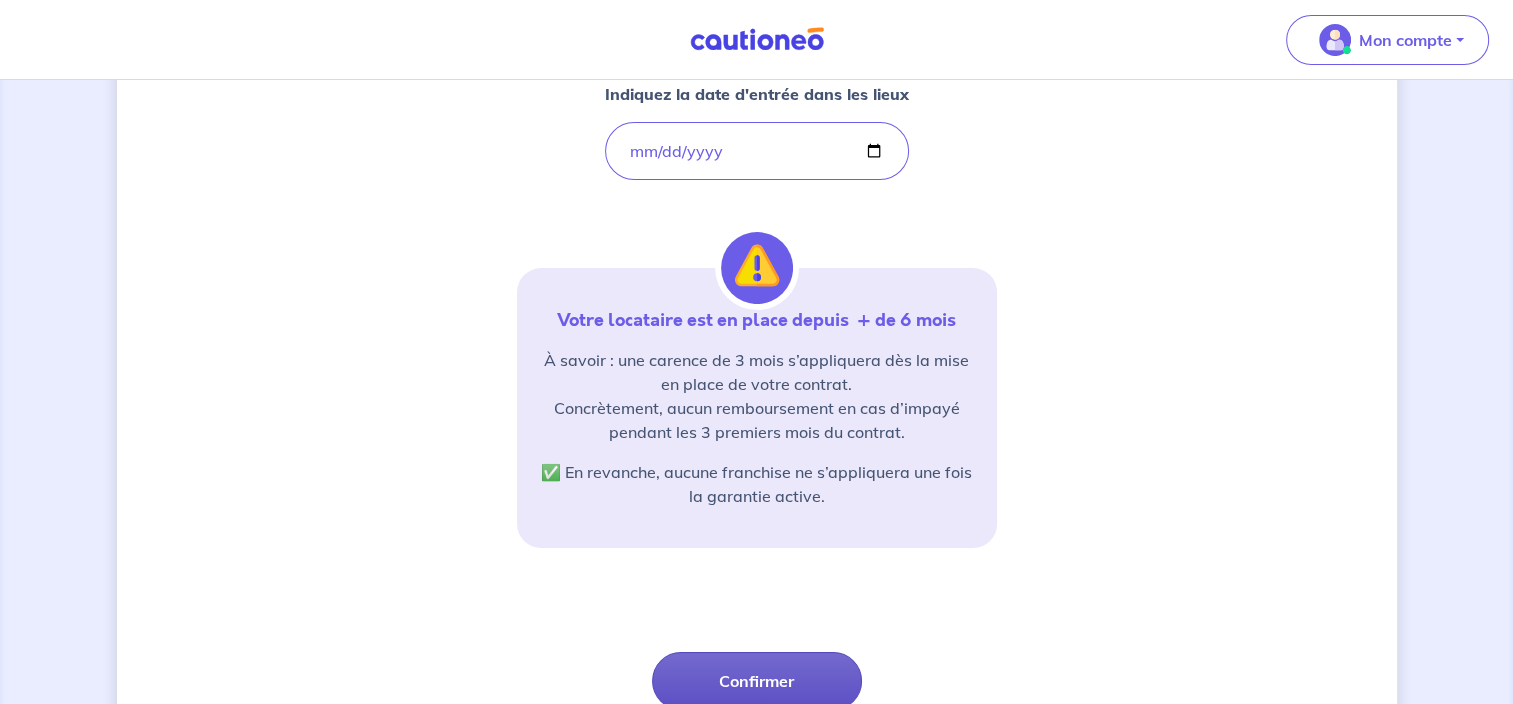 click on "Confirmer" at bounding box center [757, 681] 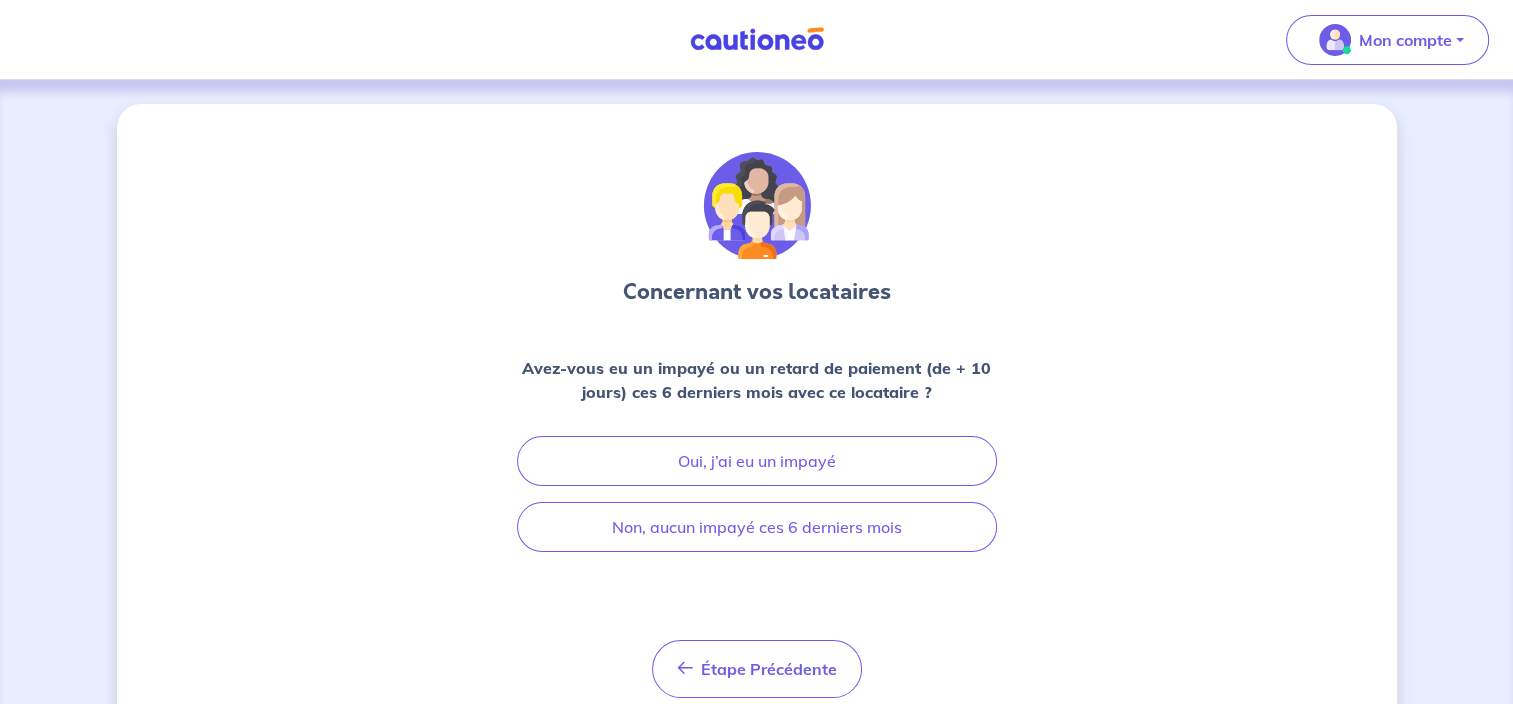 scroll, scrollTop: 0, scrollLeft: 0, axis: both 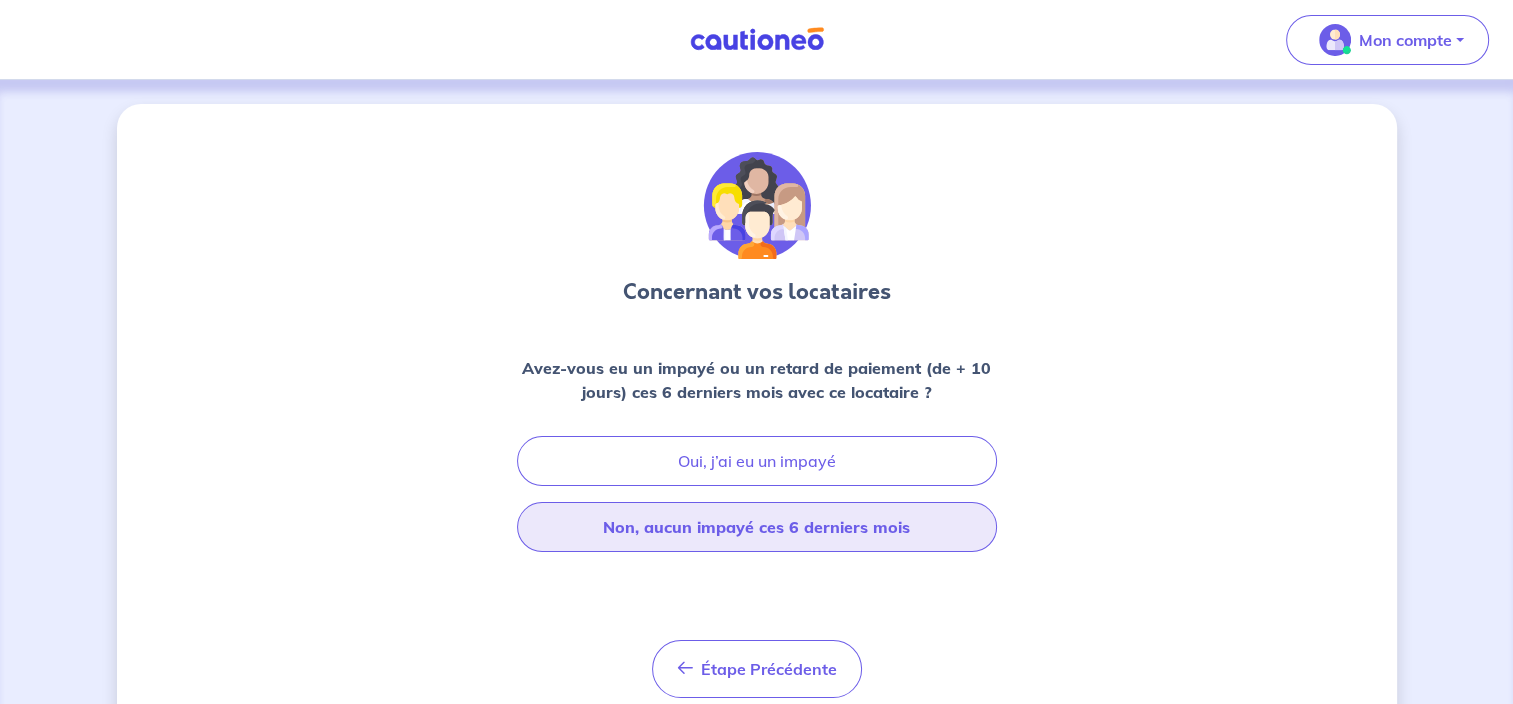 click on "Non, aucun impayé ces 6 derniers mois" at bounding box center (757, 527) 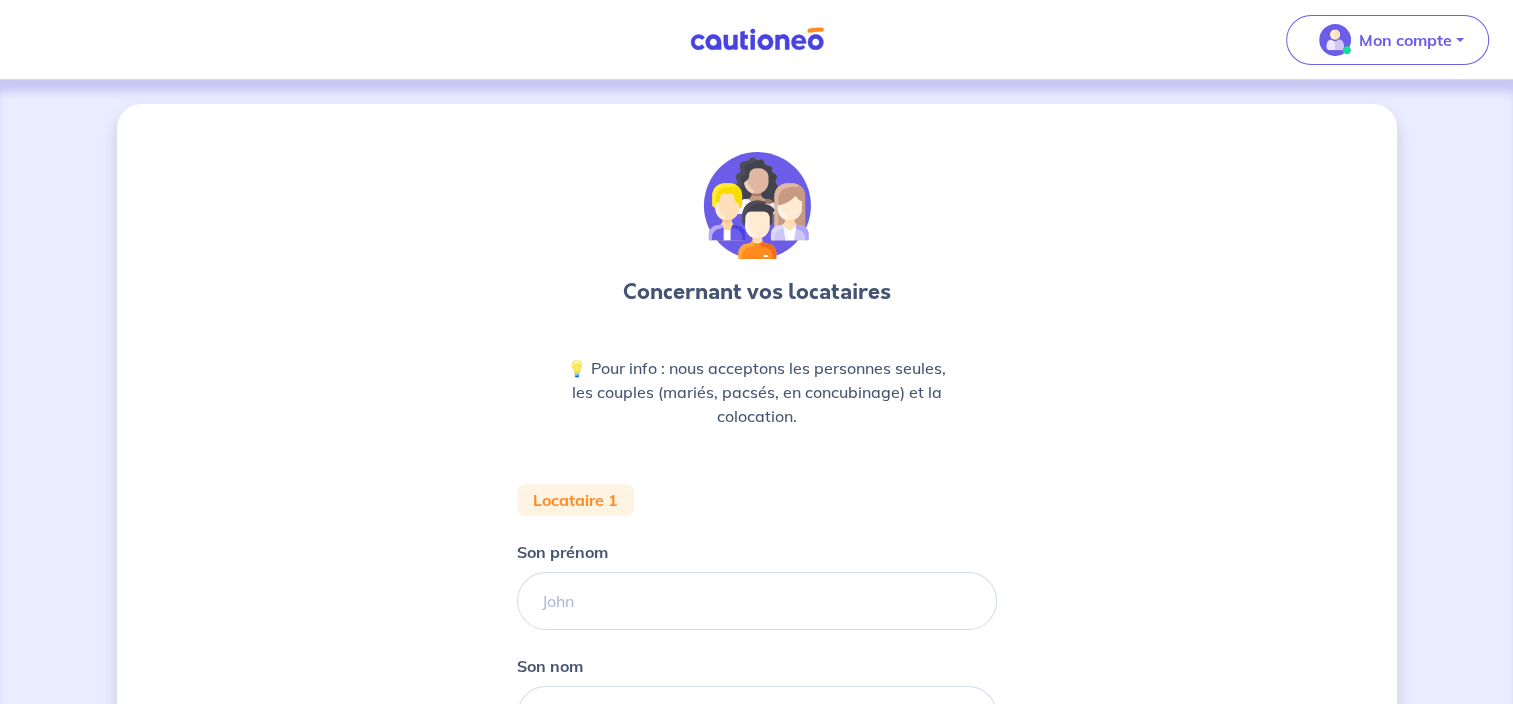 scroll, scrollTop: 0, scrollLeft: 0, axis: both 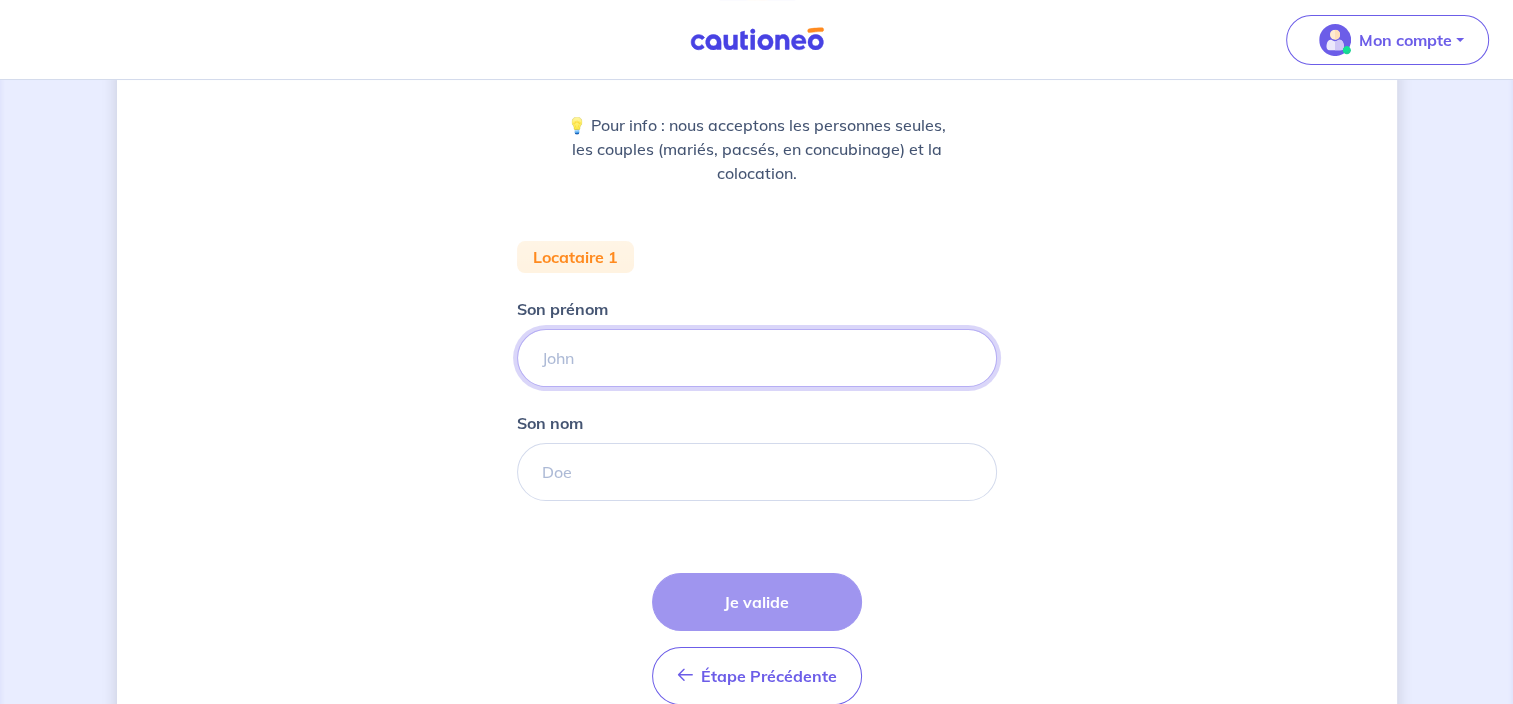 click on "Son prénom" at bounding box center (757, 358) 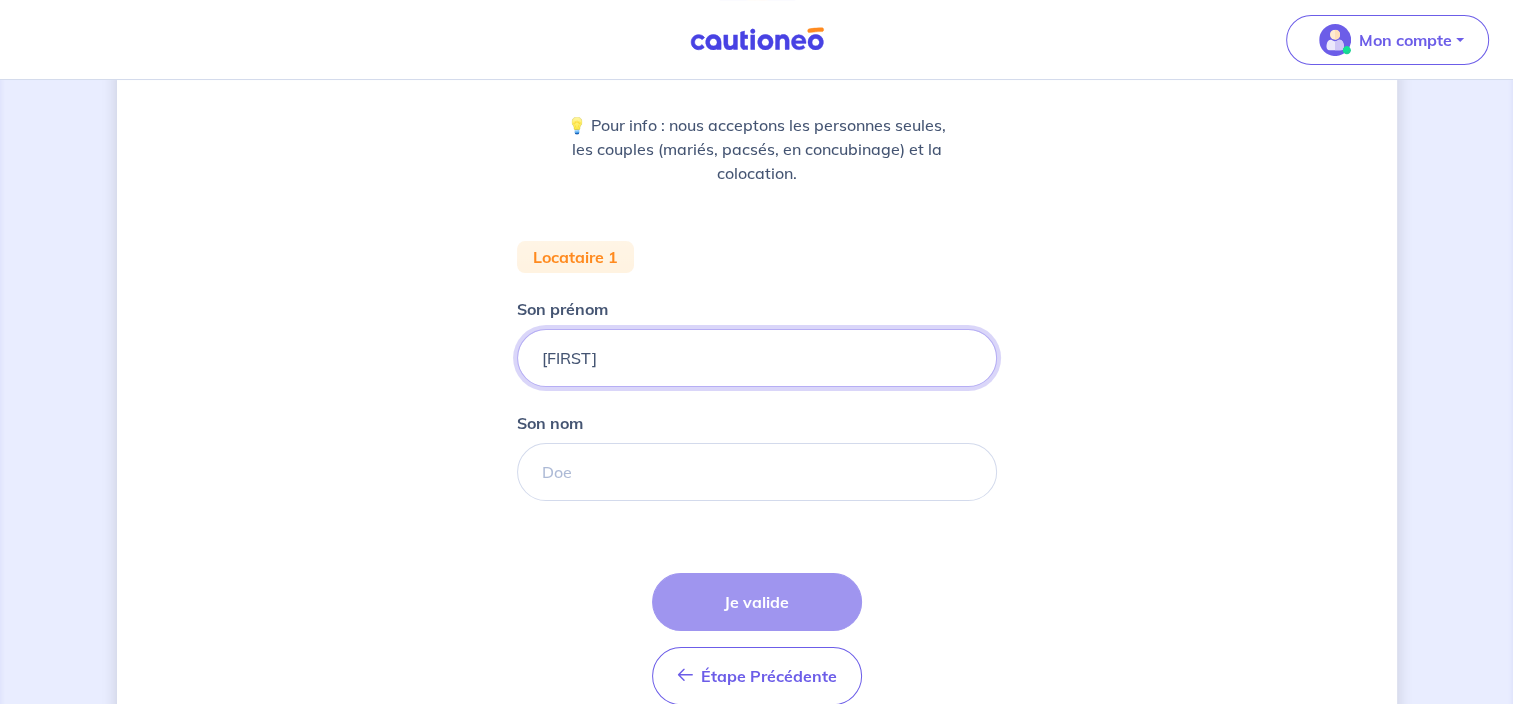 type on "[FIRST]" 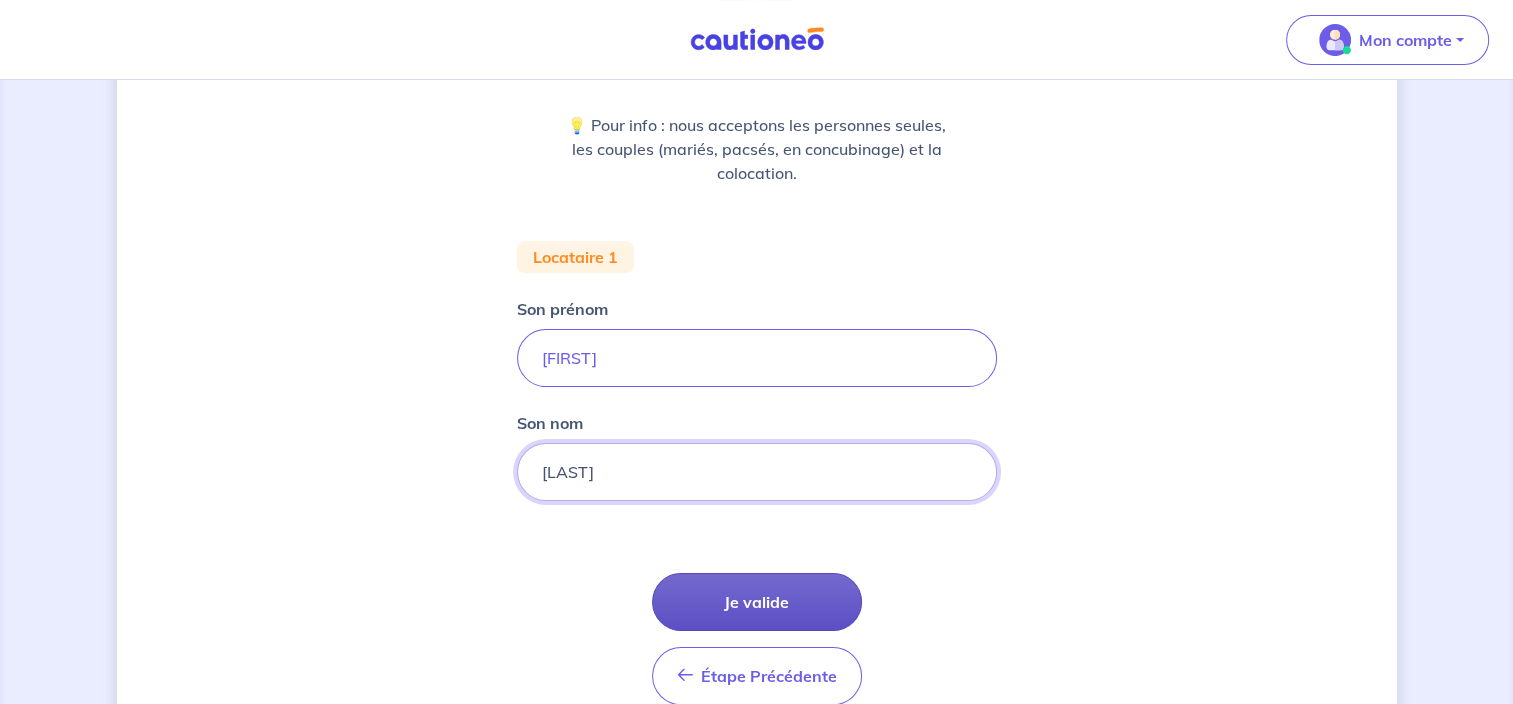 type on "[LAST]" 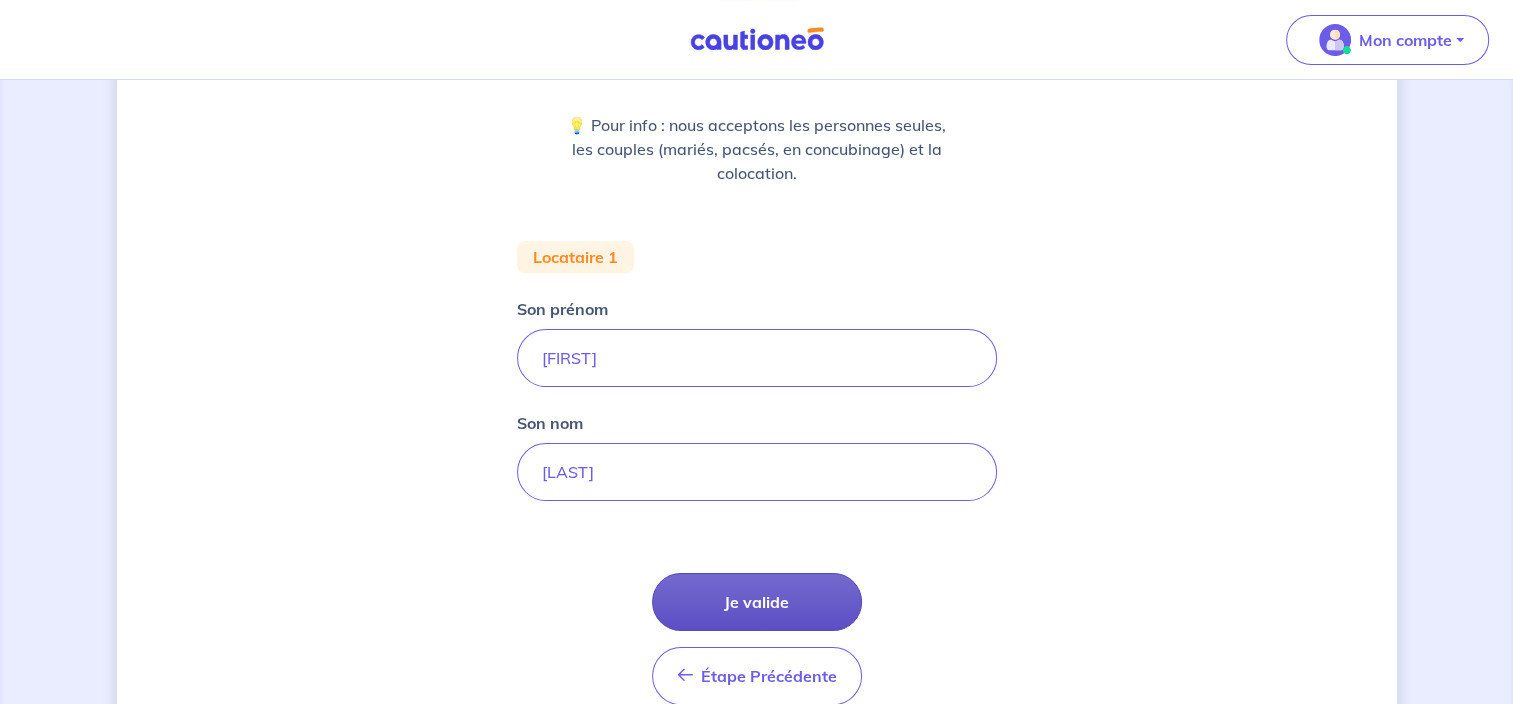 click on "Je valide" at bounding box center [757, 602] 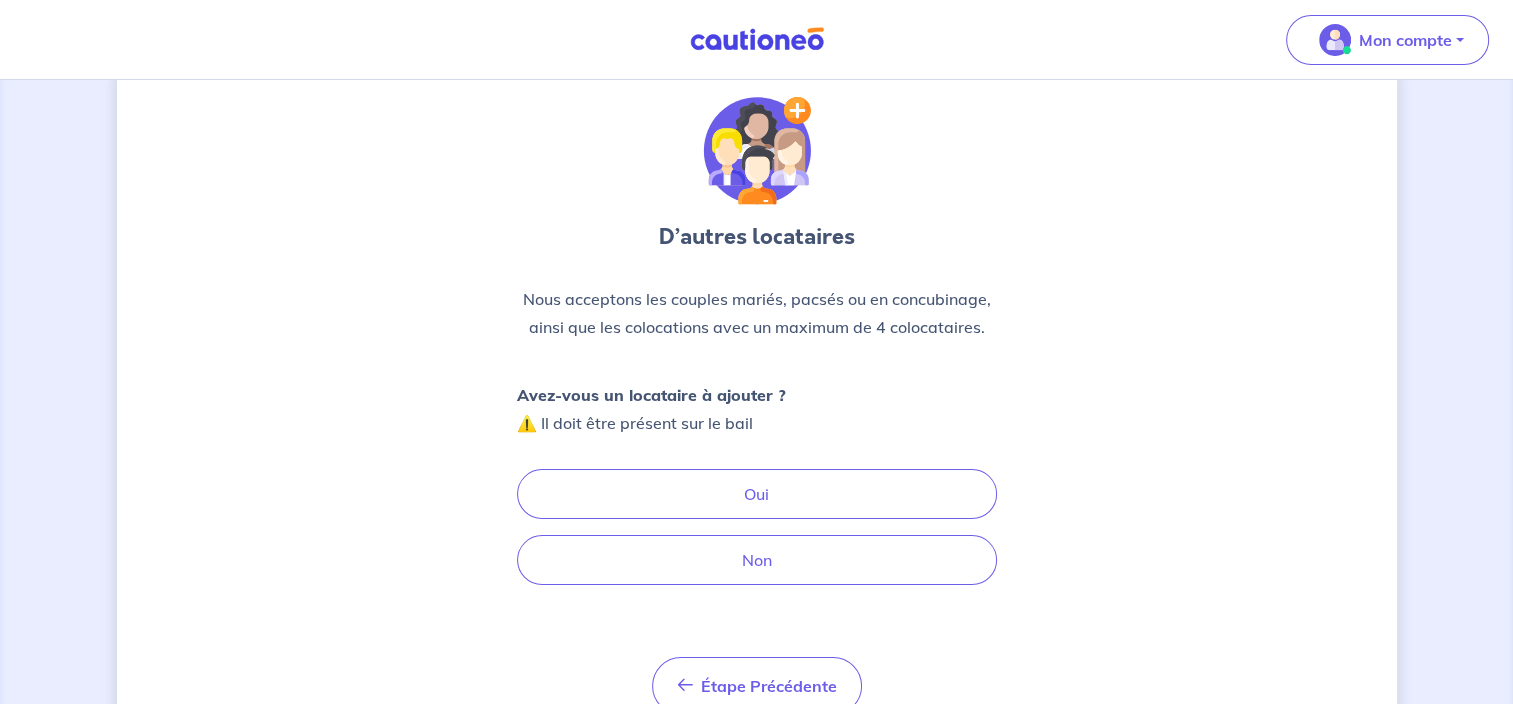 scroll, scrollTop: 100, scrollLeft: 0, axis: vertical 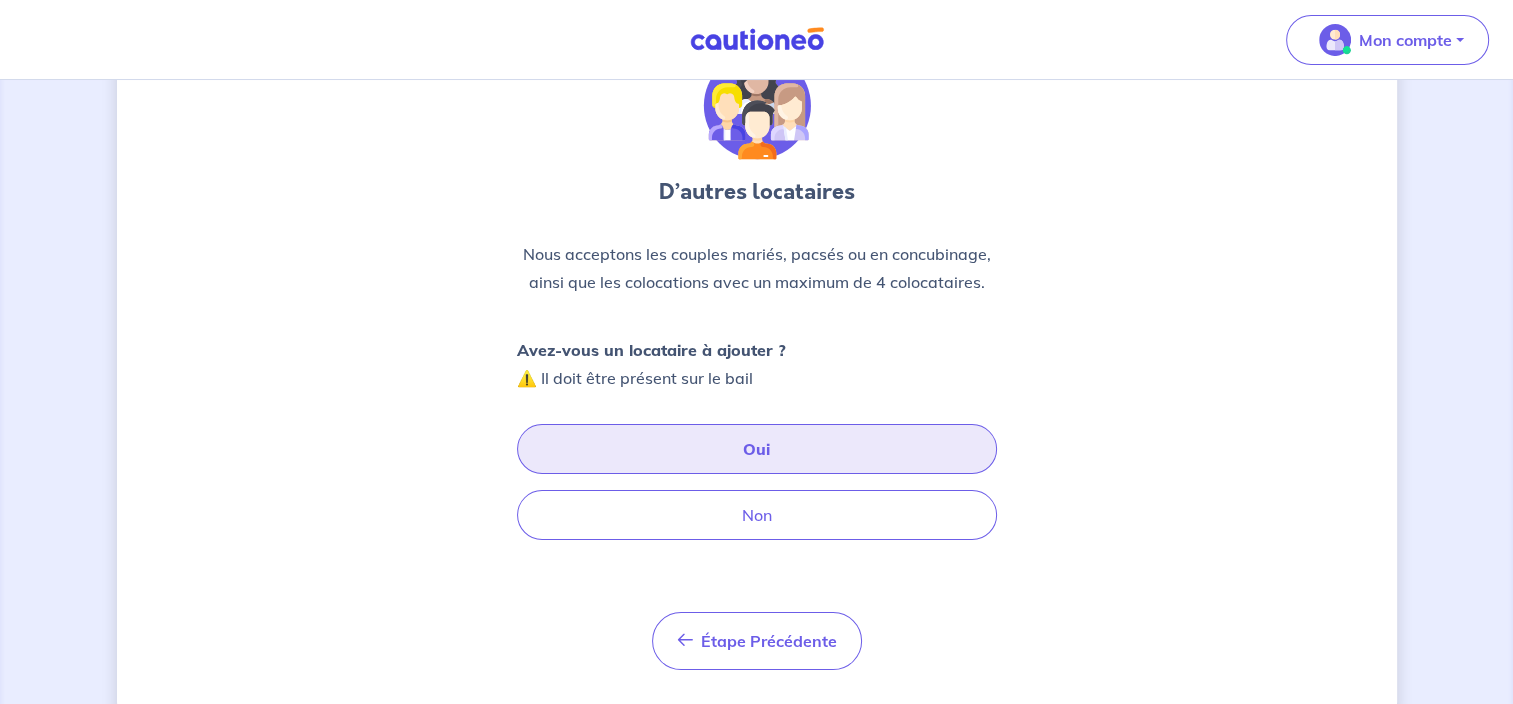 click on "Oui" at bounding box center (757, 449) 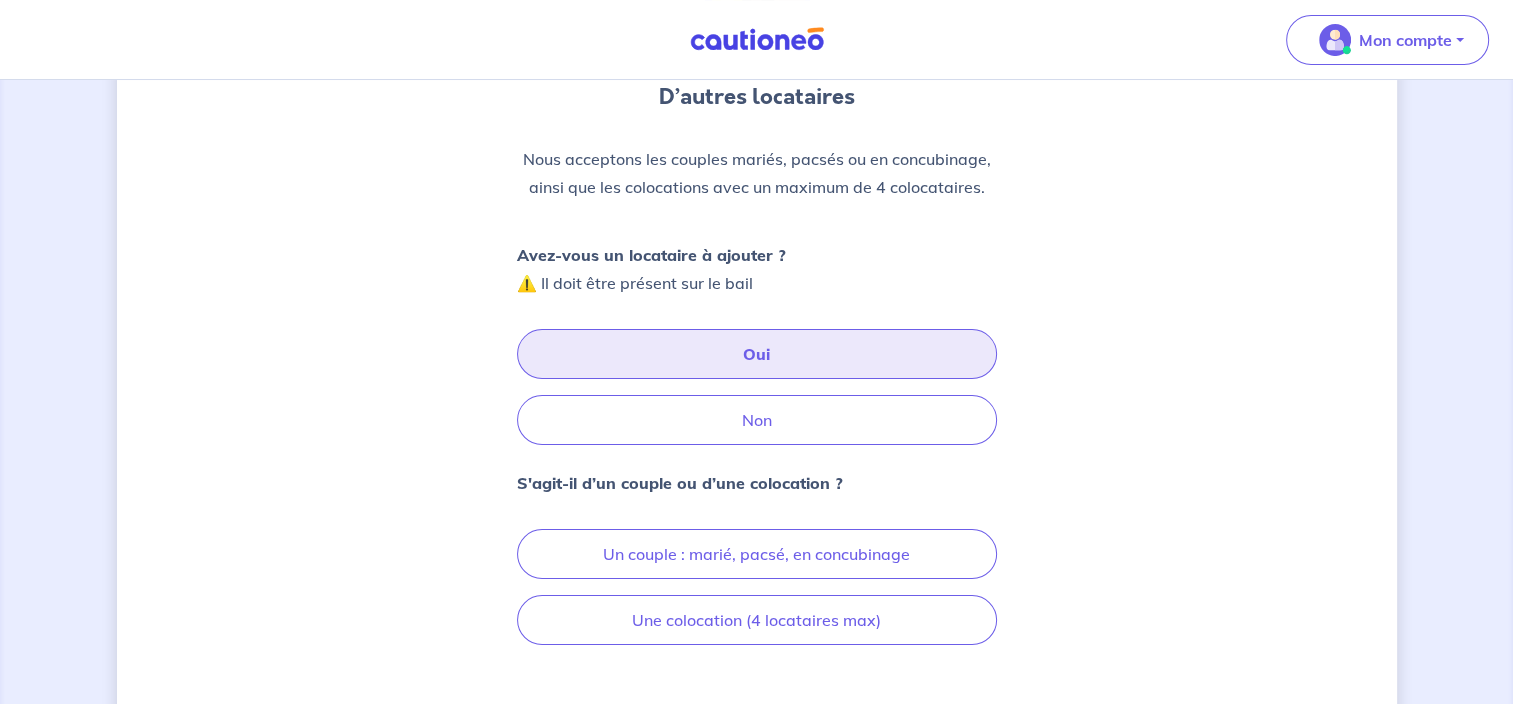 scroll, scrollTop: 300, scrollLeft: 0, axis: vertical 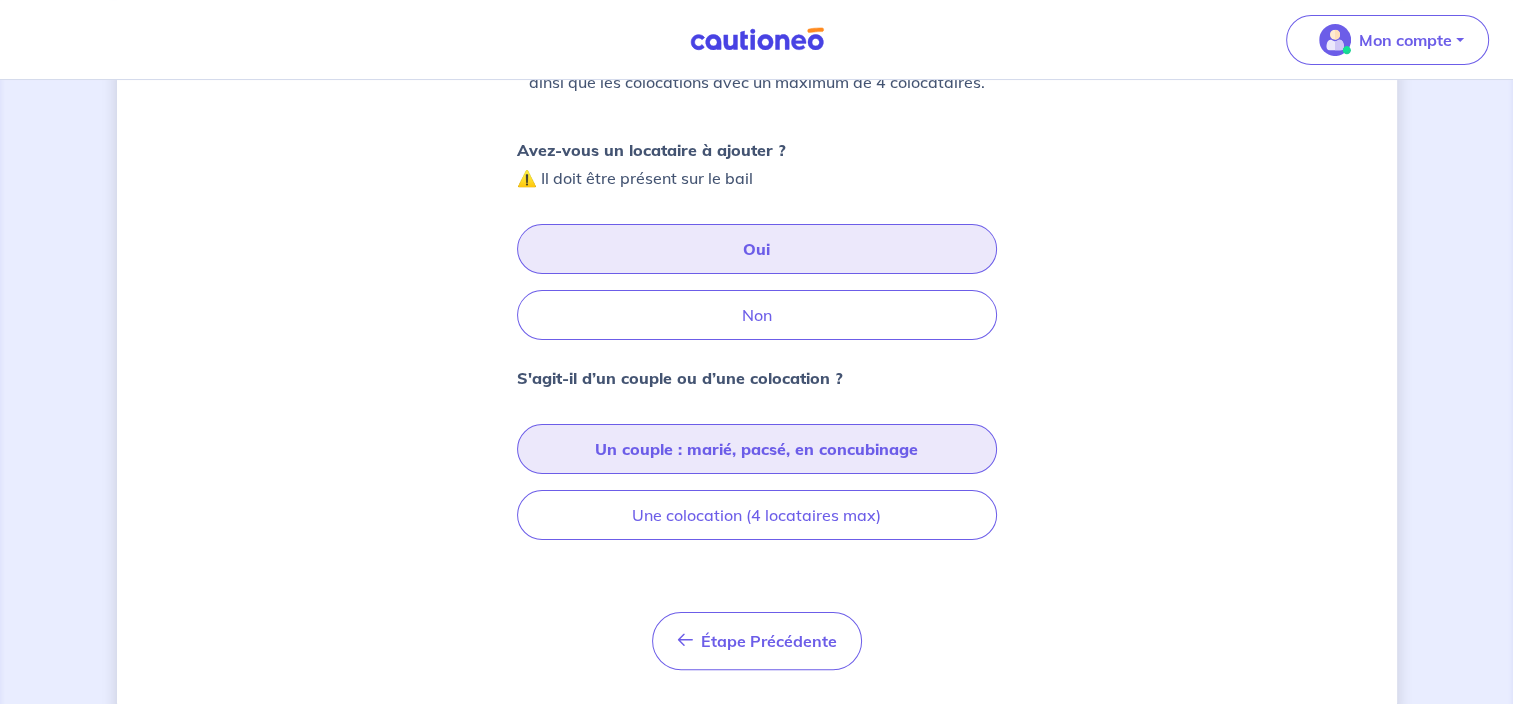 click on "Un couple : marié, pacsé, en concubinage" at bounding box center (757, 449) 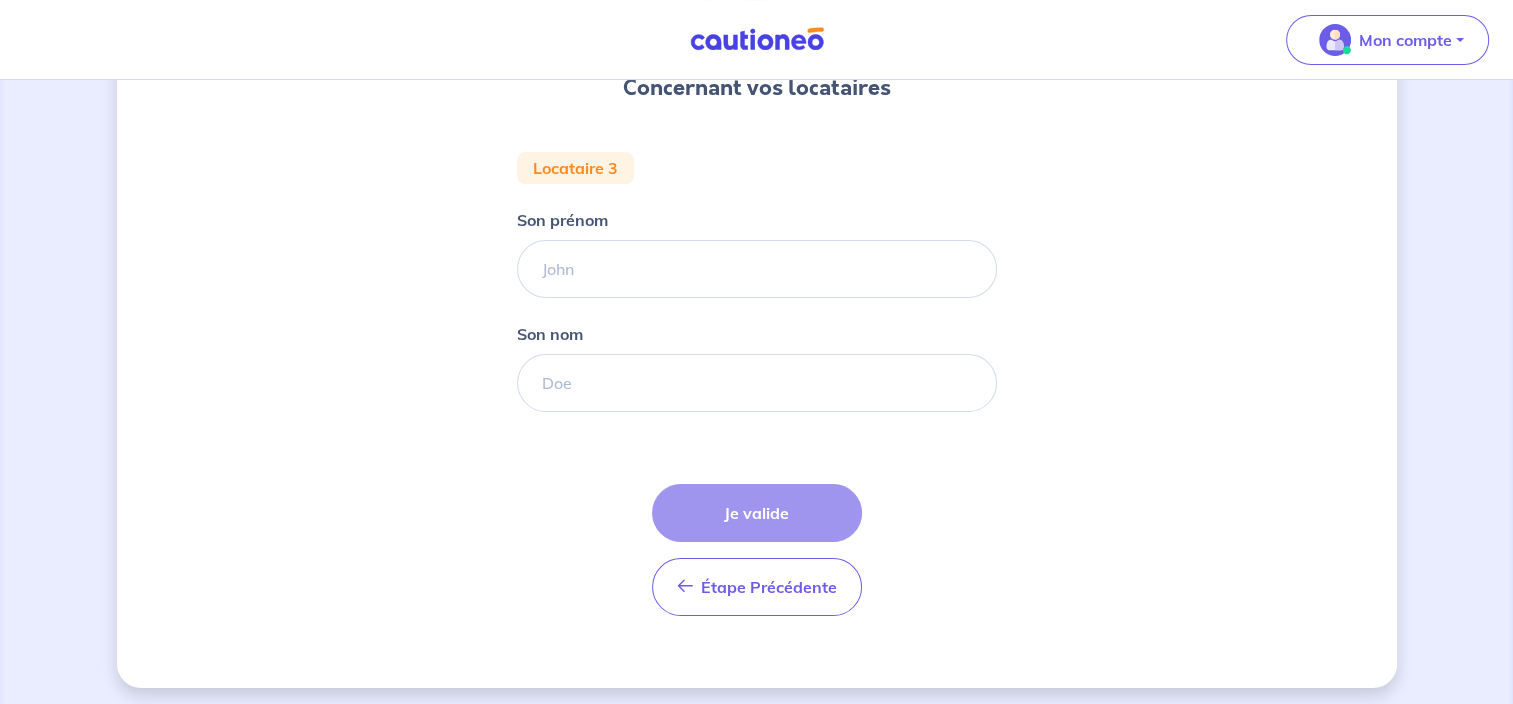 scroll, scrollTop: 210, scrollLeft: 0, axis: vertical 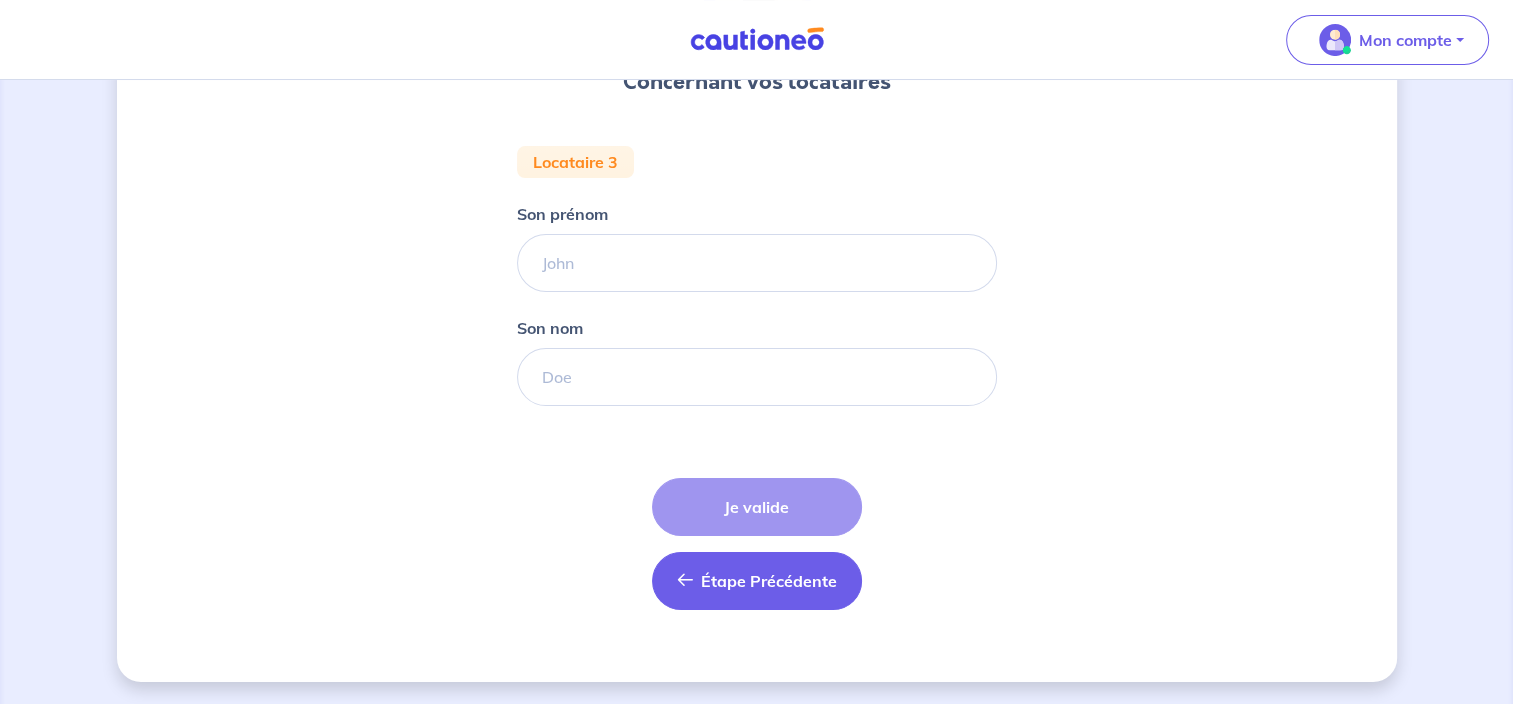 click on "Étape Précédente" at bounding box center [769, 581] 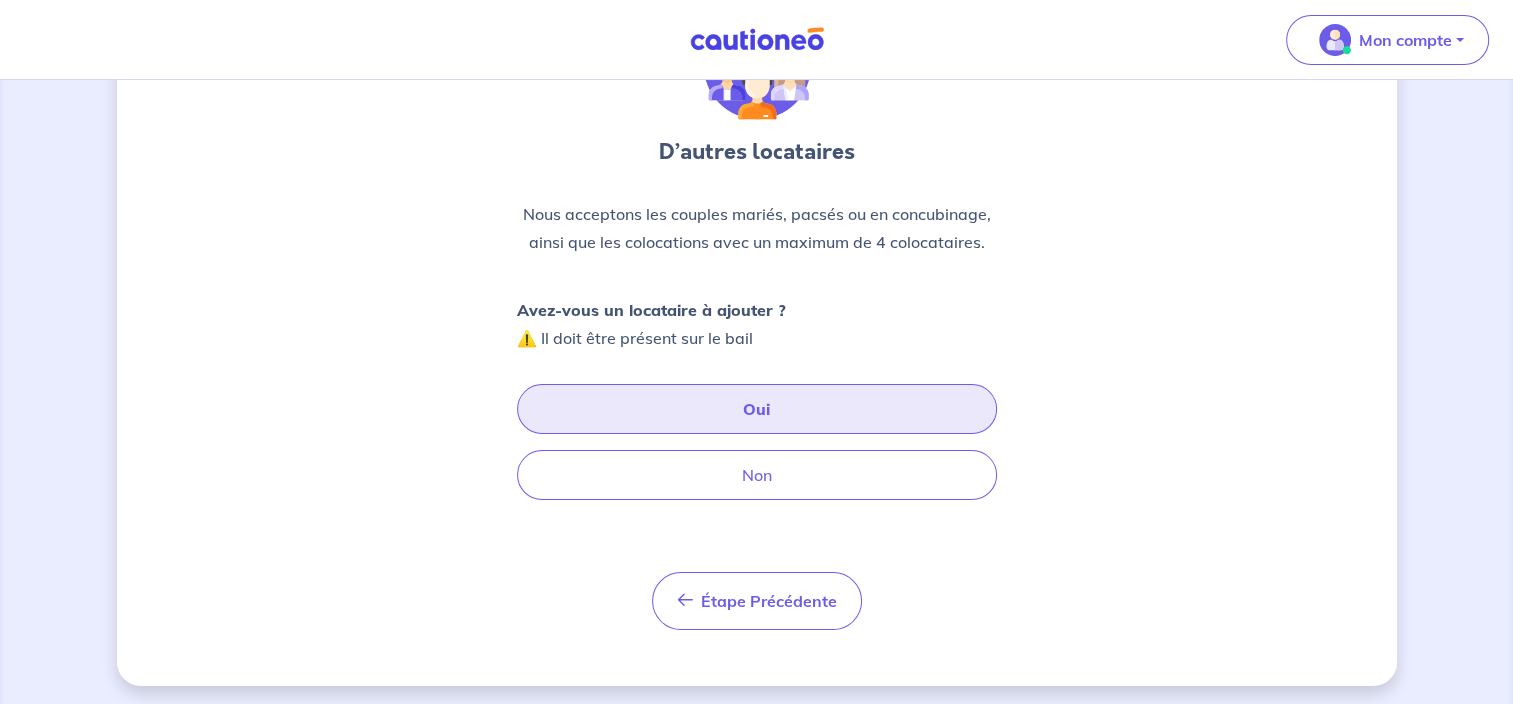 scroll, scrollTop: 144, scrollLeft: 0, axis: vertical 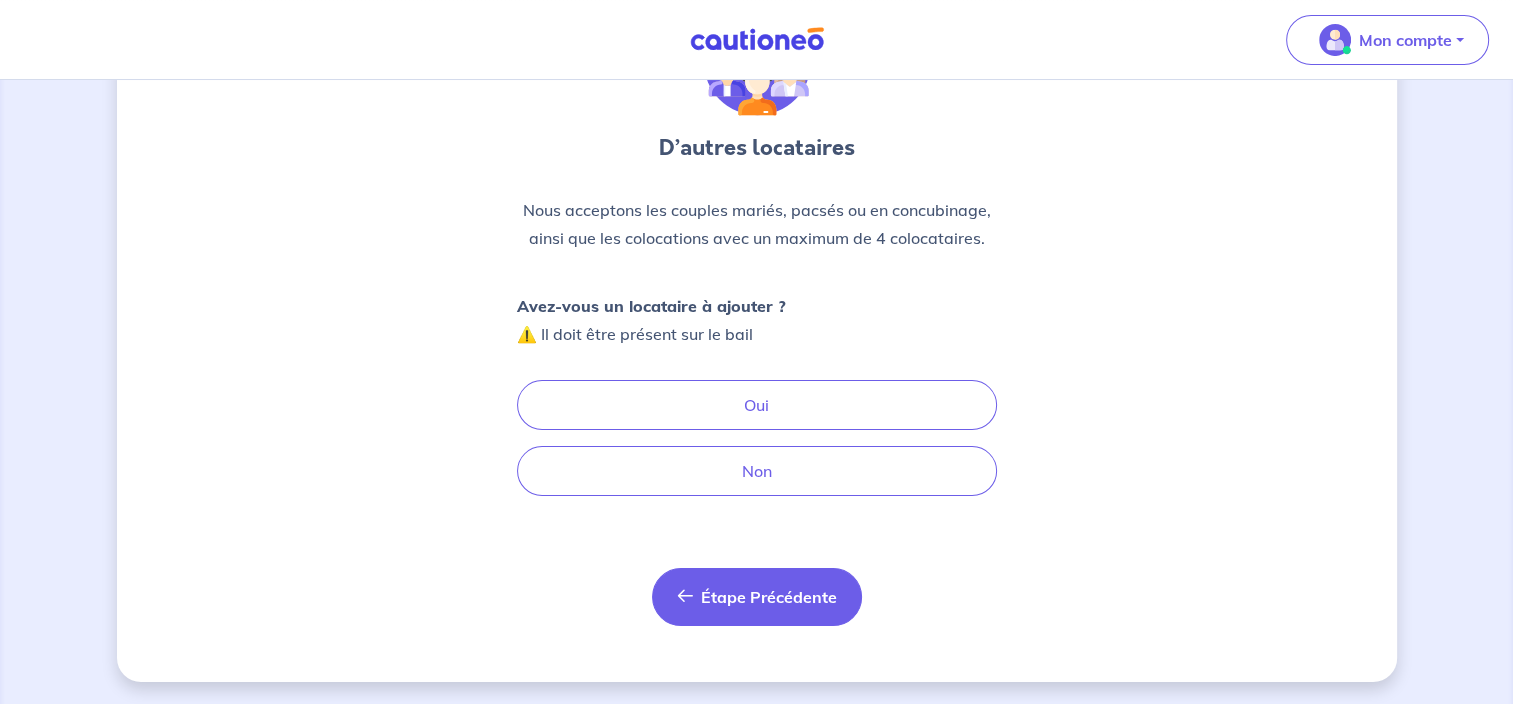 click on "Étape Précédente" at bounding box center (769, 597) 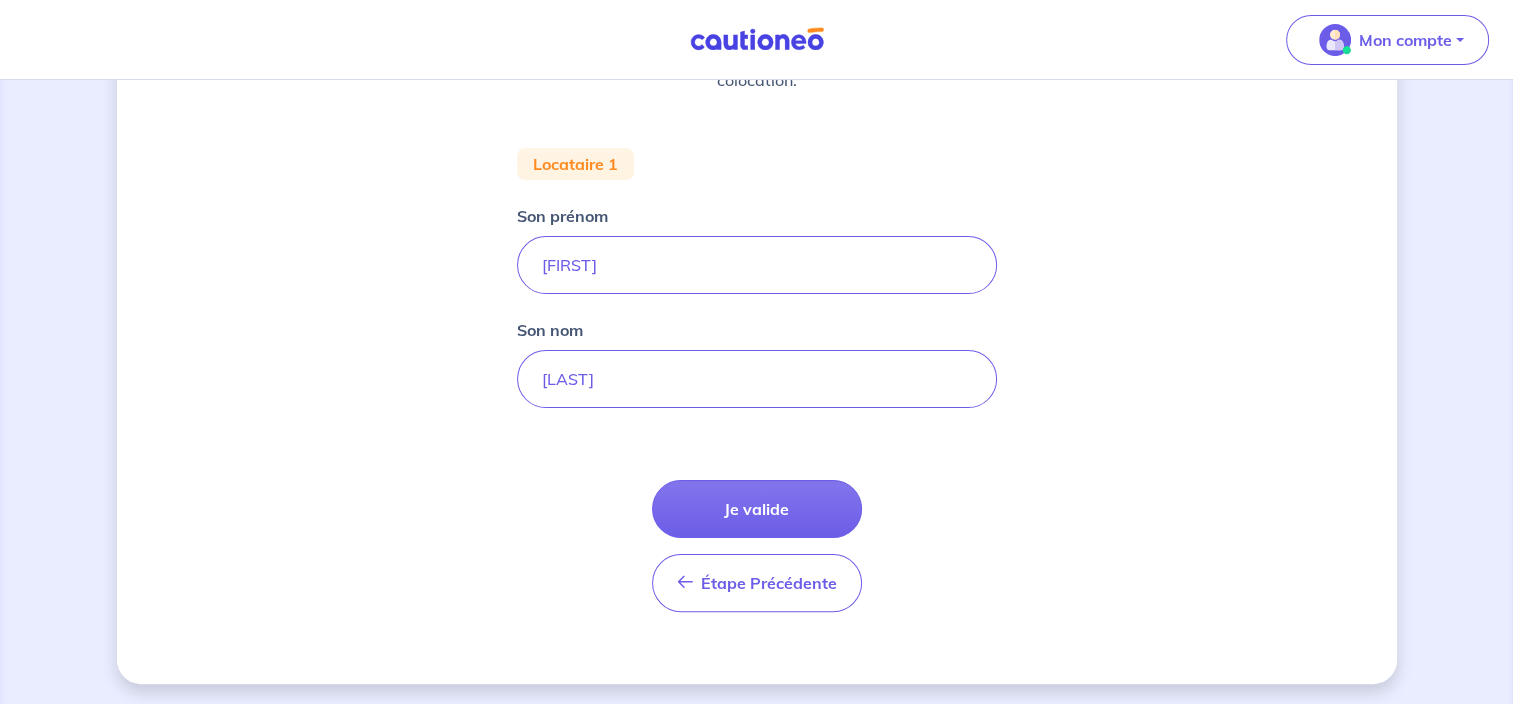 scroll, scrollTop: 338, scrollLeft: 0, axis: vertical 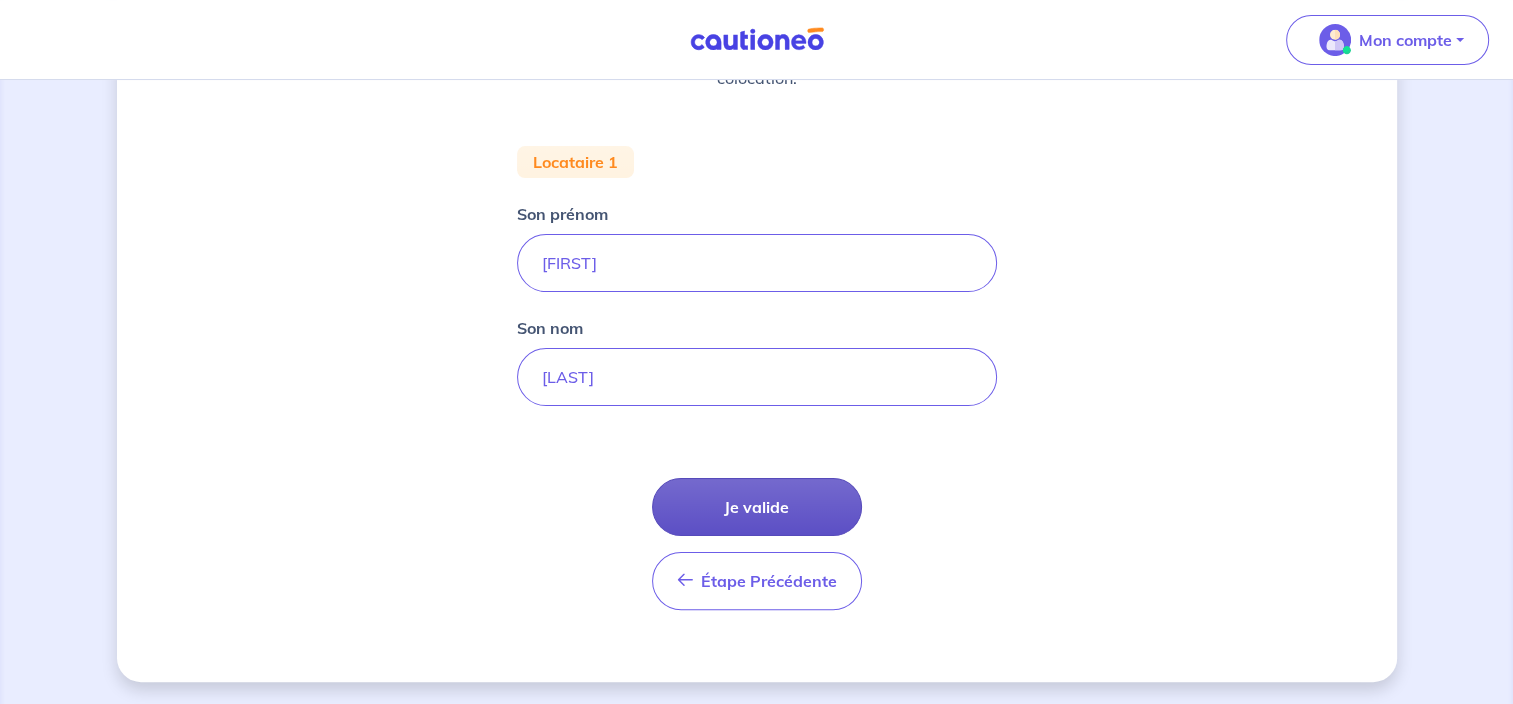 click on "Je valide" at bounding box center (757, 507) 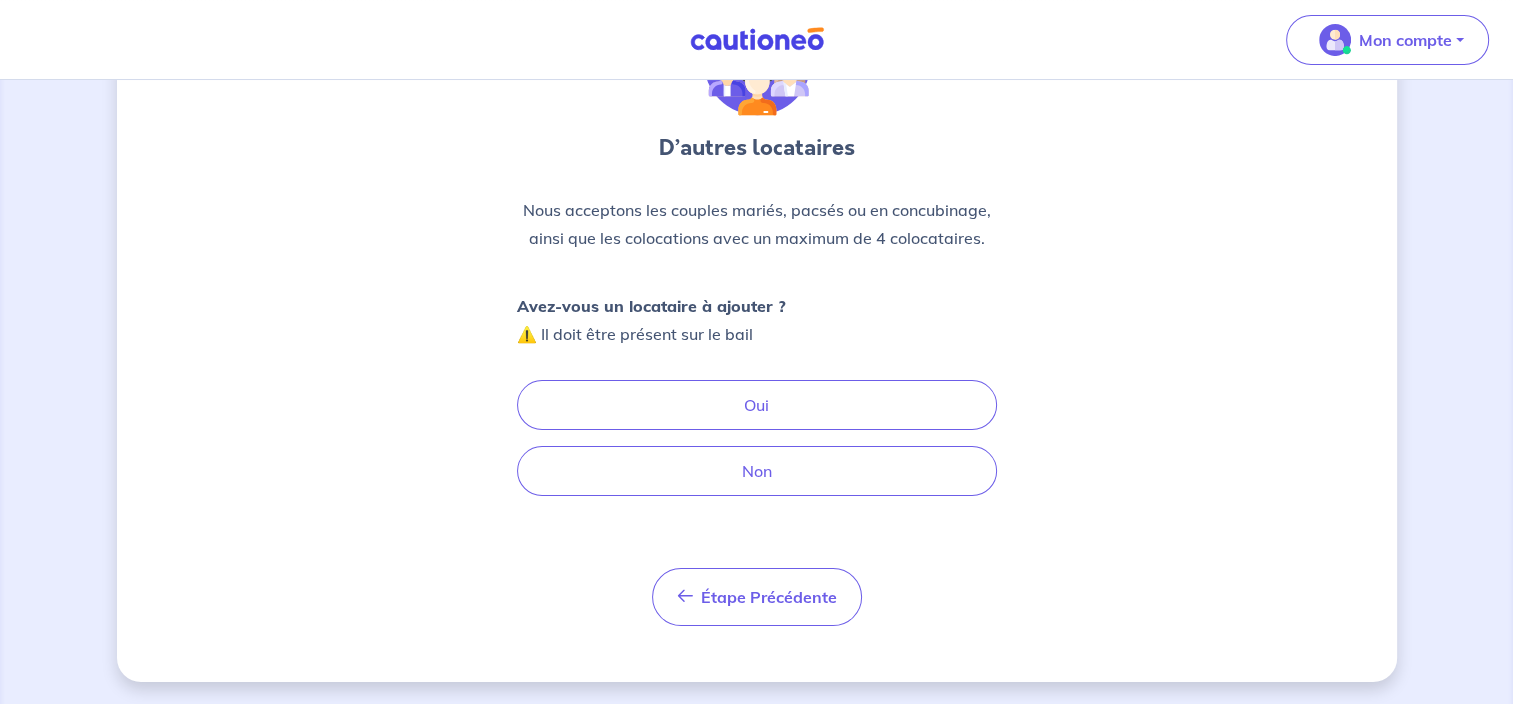 scroll, scrollTop: 144, scrollLeft: 0, axis: vertical 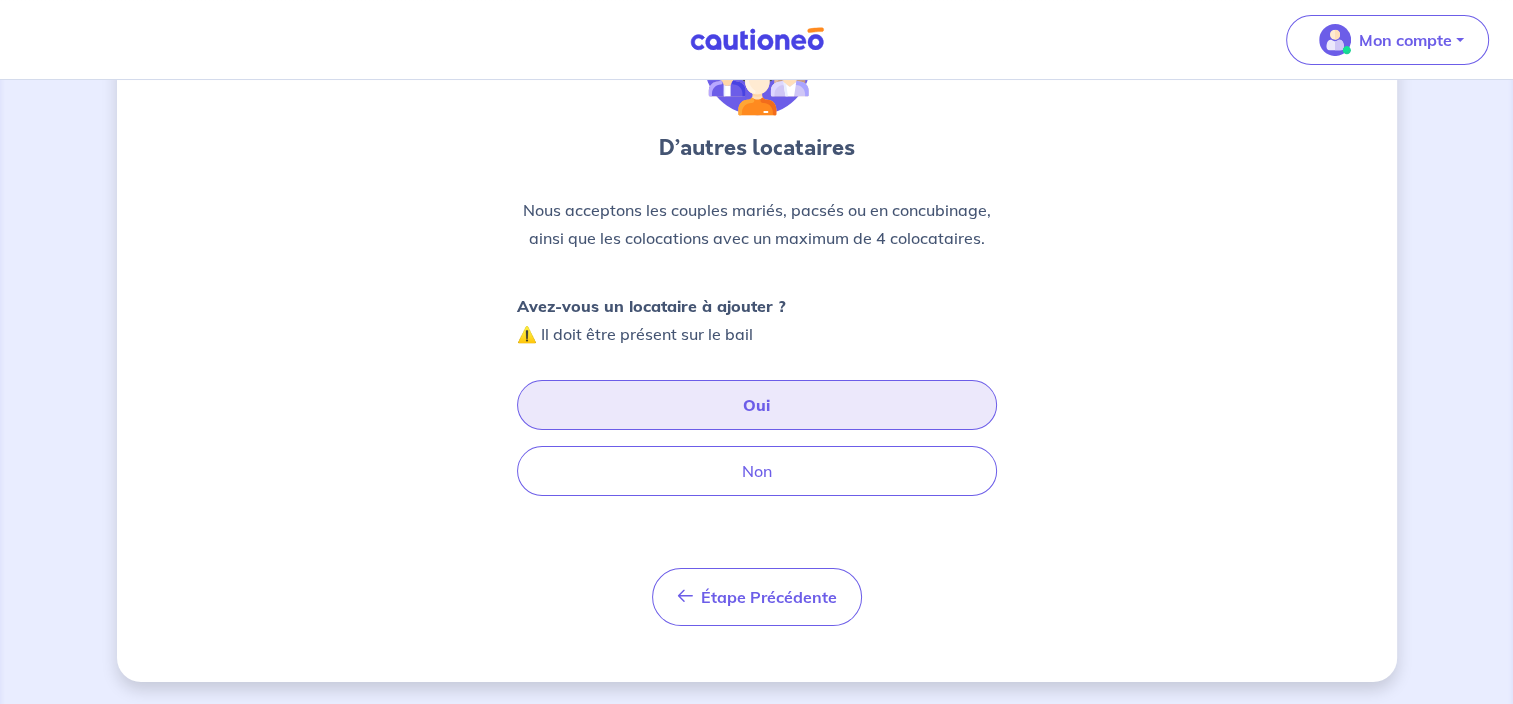 click on "Oui" at bounding box center [757, 405] 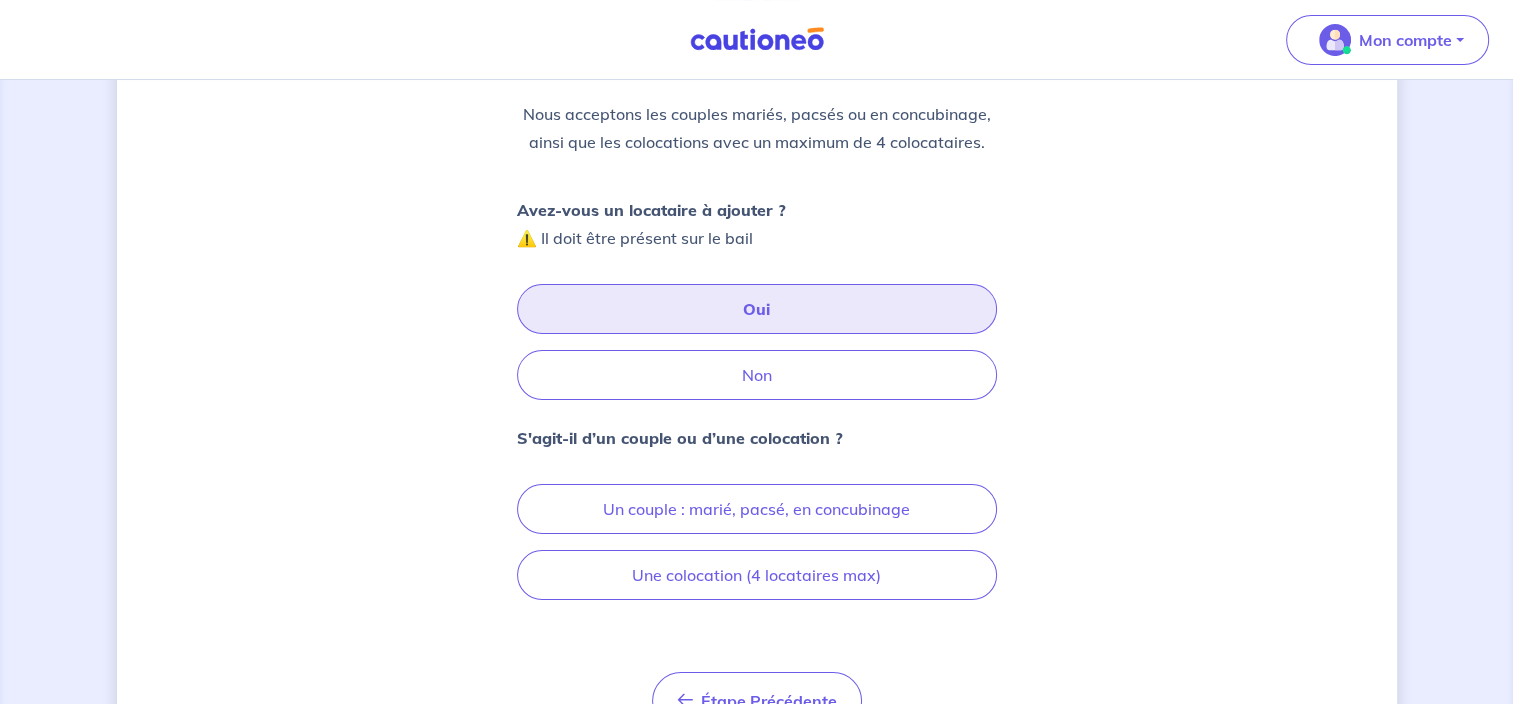 scroll, scrollTop: 344, scrollLeft: 0, axis: vertical 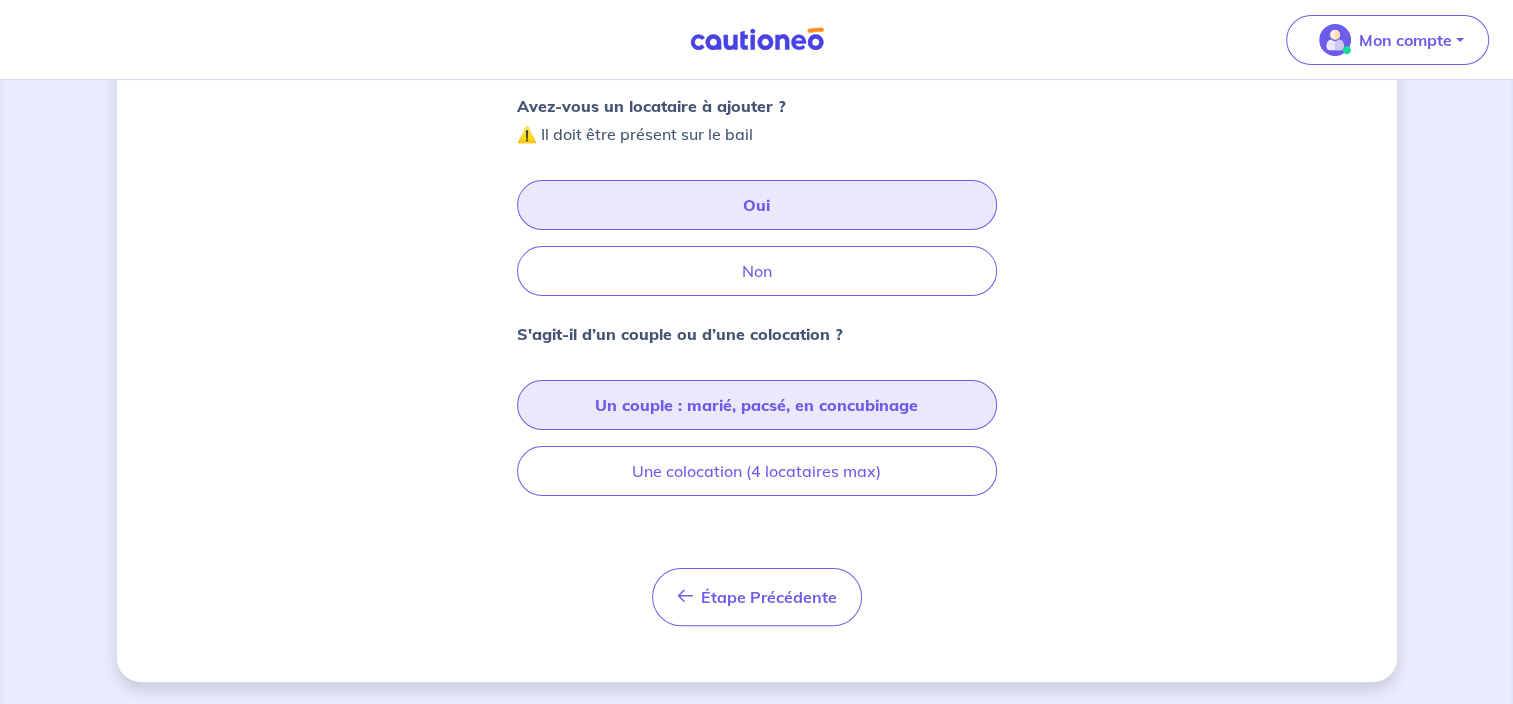 click on "Un couple : marié, pacsé, en concubinage" at bounding box center [757, 405] 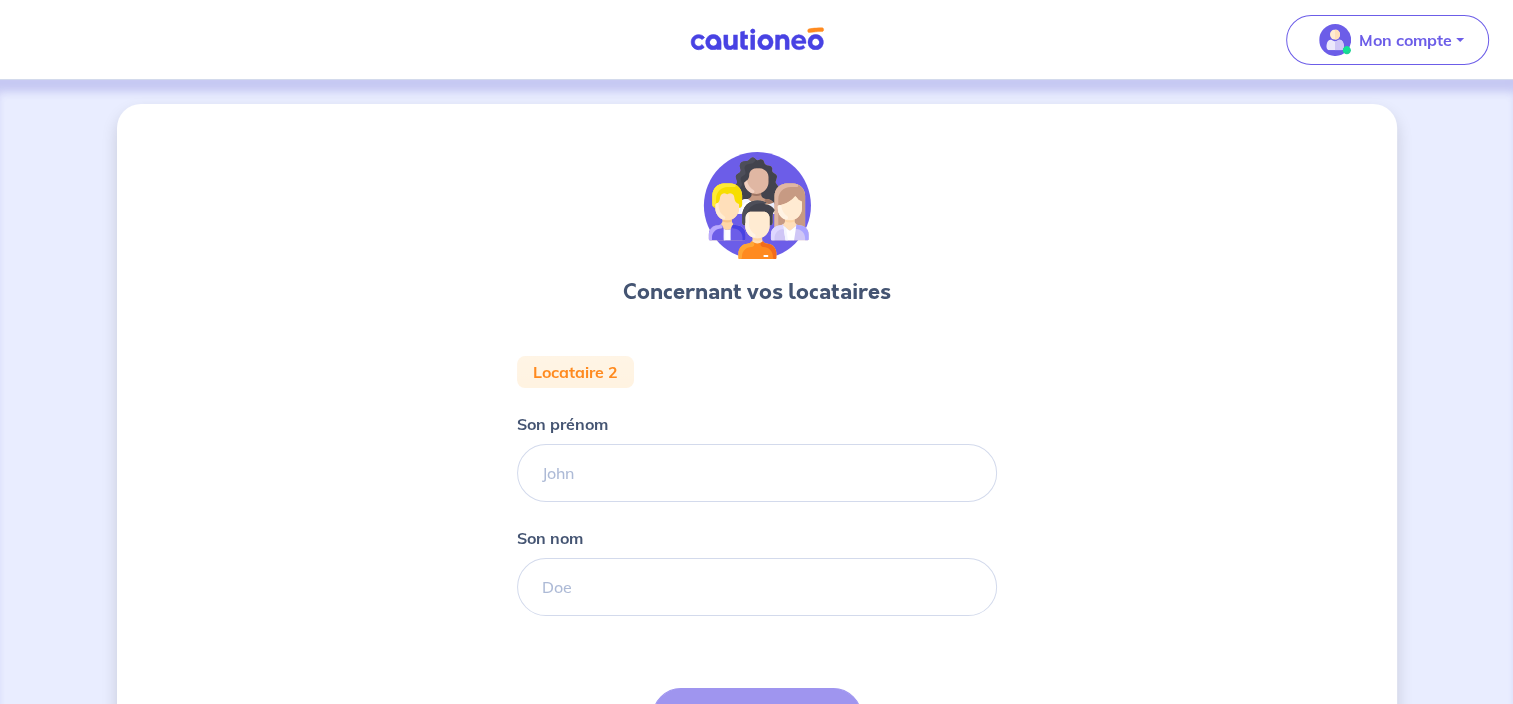 scroll, scrollTop: 0, scrollLeft: 0, axis: both 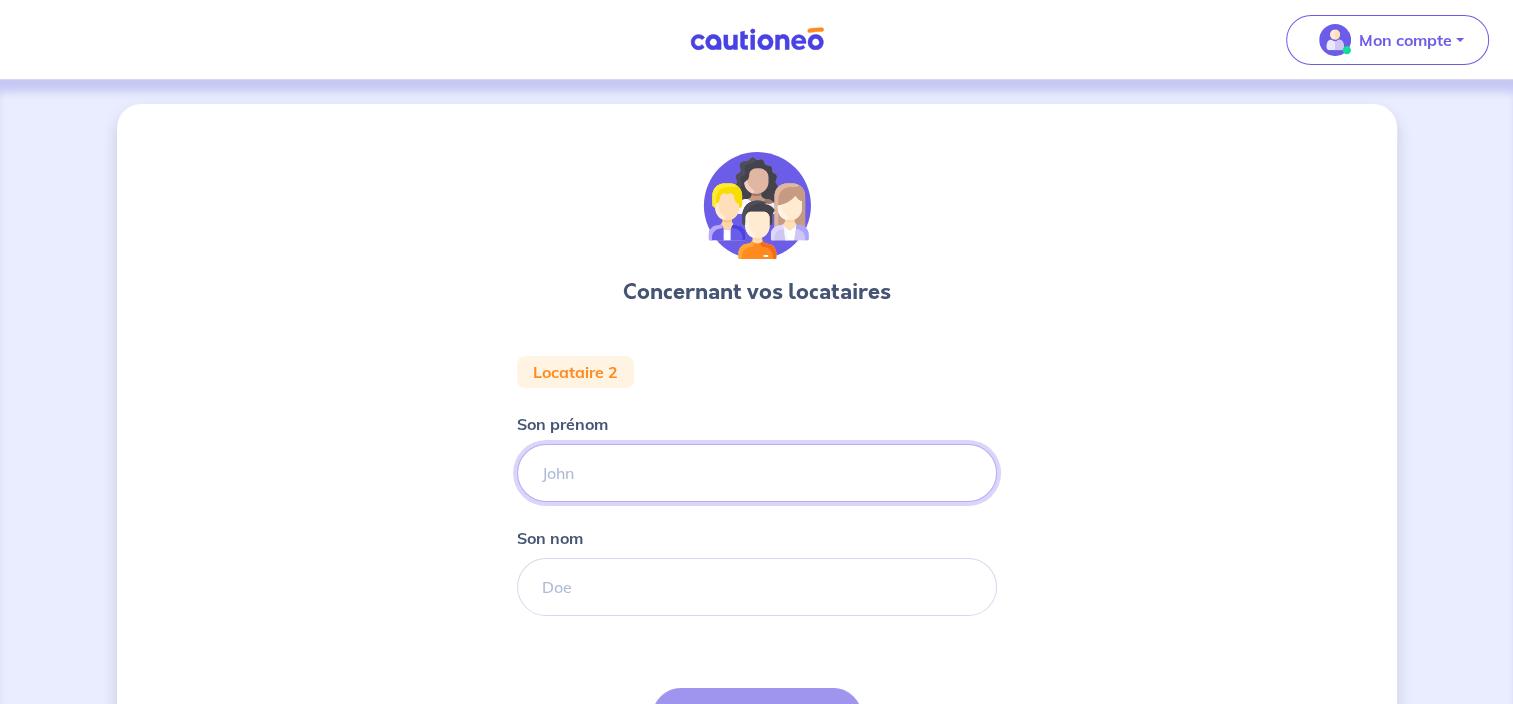 click on "Son prénom" at bounding box center (757, 473) 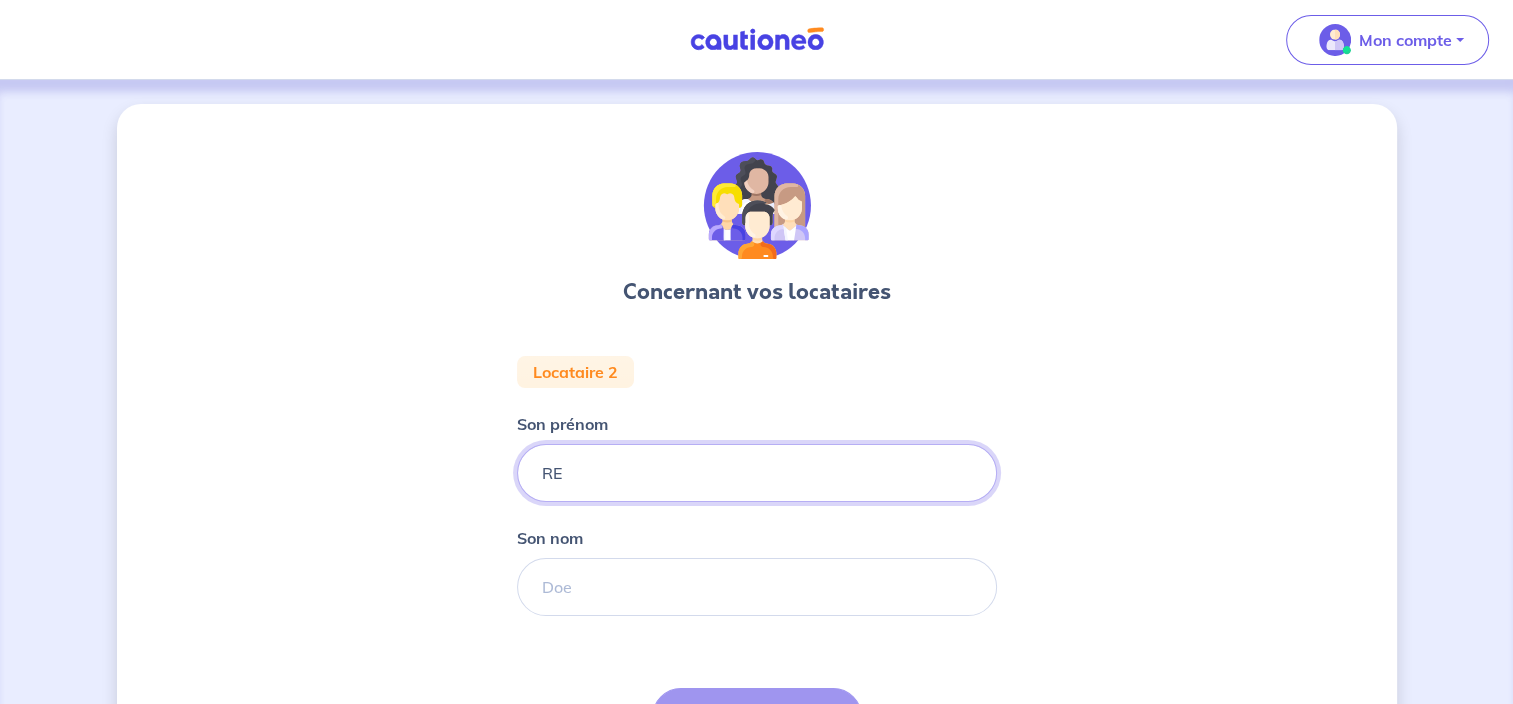 type on "R" 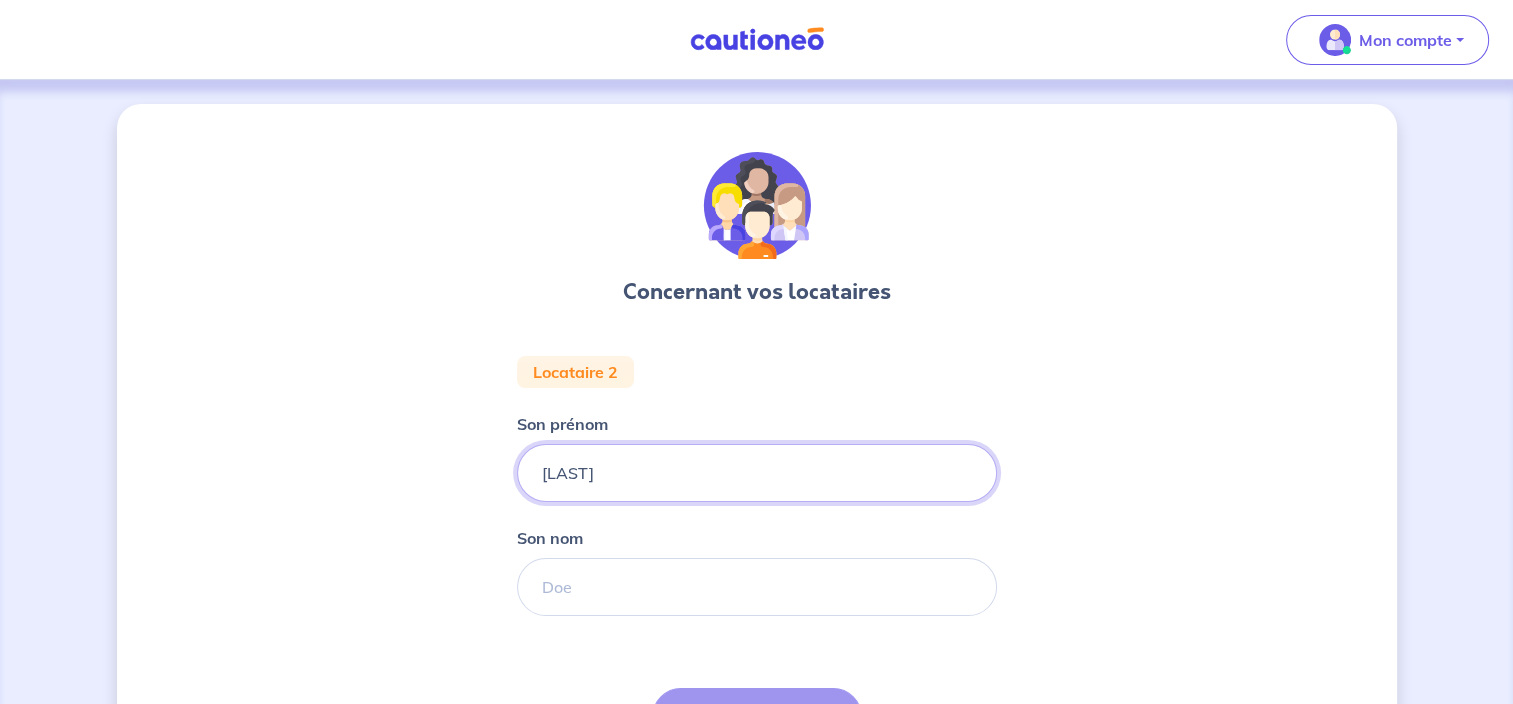 type on "[LAST]" 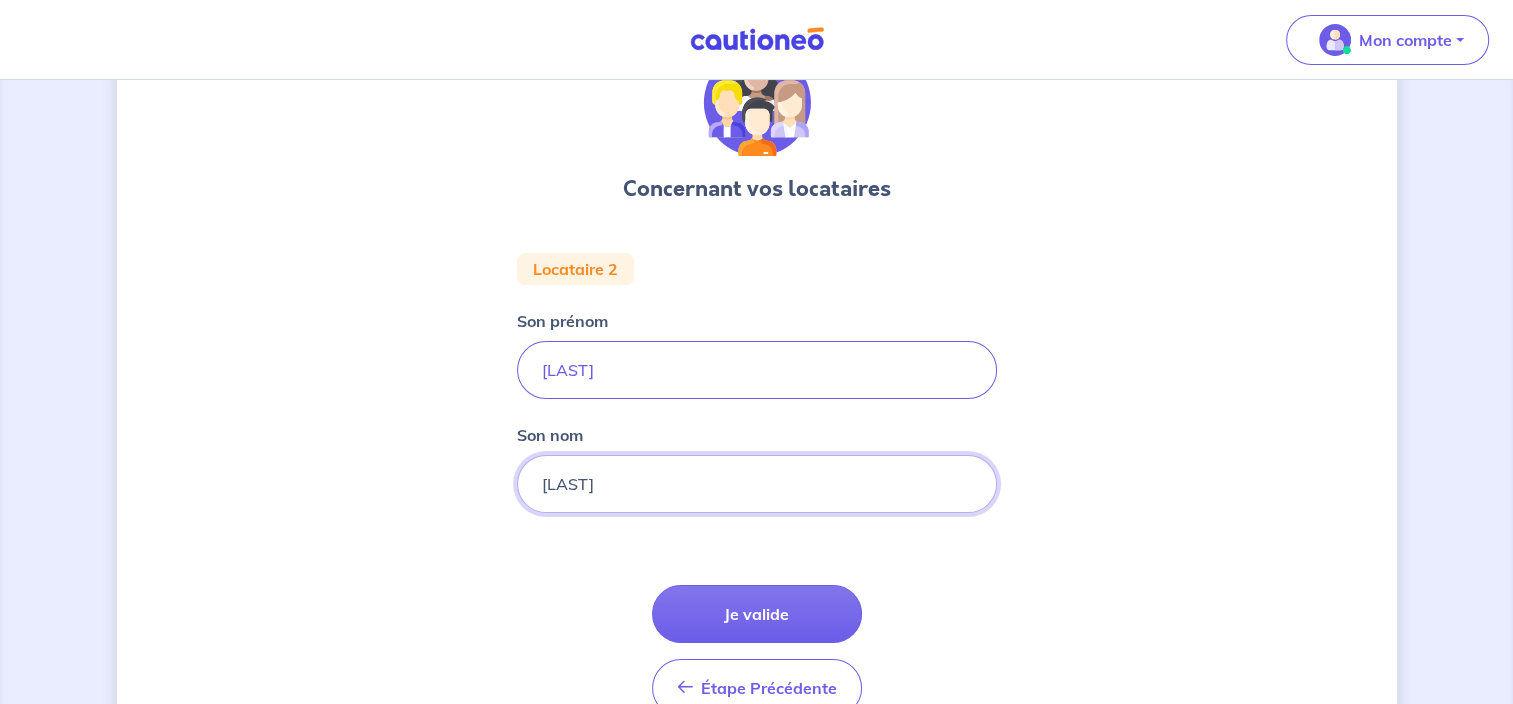 scroll, scrollTop: 210, scrollLeft: 0, axis: vertical 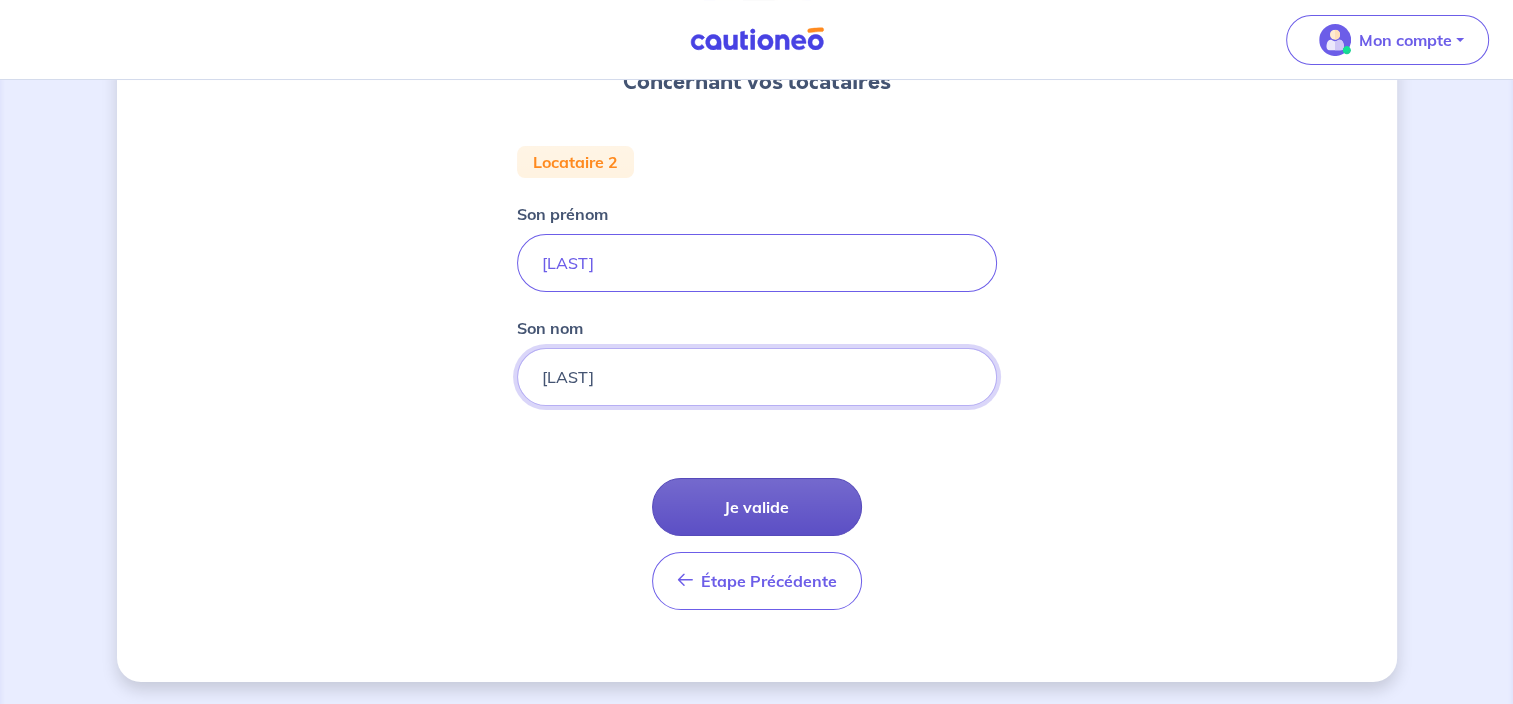 type on "[LAST]" 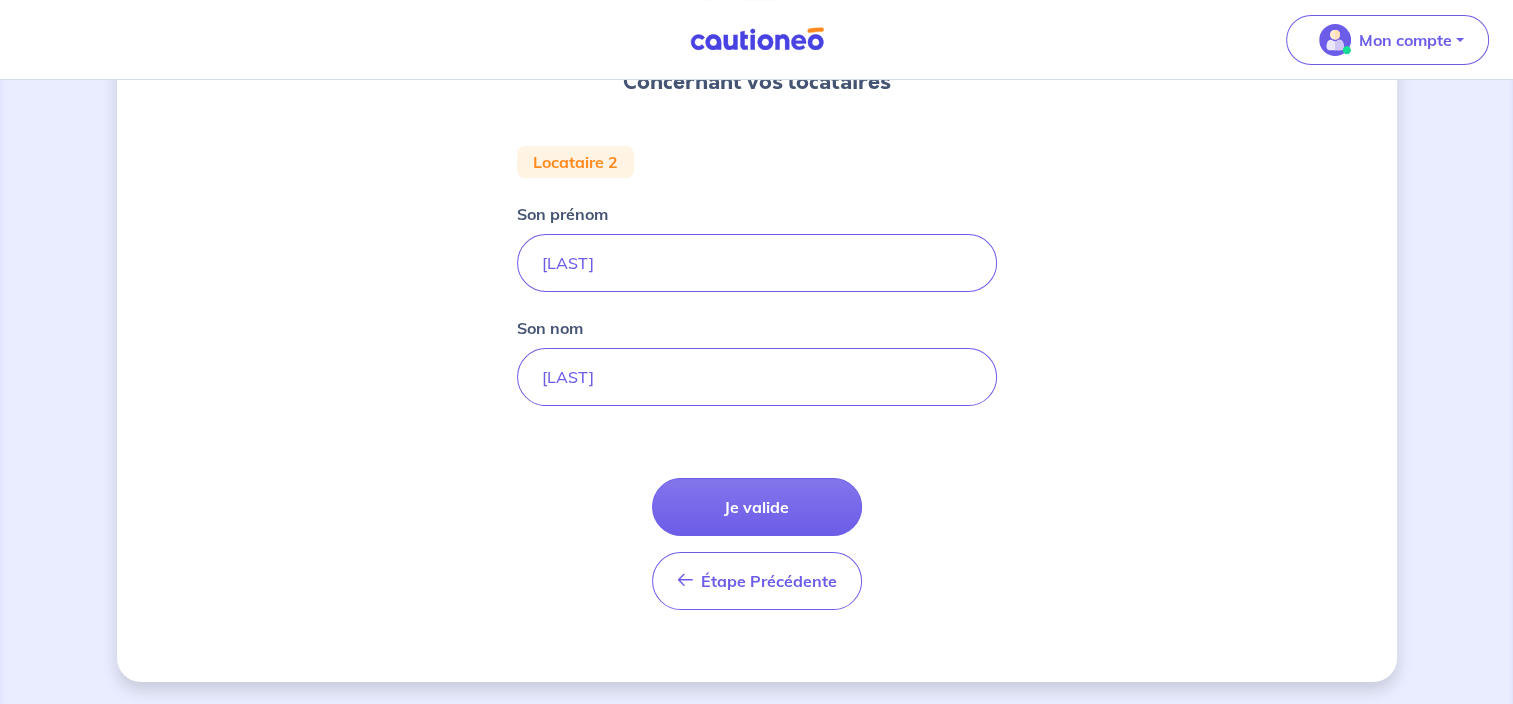 click on "Je valide" at bounding box center [757, 507] 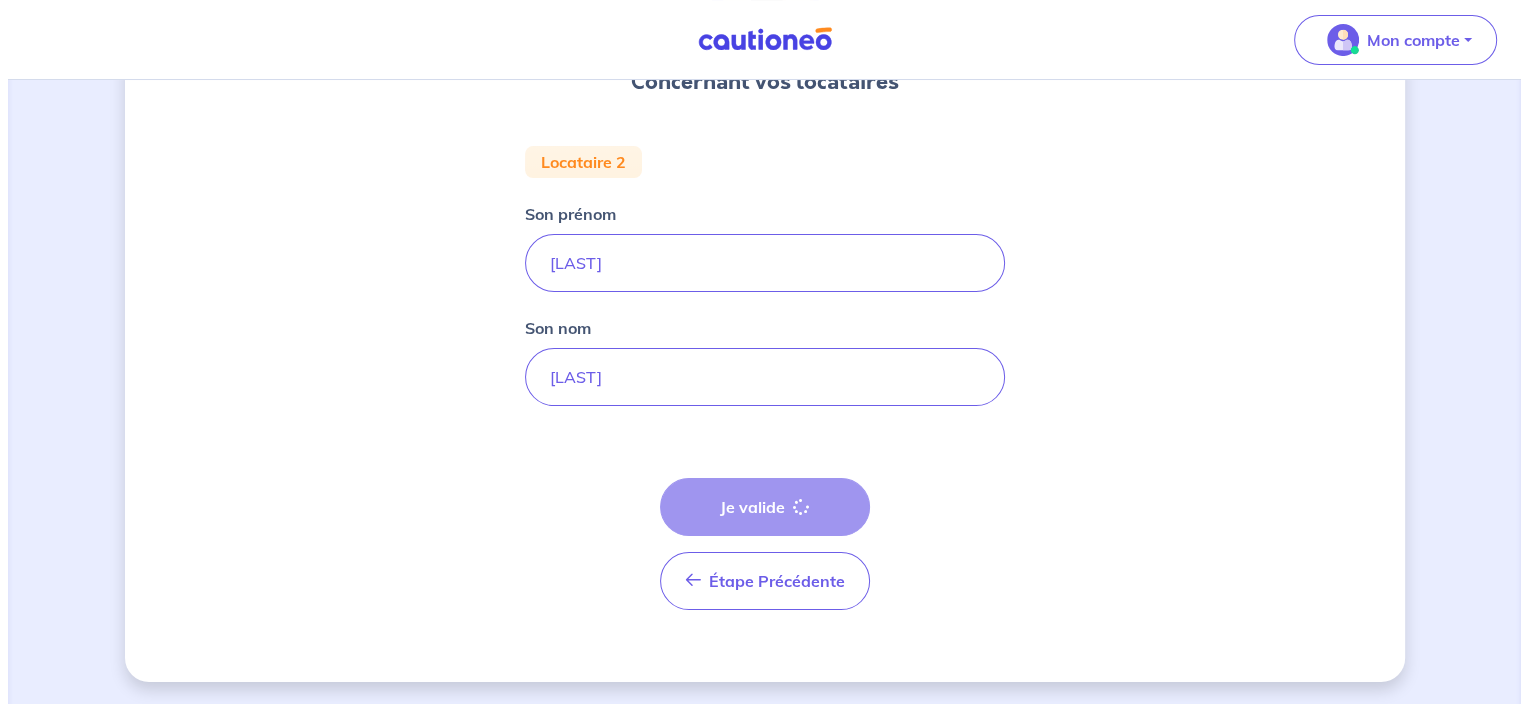 scroll, scrollTop: 0, scrollLeft: 0, axis: both 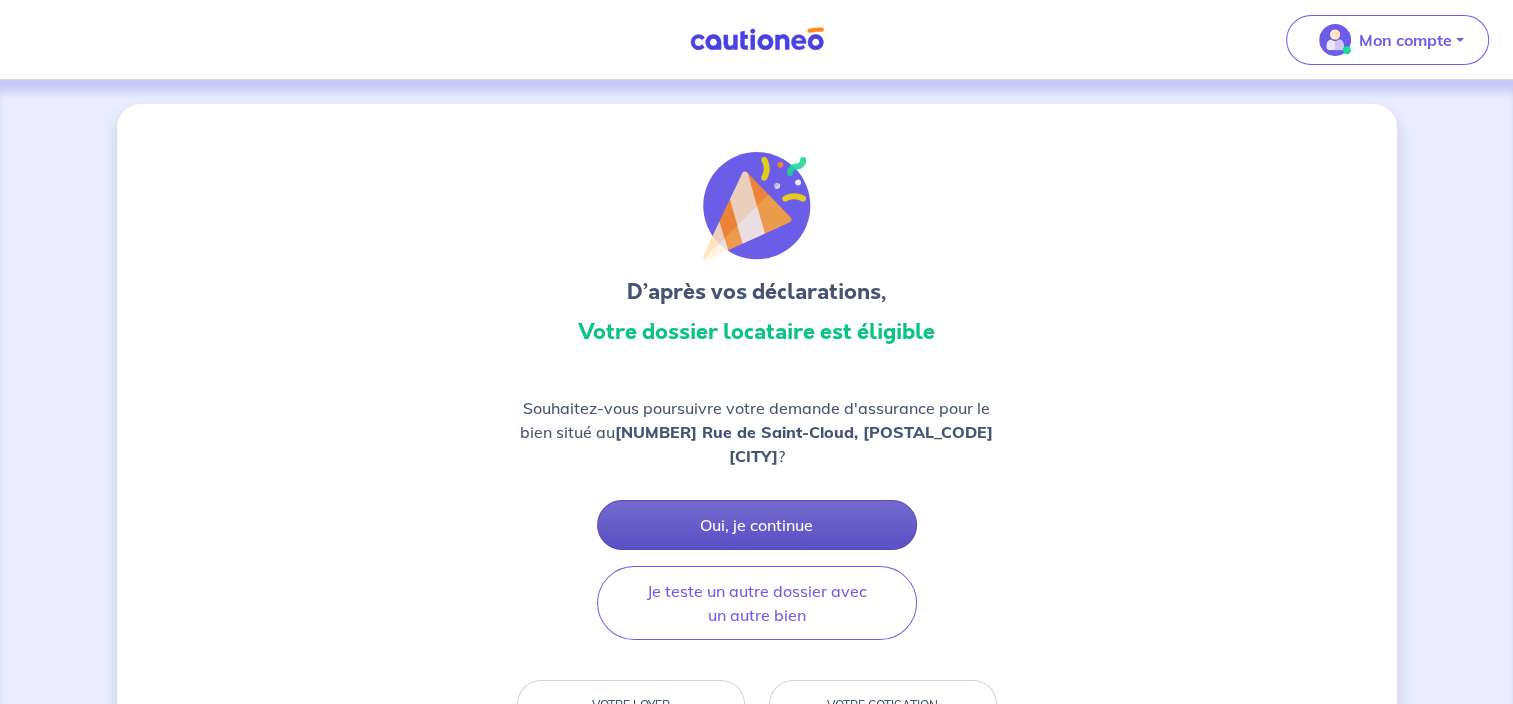 click on "Oui, je continue" at bounding box center [757, 525] 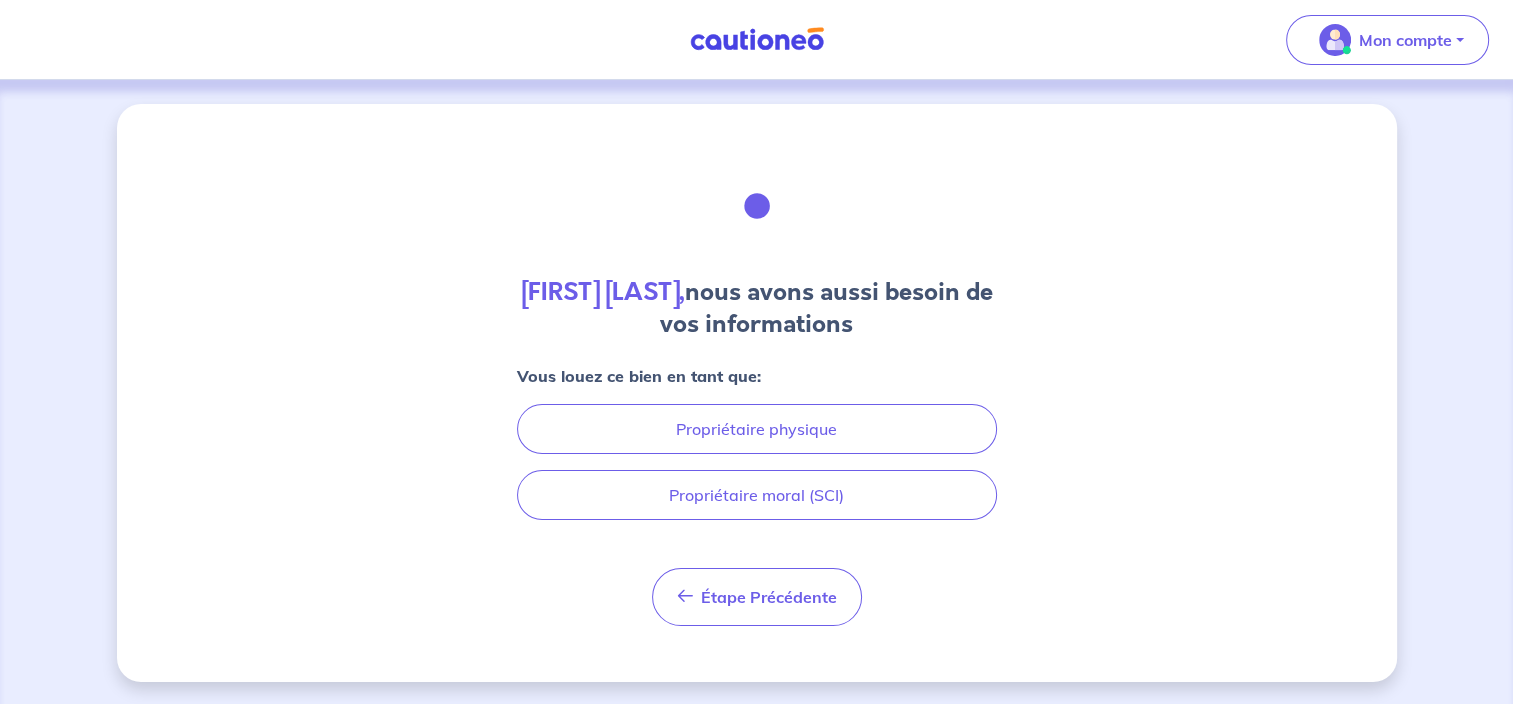 scroll, scrollTop: 0, scrollLeft: 0, axis: both 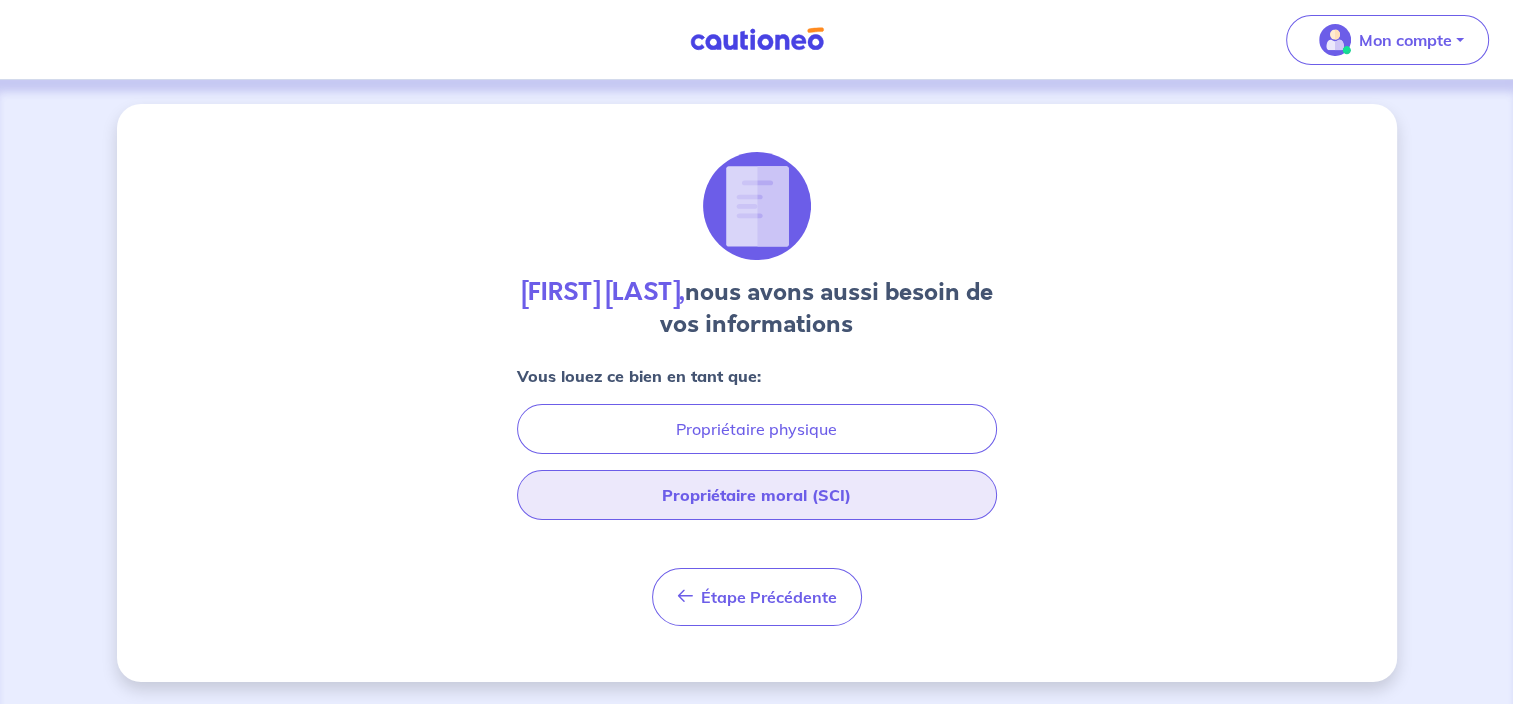 click on "Propriétaire moral (SCI)" at bounding box center (757, 495) 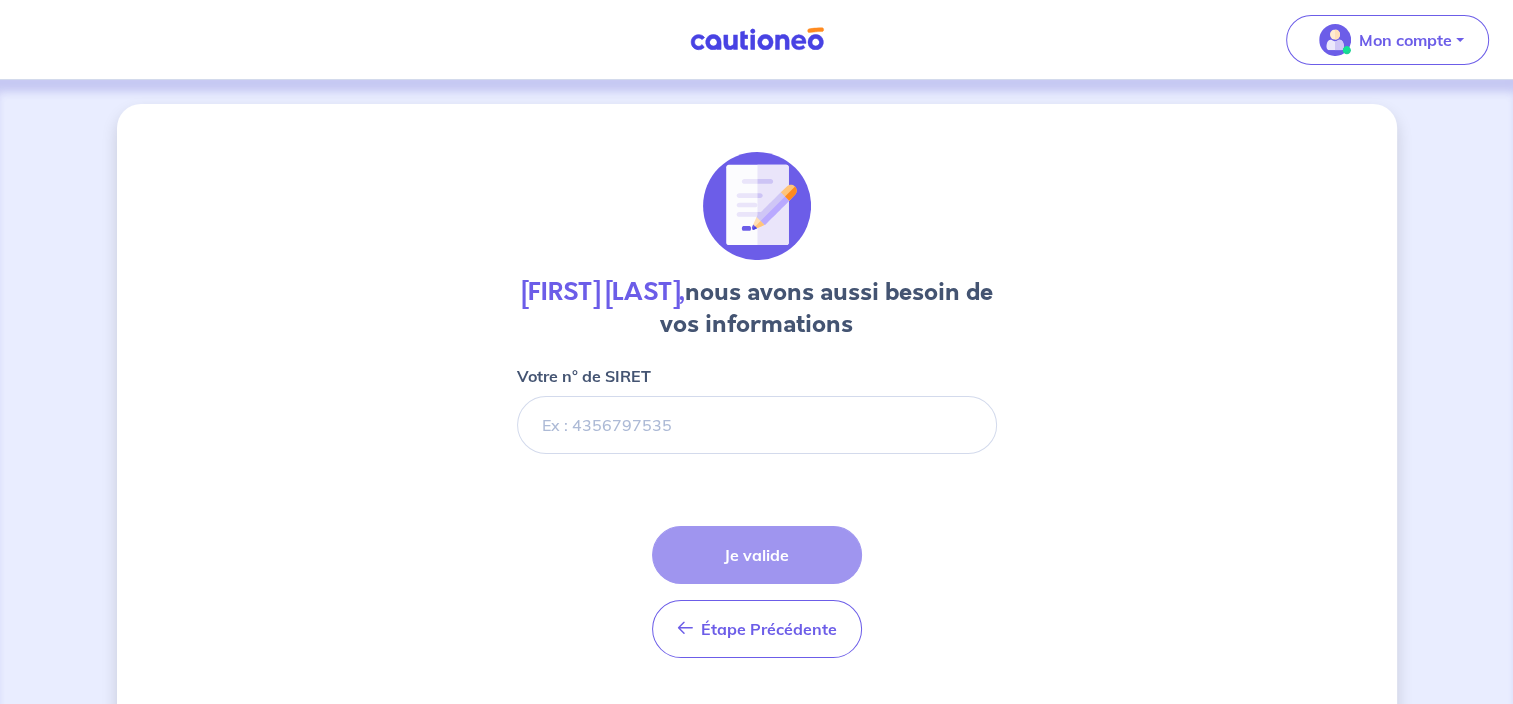 scroll, scrollTop: 48, scrollLeft: 0, axis: vertical 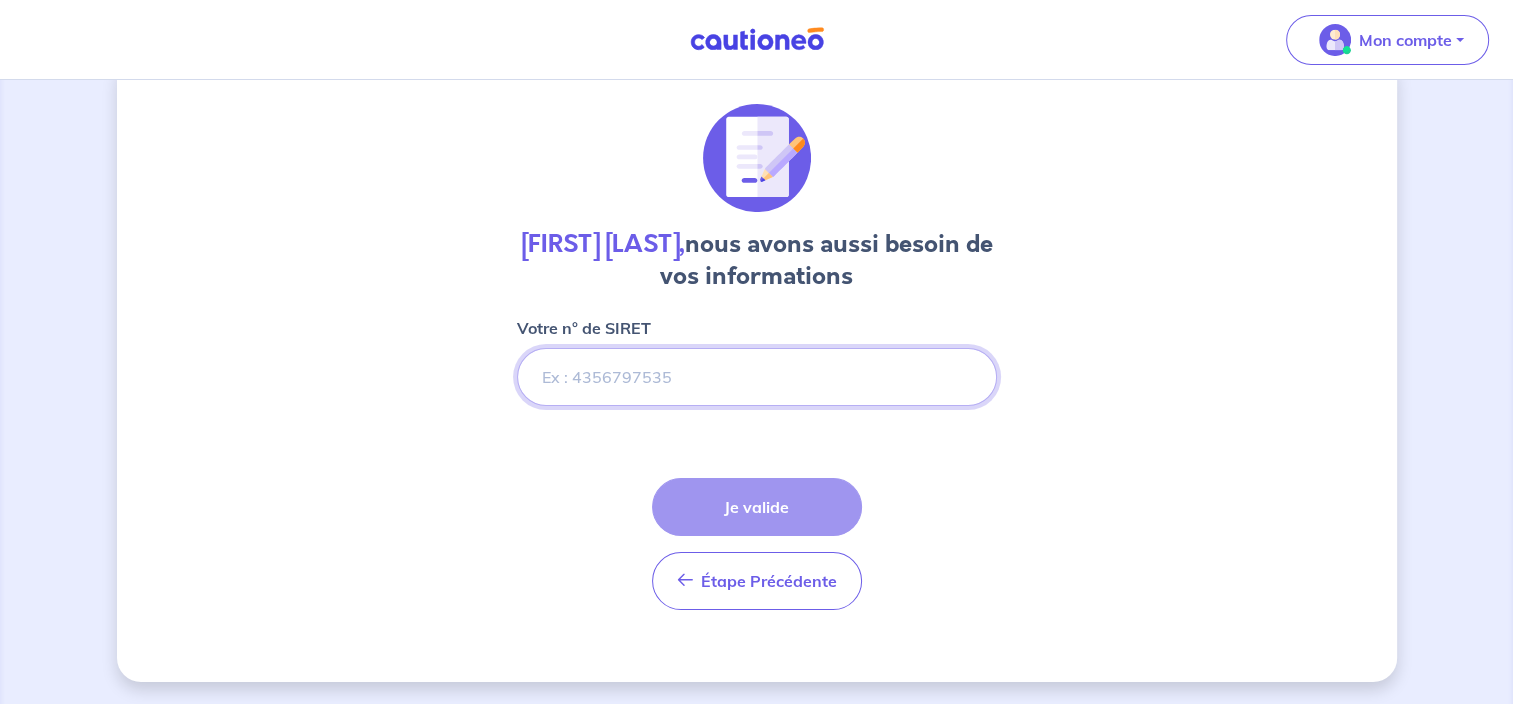 click on "Votre n° de  SIRET" at bounding box center (757, 377) 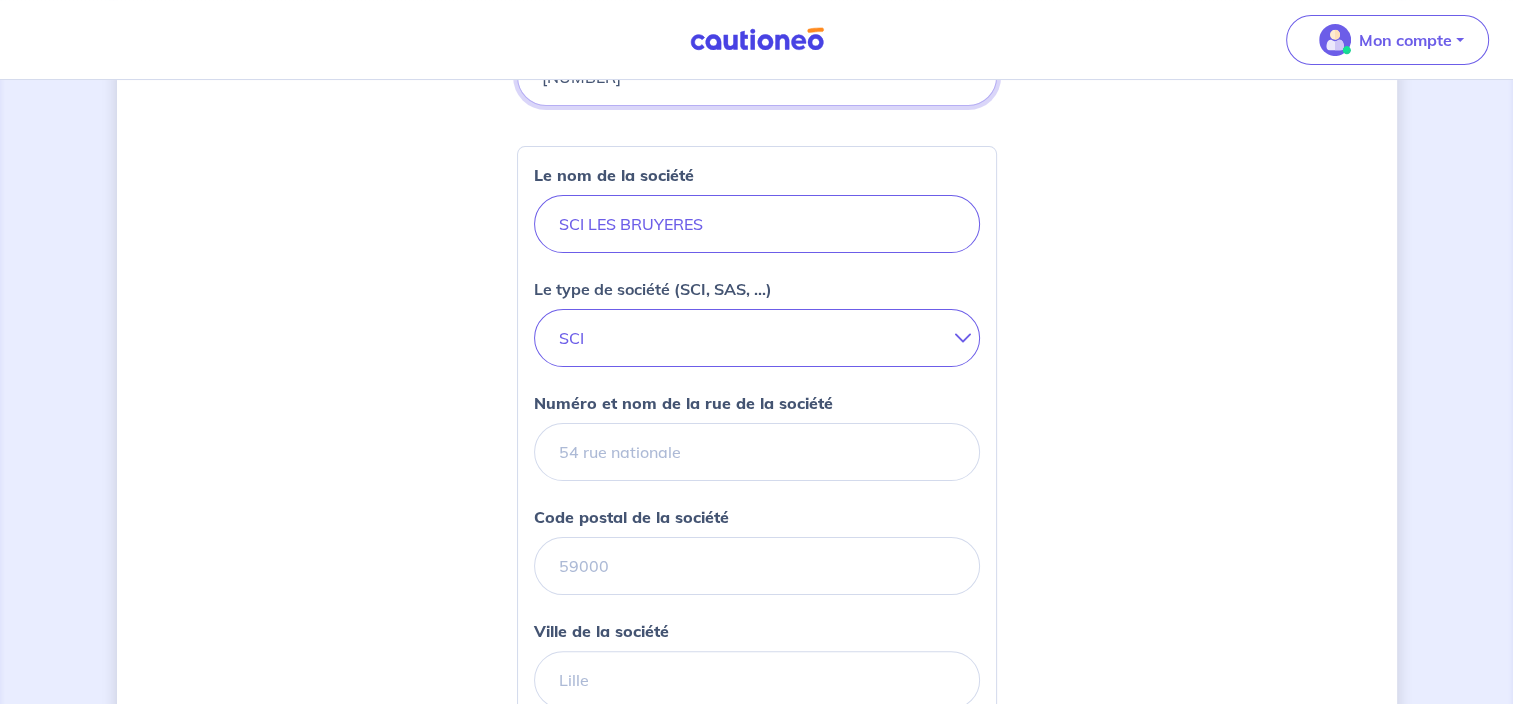 scroll, scrollTop: 448, scrollLeft: 0, axis: vertical 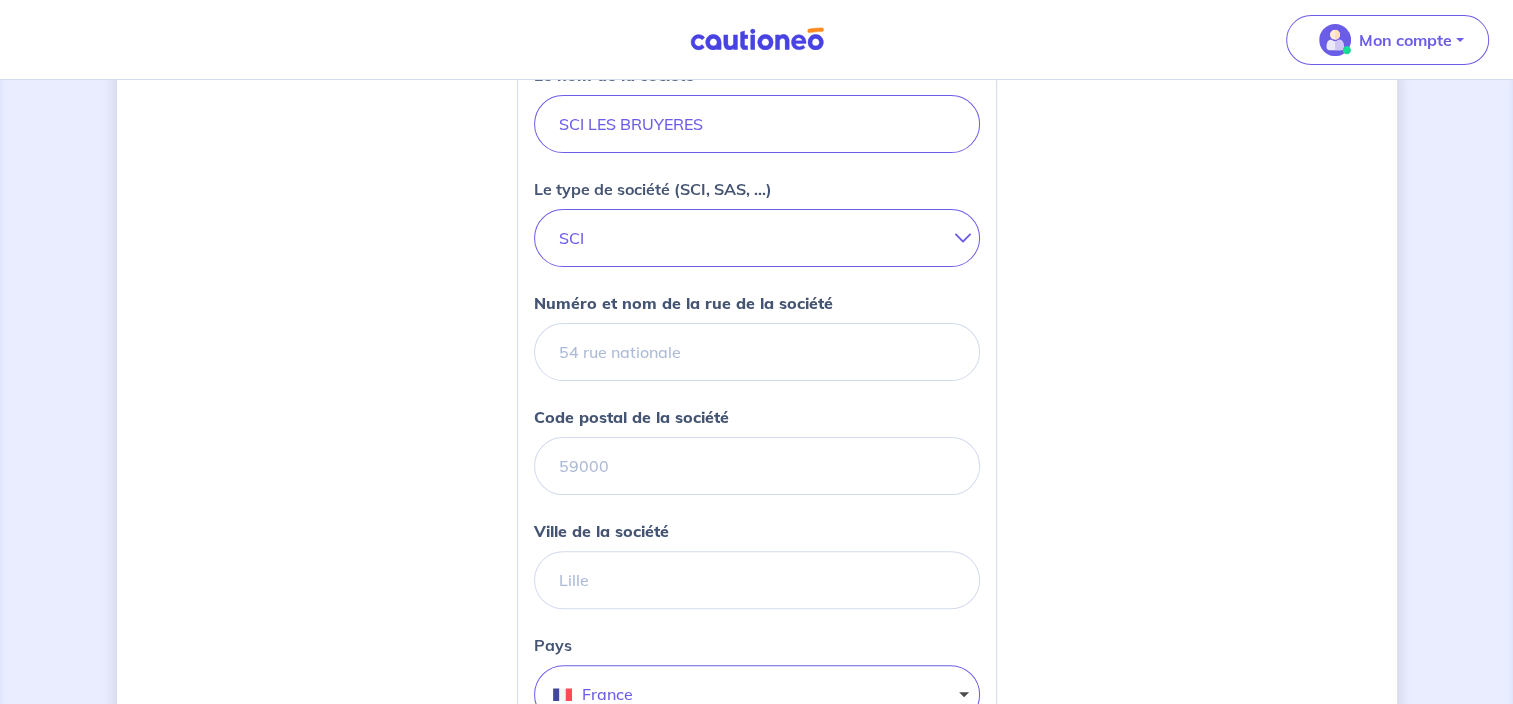 type on "[NUMBER]" 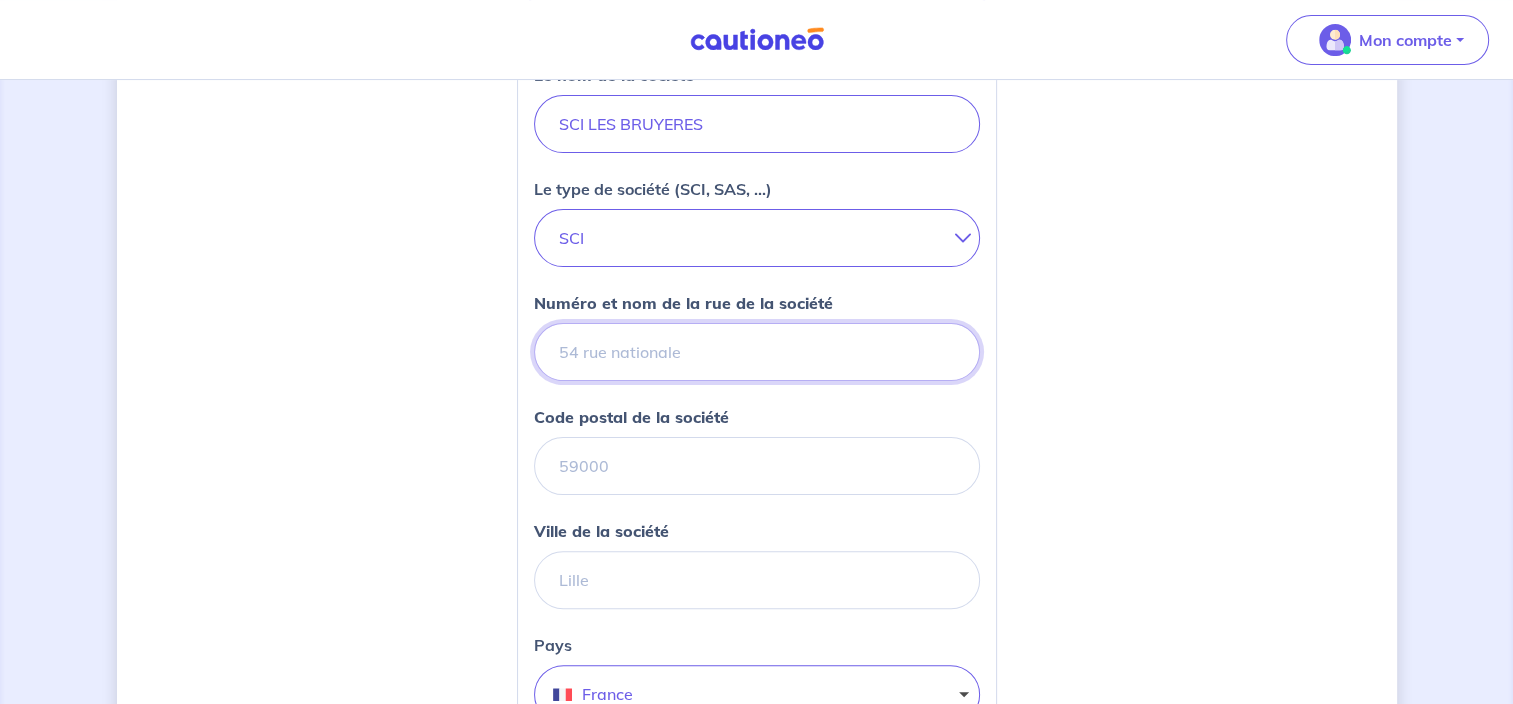 click on "Numéro et nom de la rue de la société" at bounding box center (757, 352) 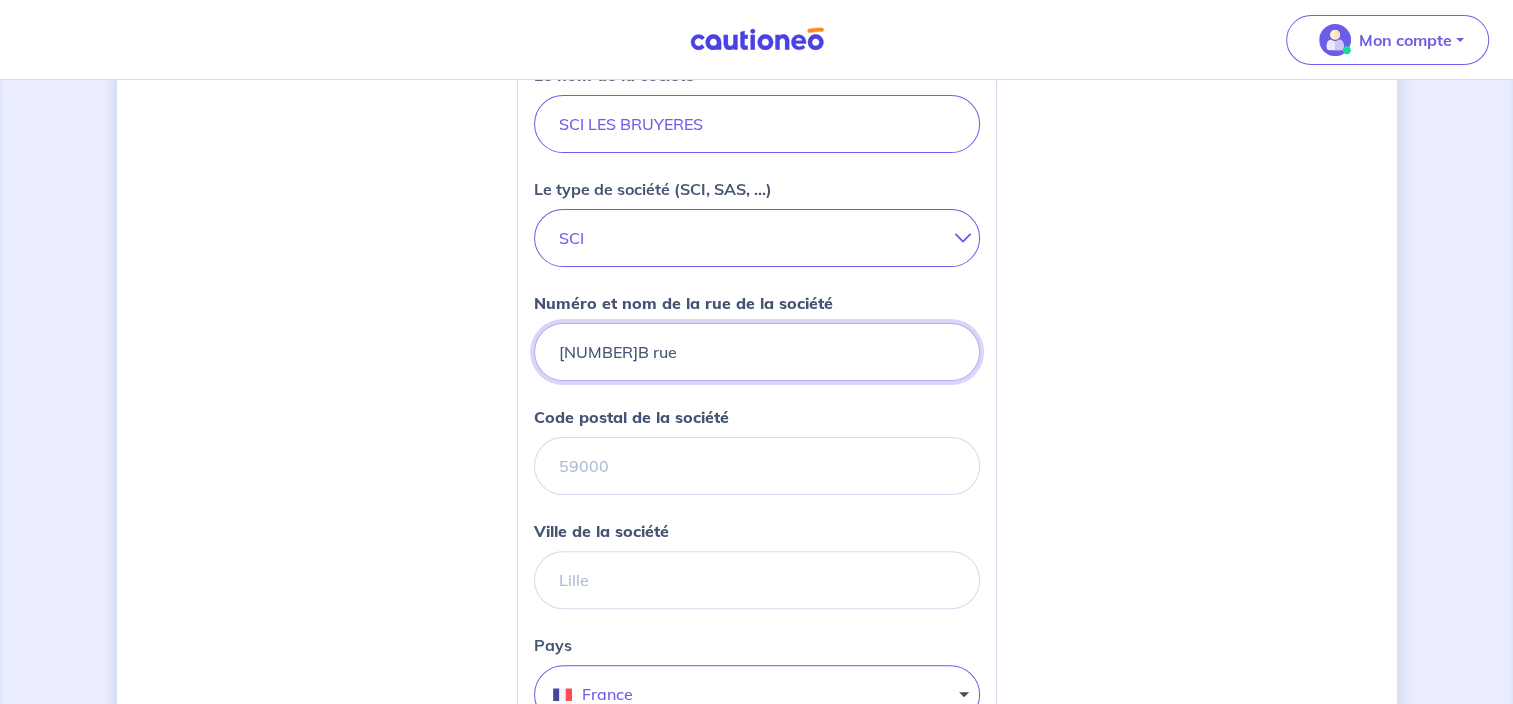 type on "[NUMBER] [STREET]" 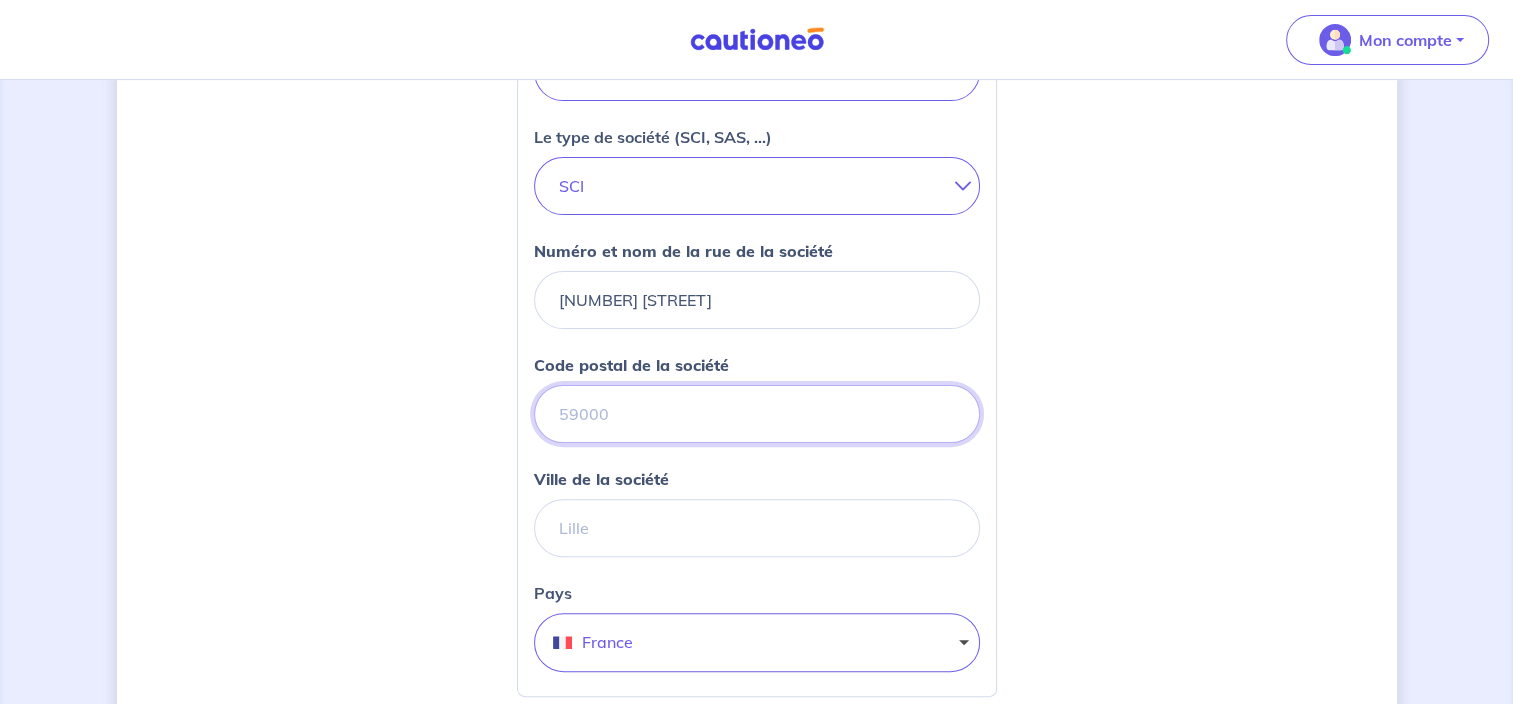scroll, scrollTop: 548, scrollLeft: 0, axis: vertical 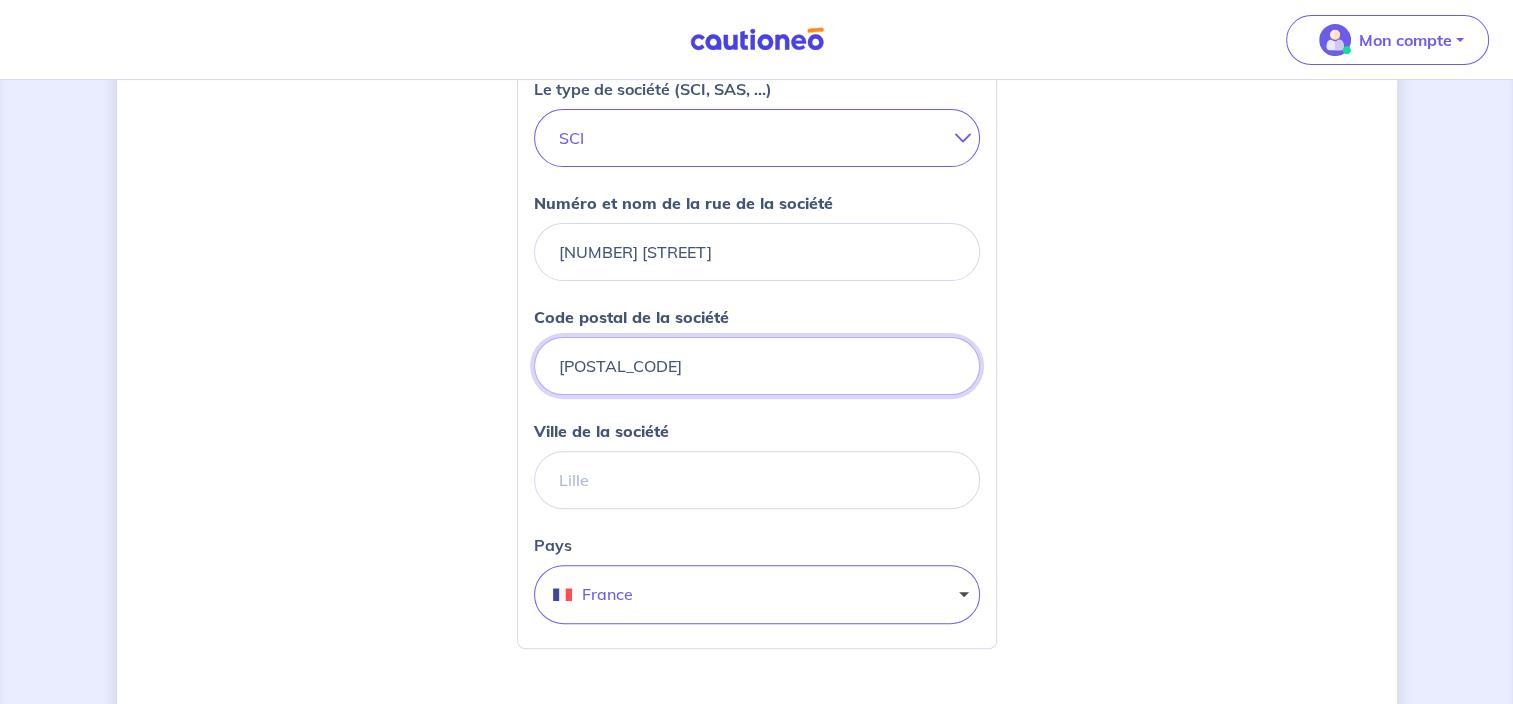 type on "[POSTAL_CODE]" 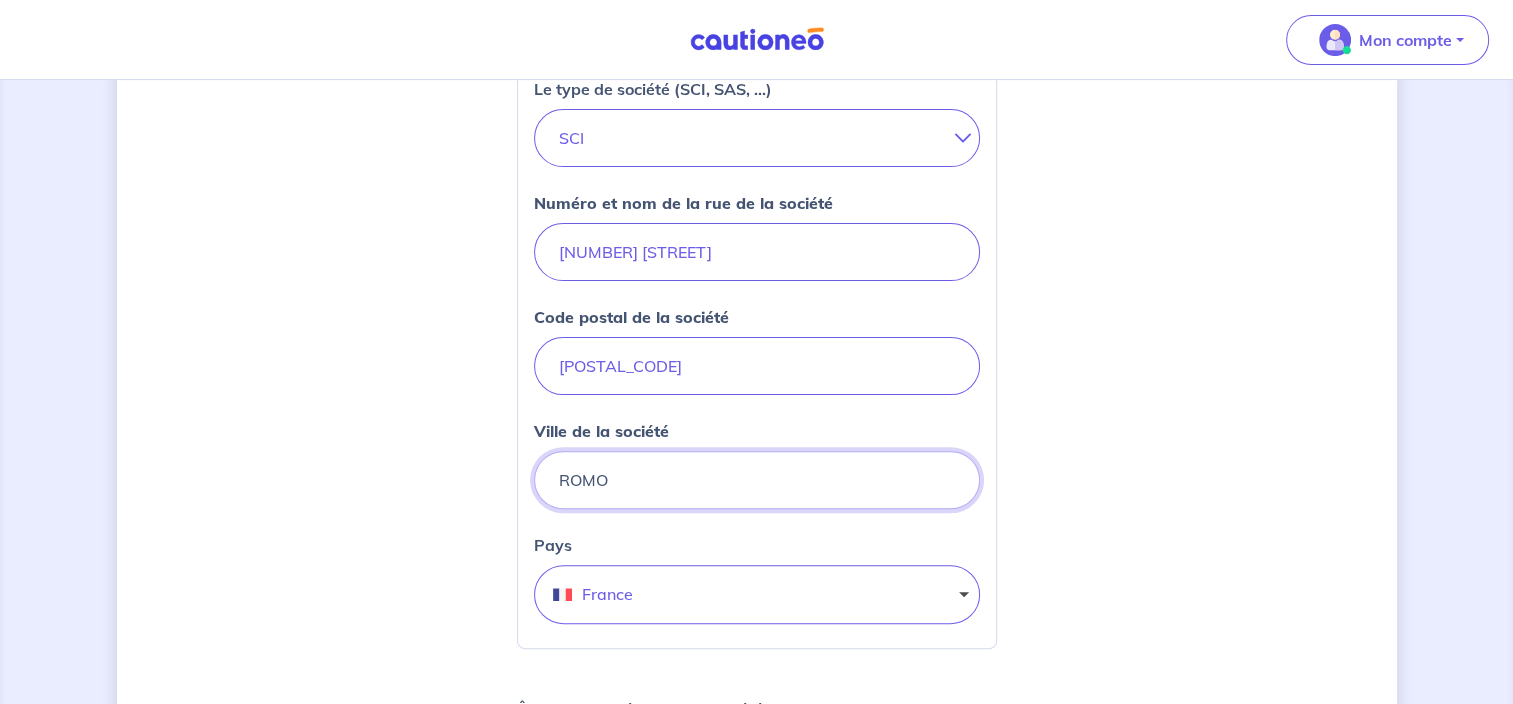 type on "[CITY]" 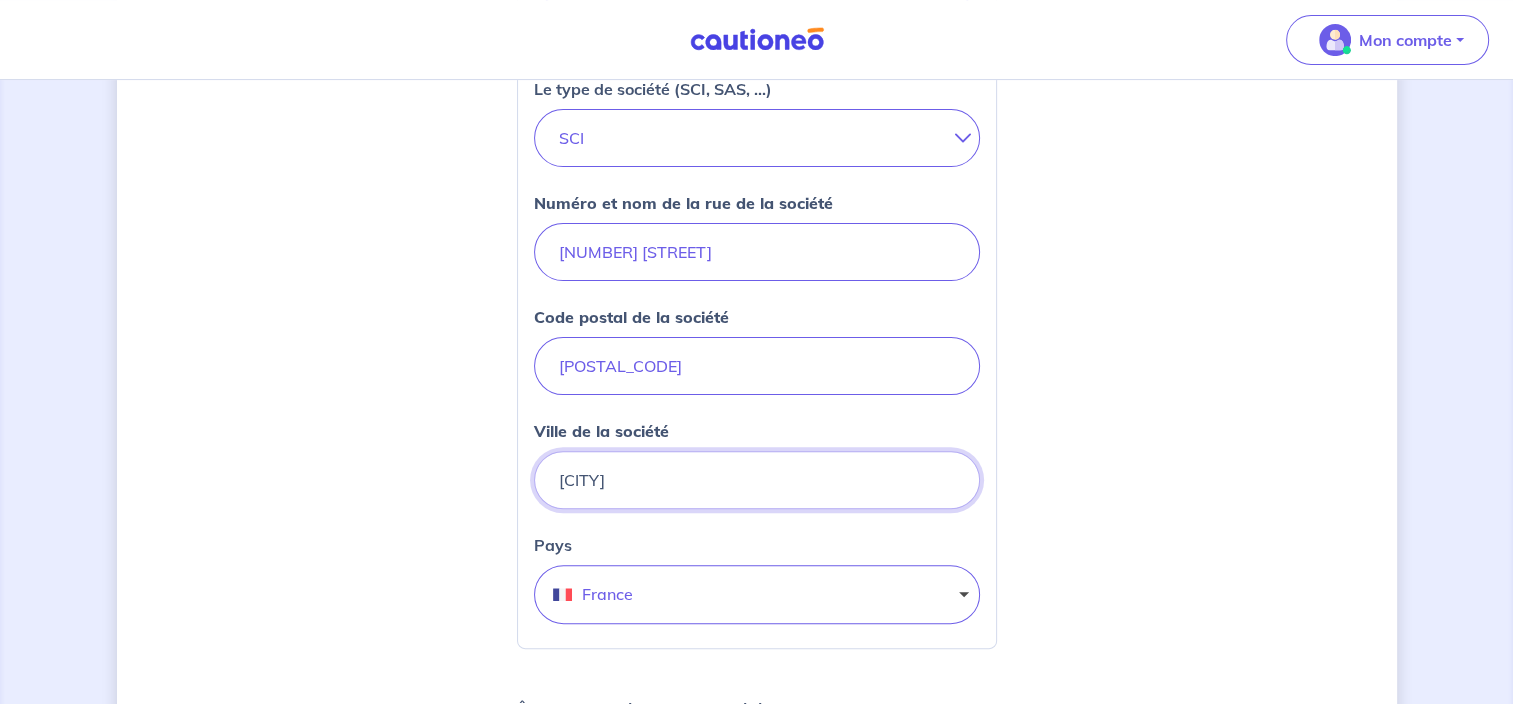 scroll, scrollTop: 918, scrollLeft: 0, axis: vertical 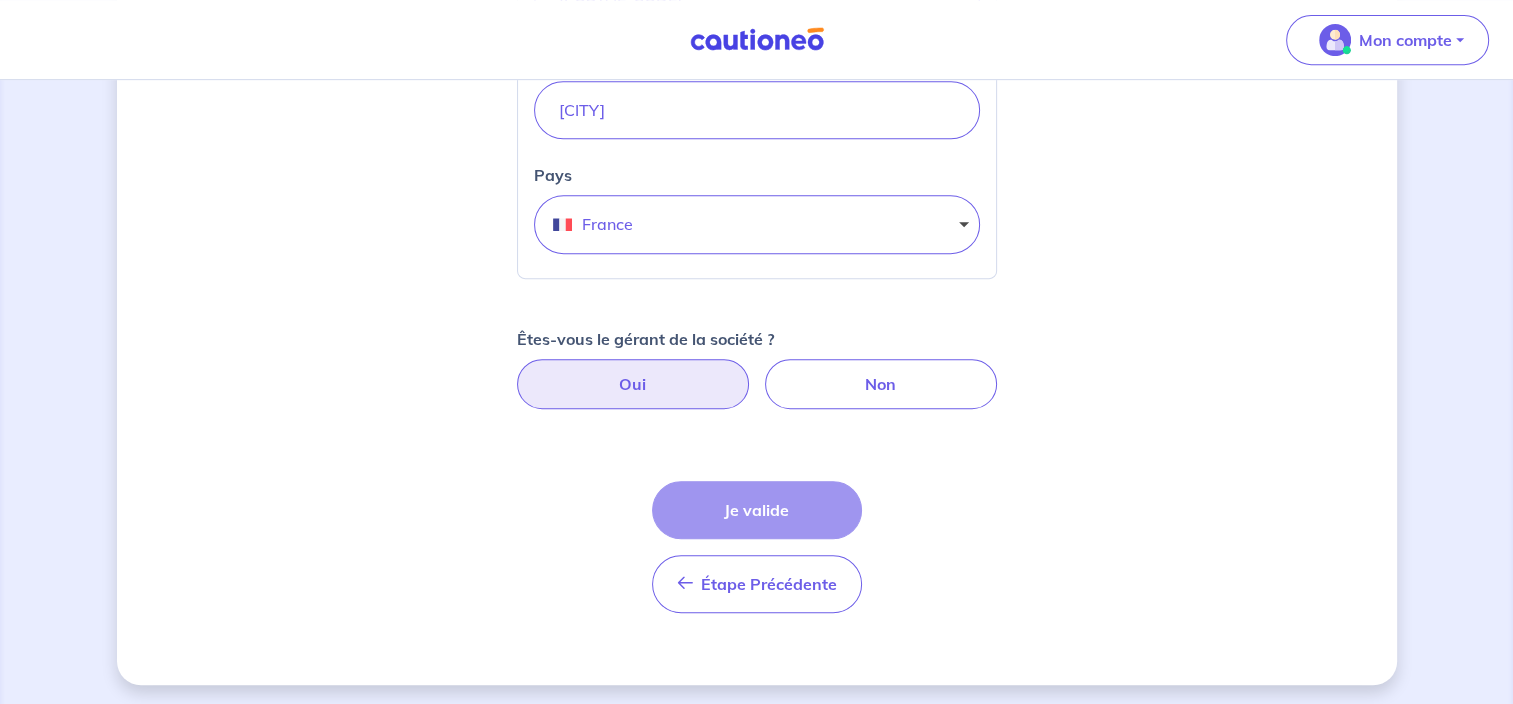 click on "Oui" at bounding box center (633, 384) 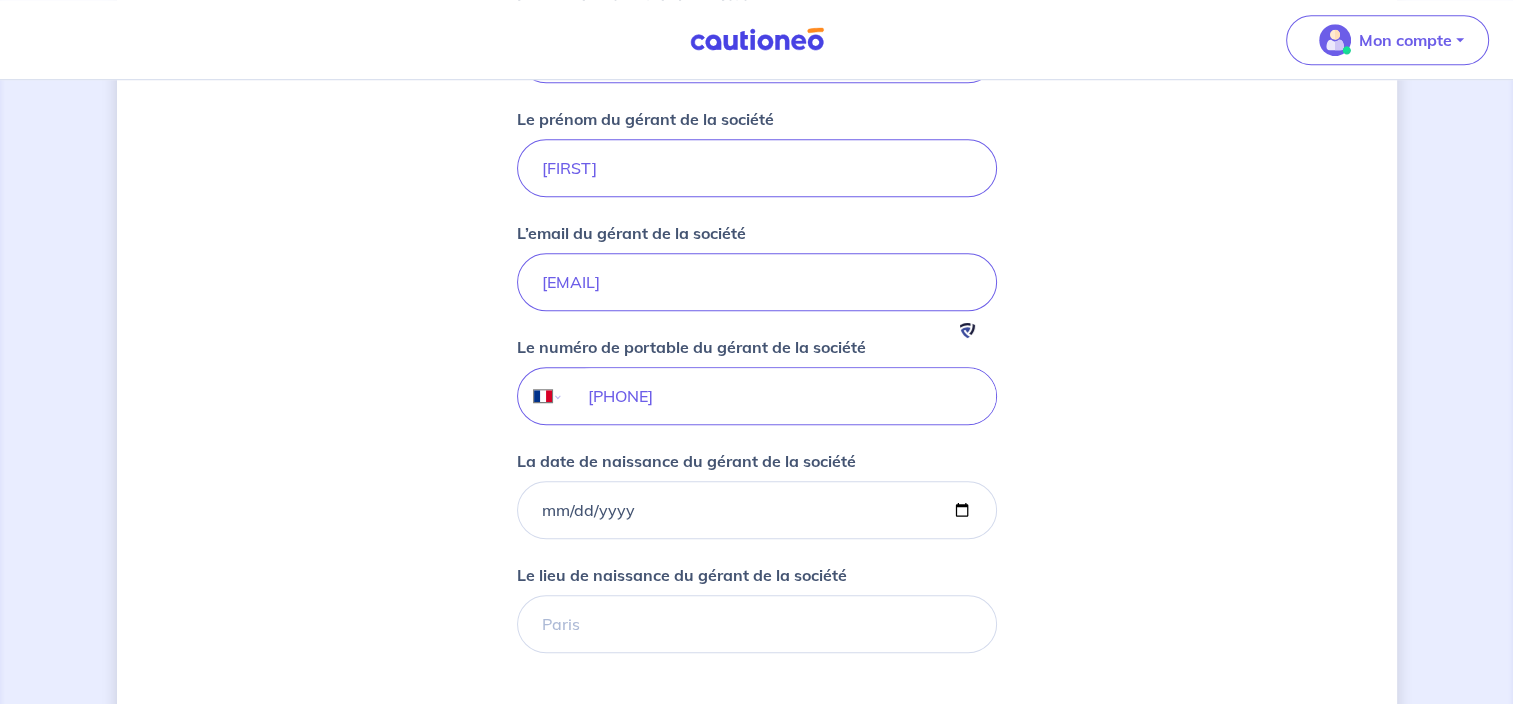 scroll, scrollTop: 1518, scrollLeft: 0, axis: vertical 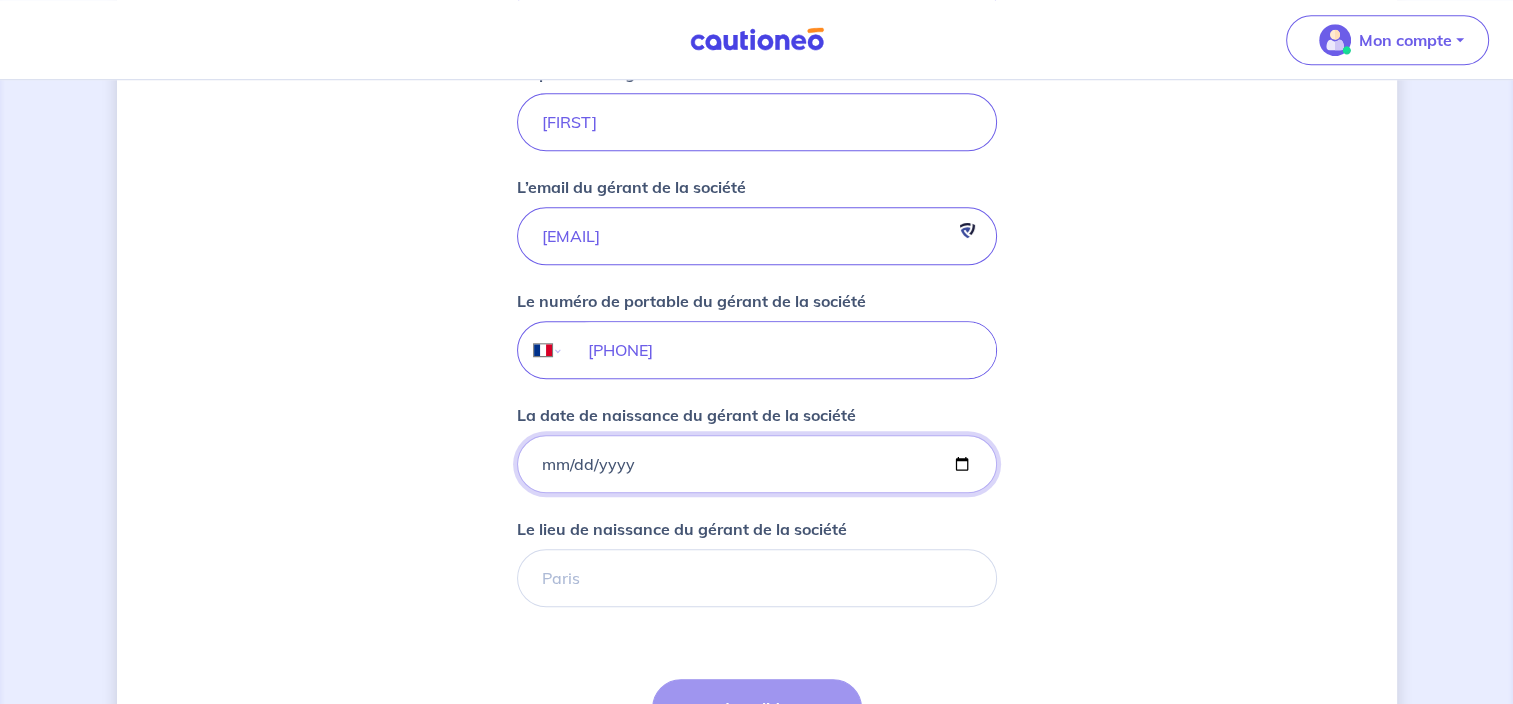 click on "La date de naissance du gérant de la société" at bounding box center [757, 464] 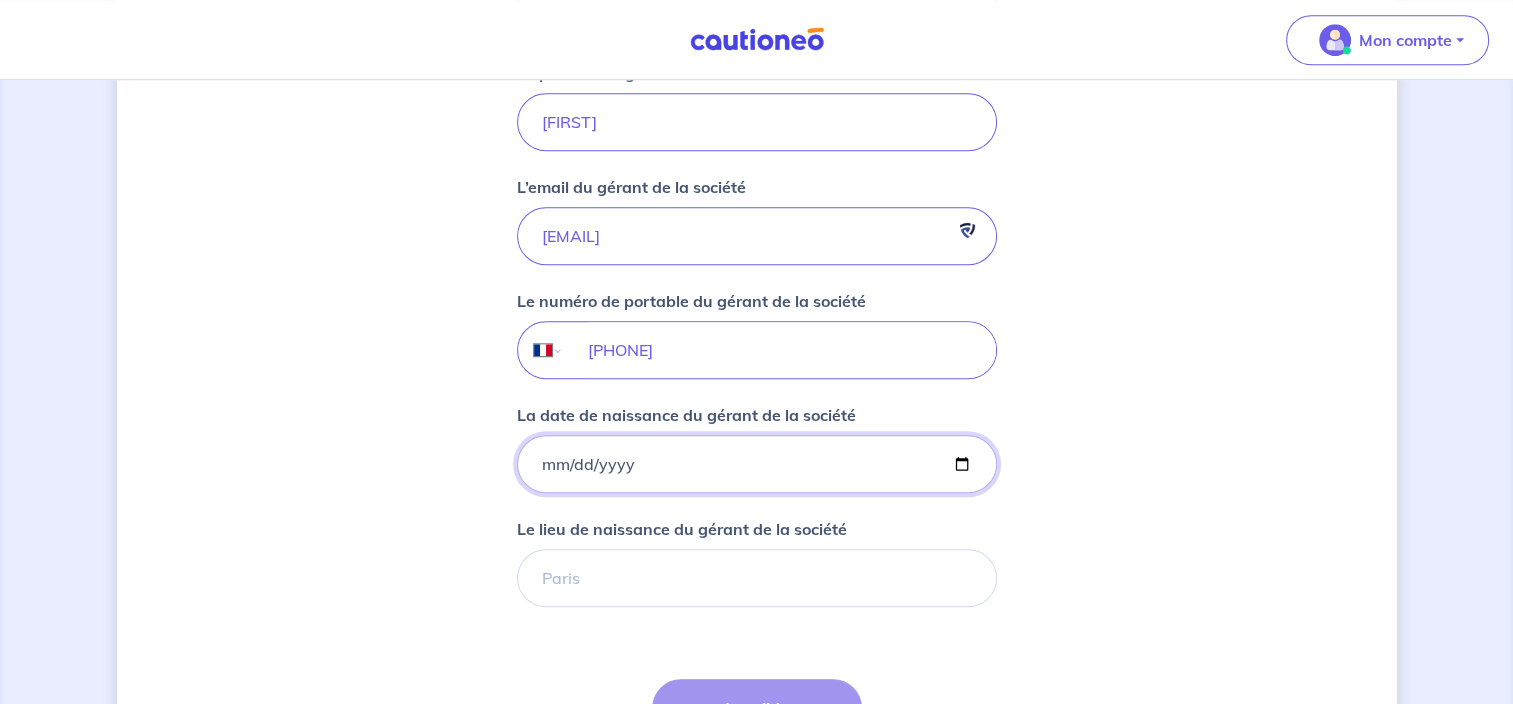 type on "[YEAR]-[MONTH]-[DAY]" 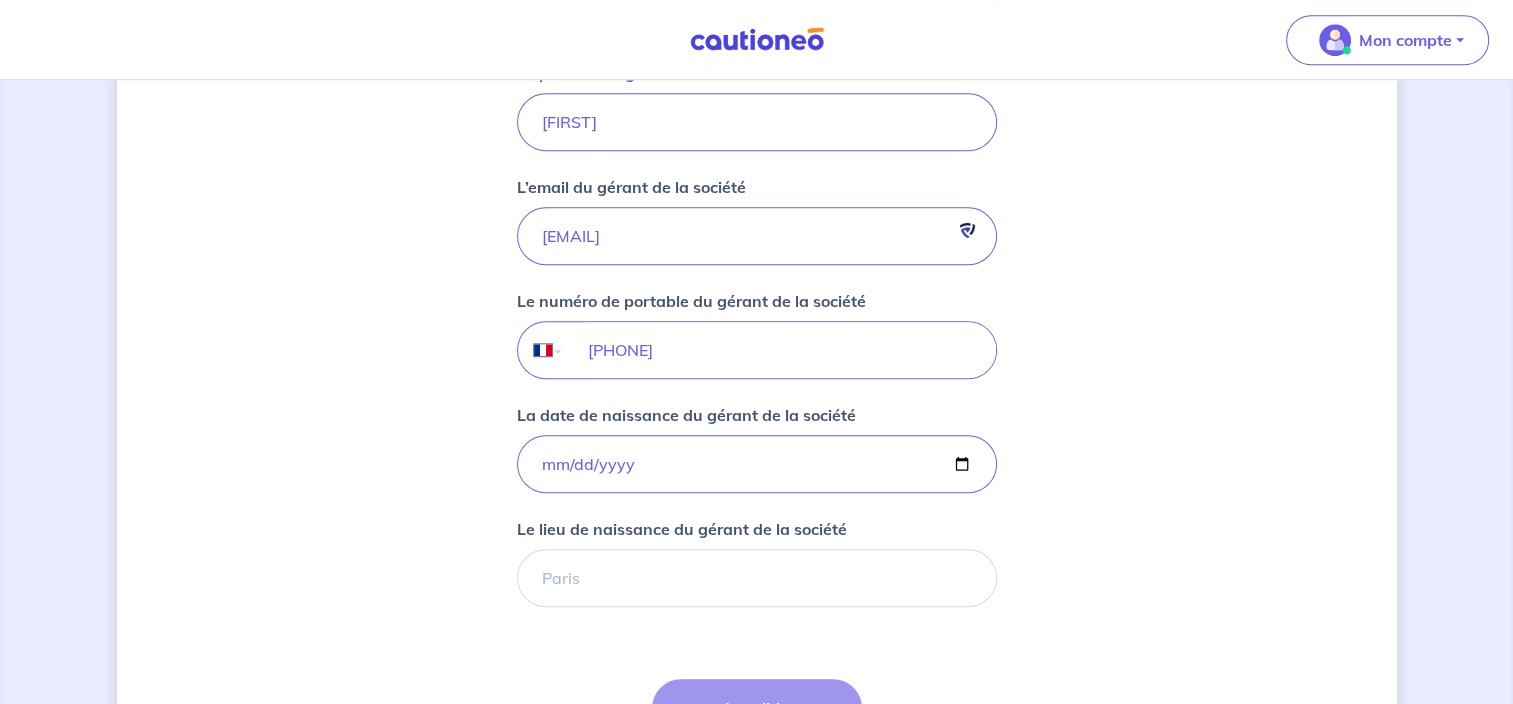 scroll, scrollTop: 1618, scrollLeft: 0, axis: vertical 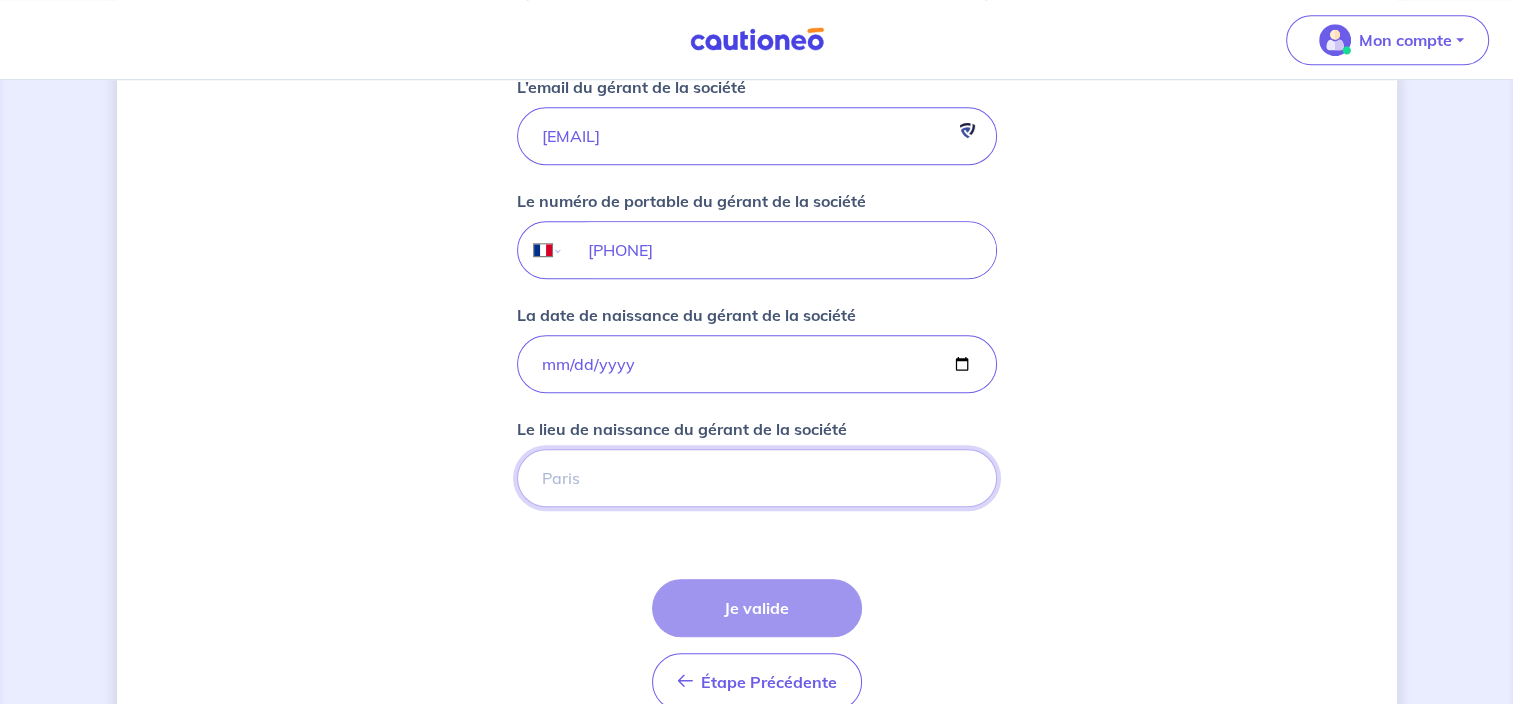 click on "Le lieu de naissance du gérant de la société" at bounding box center (757, 478) 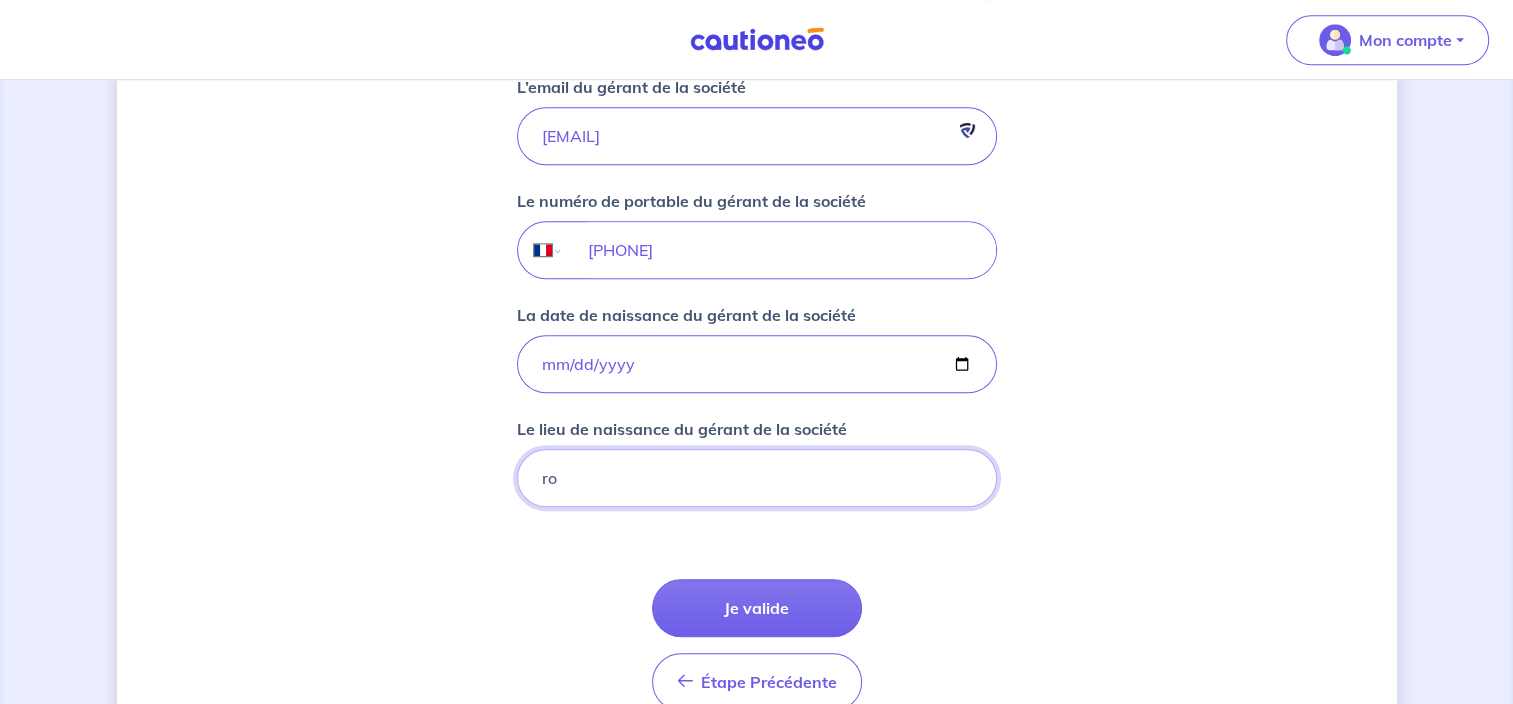 type on "r" 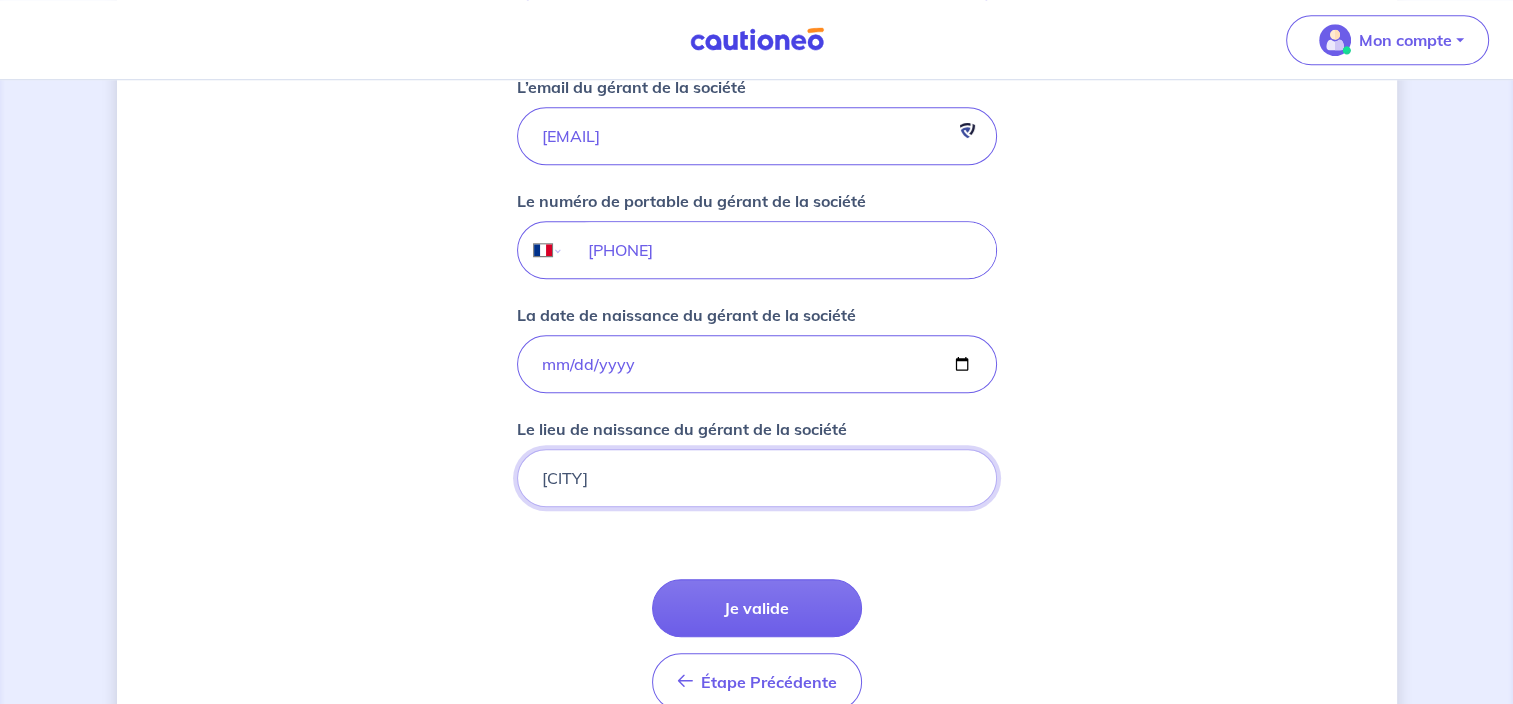 type on "[CITY]" 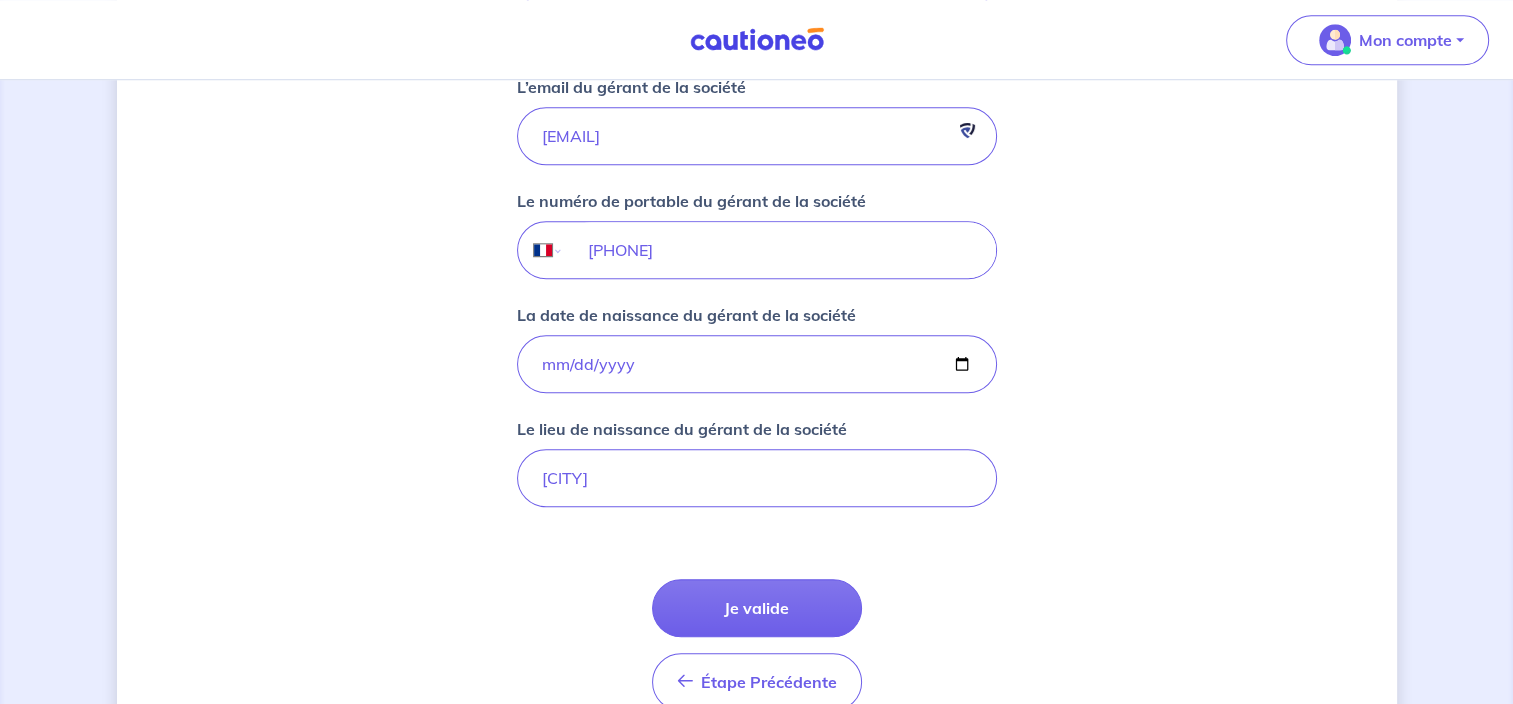 type 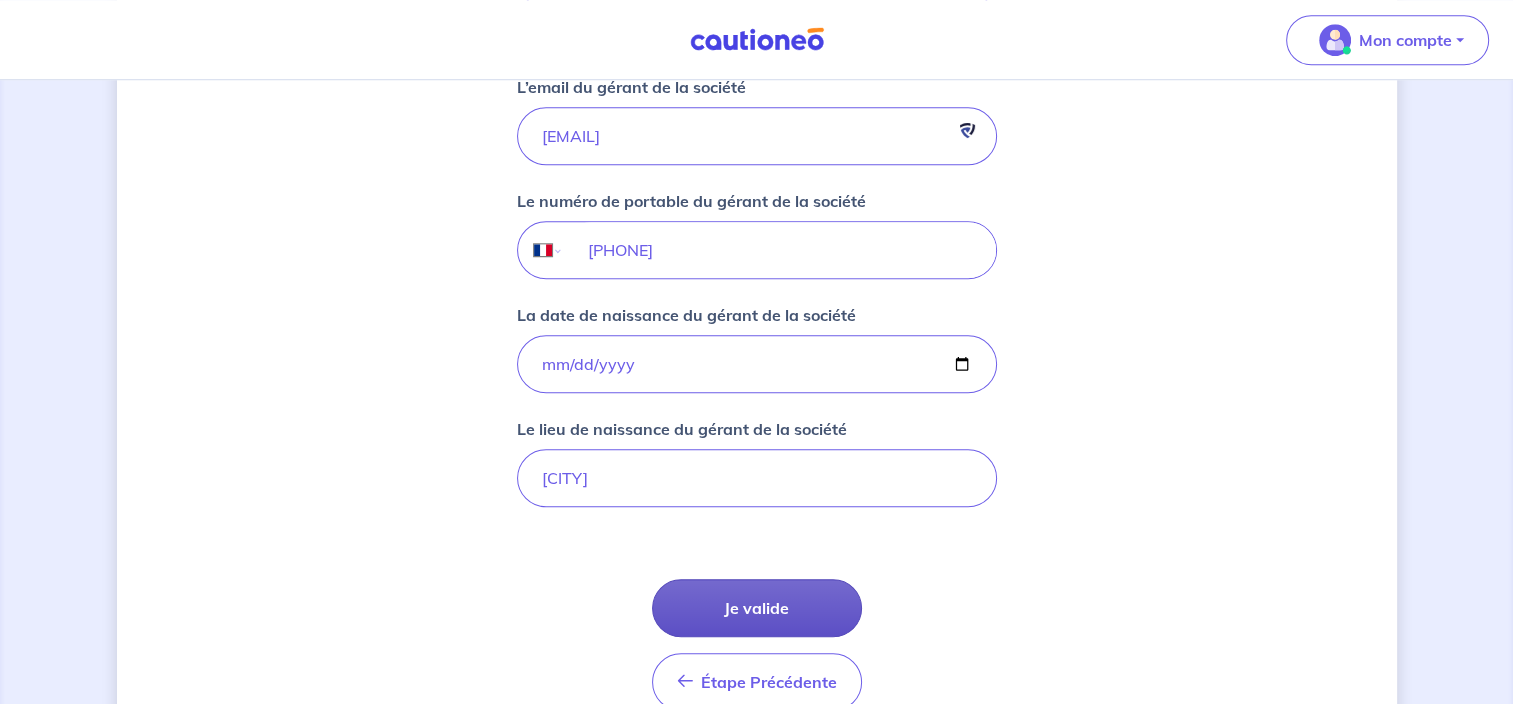 click on "Je valide" at bounding box center (757, 608) 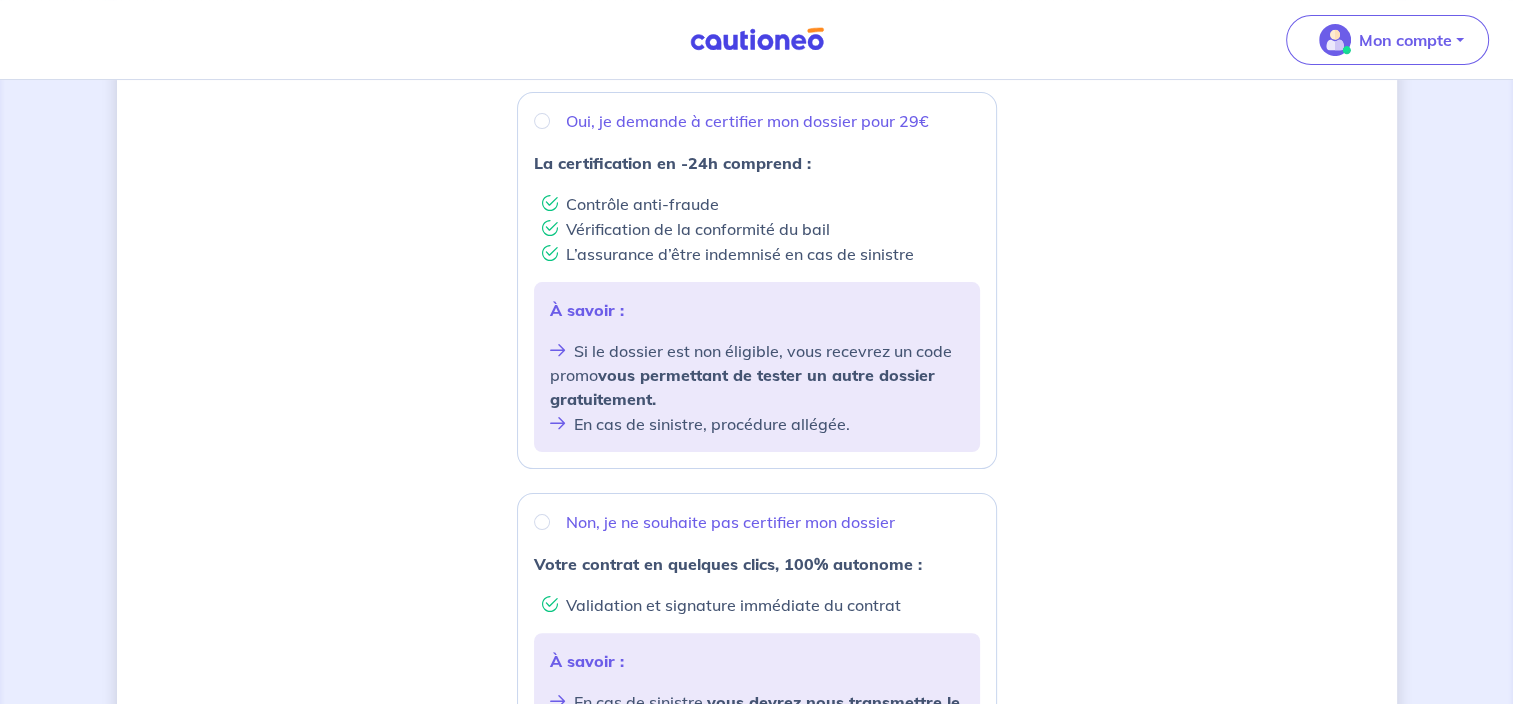 scroll, scrollTop: 295, scrollLeft: 0, axis: vertical 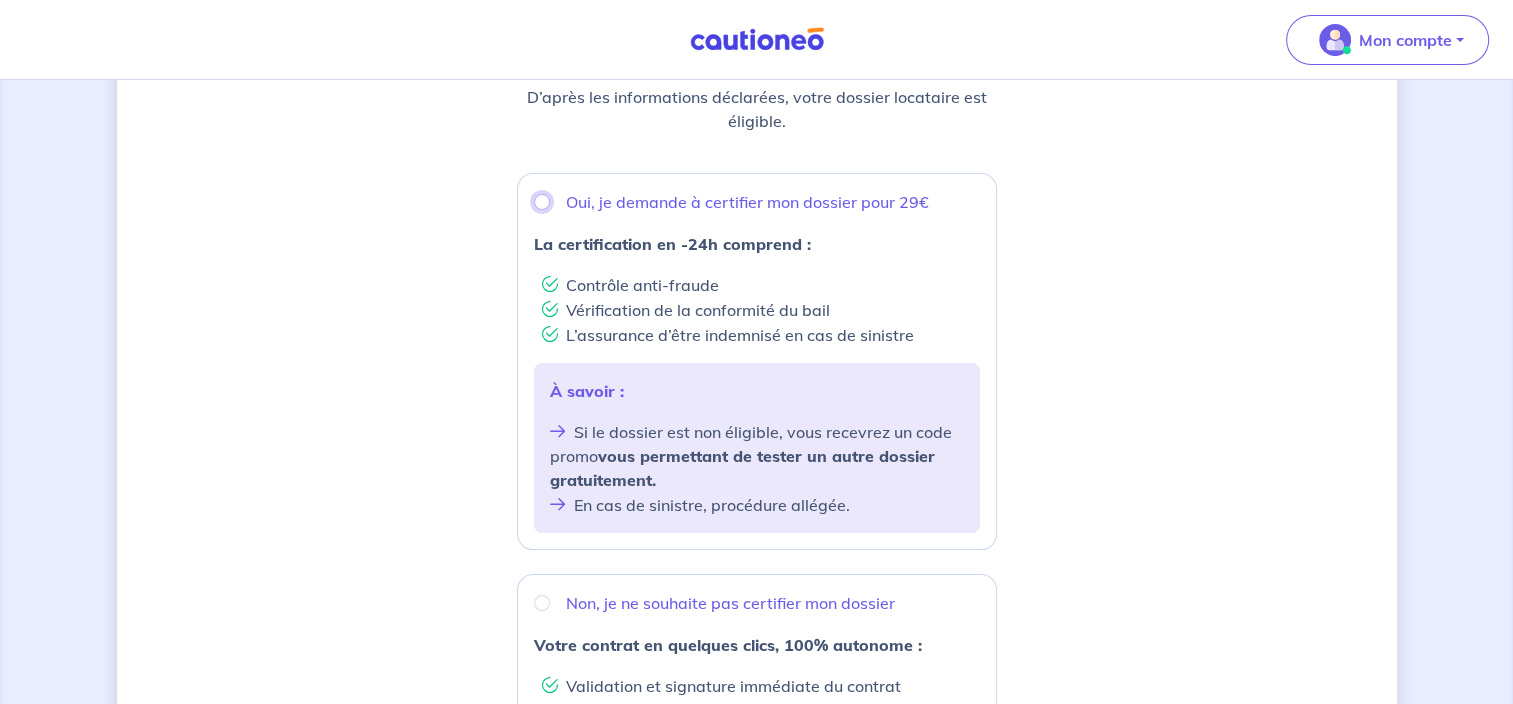 click on "Oui, je demande à certifier mon dossier pour 29€" at bounding box center (542, 202) 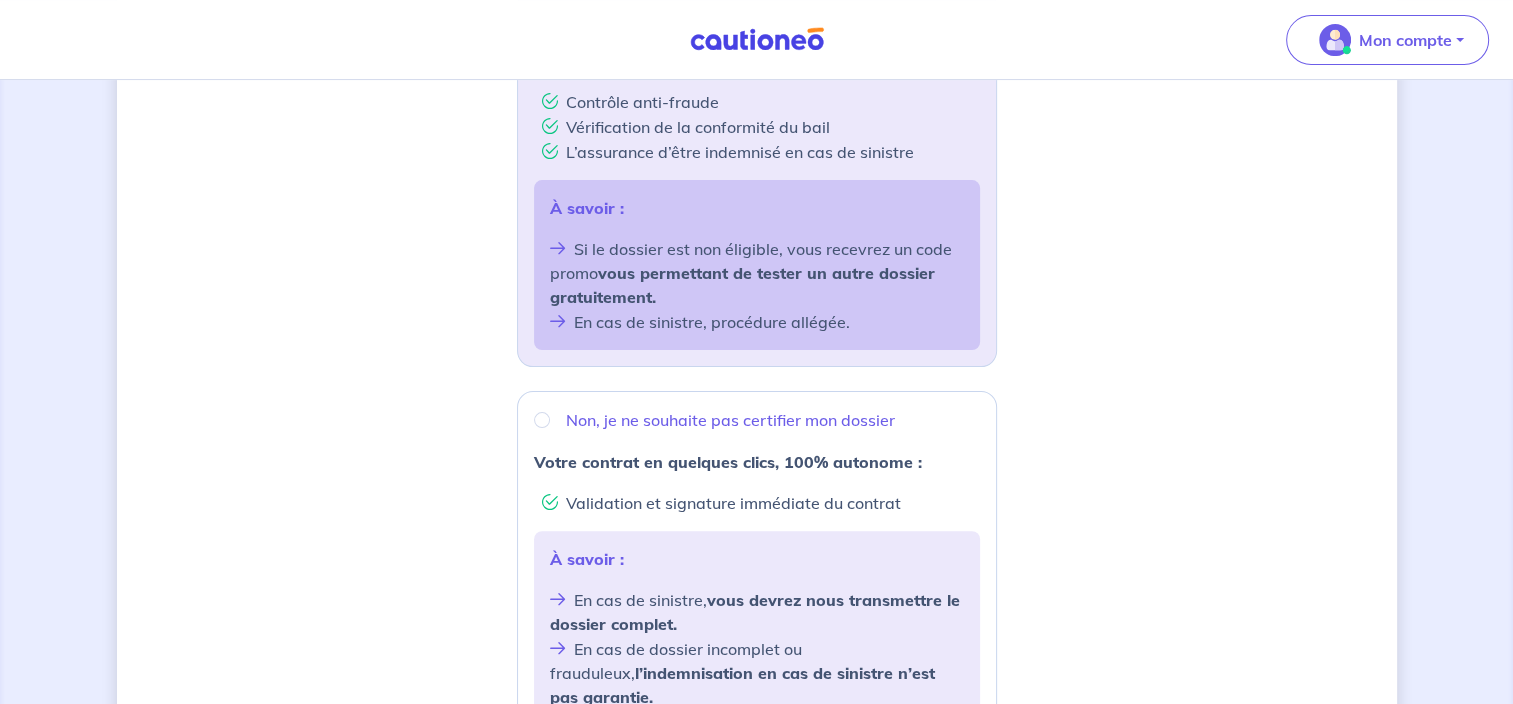 scroll, scrollTop: 795, scrollLeft: 0, axis: vertical 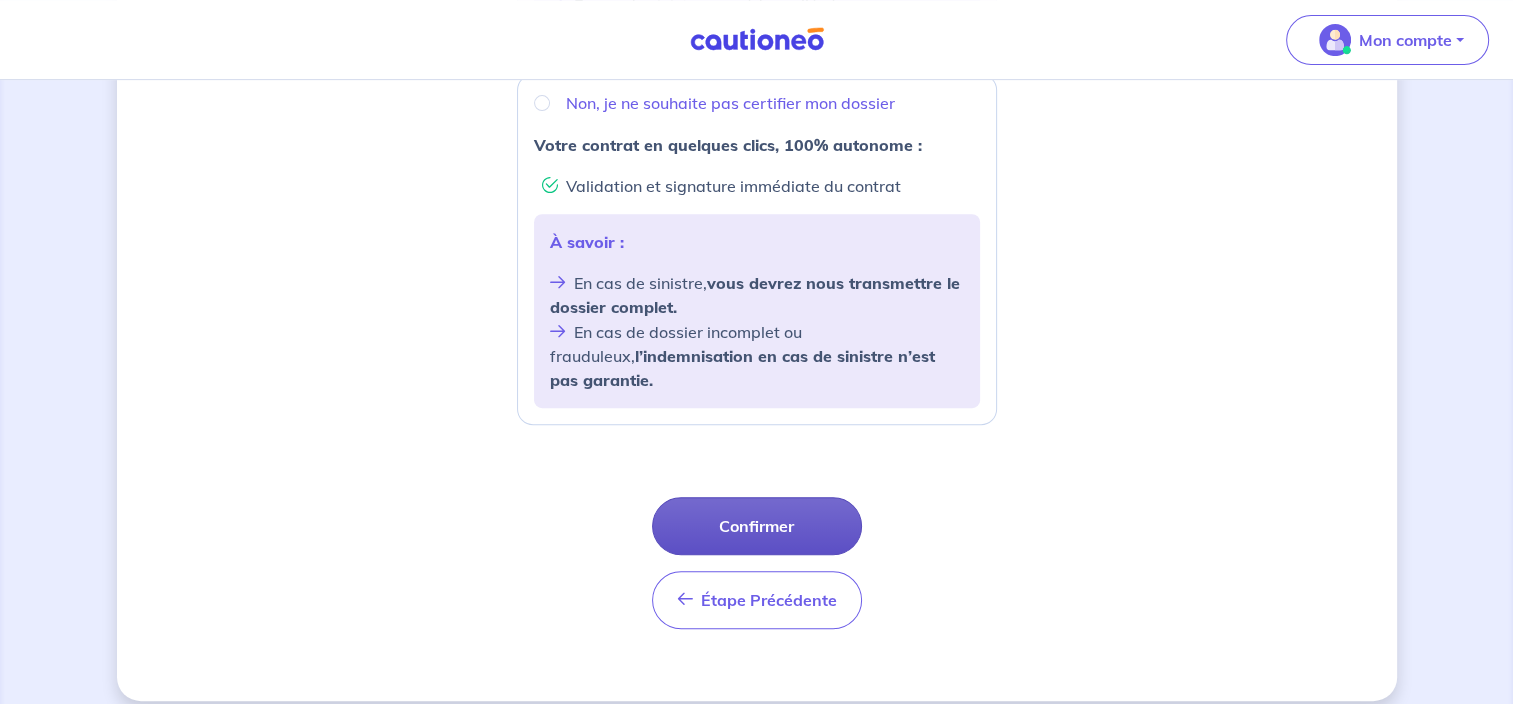 click on "Confirmer" at bounding box center [757, 526] 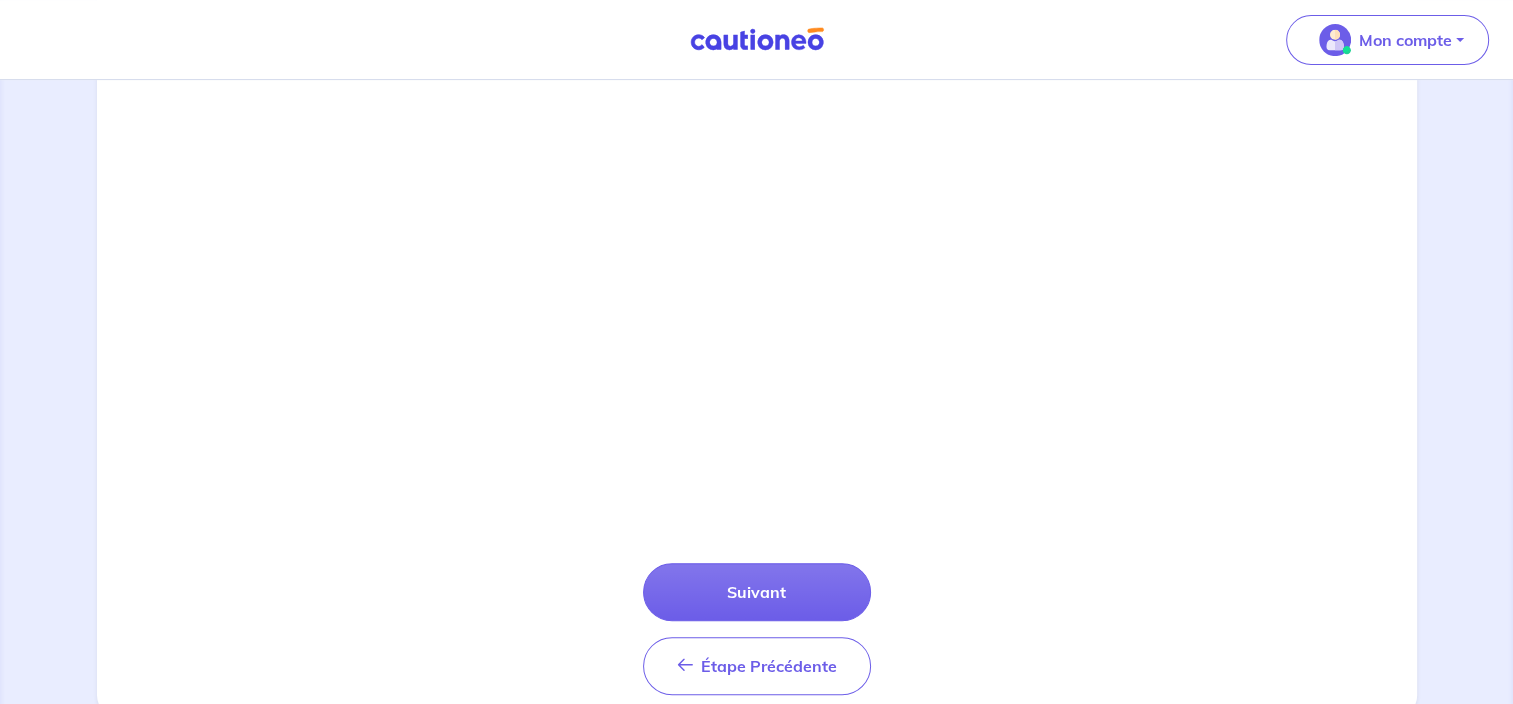 scroll, scrollTop: 700, scrollLeft: 0, axis: vertical 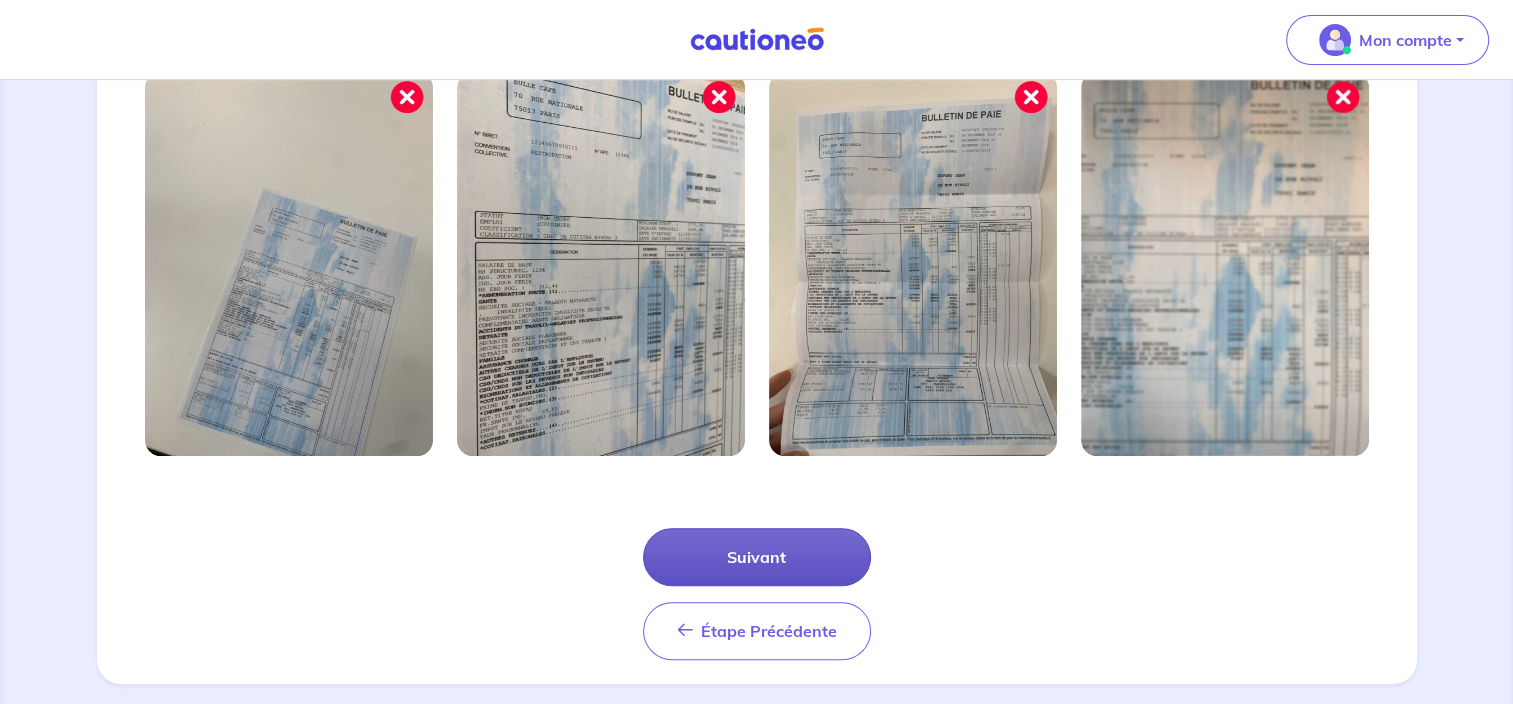 click on "Suivant" at bounding box center (757, 557) 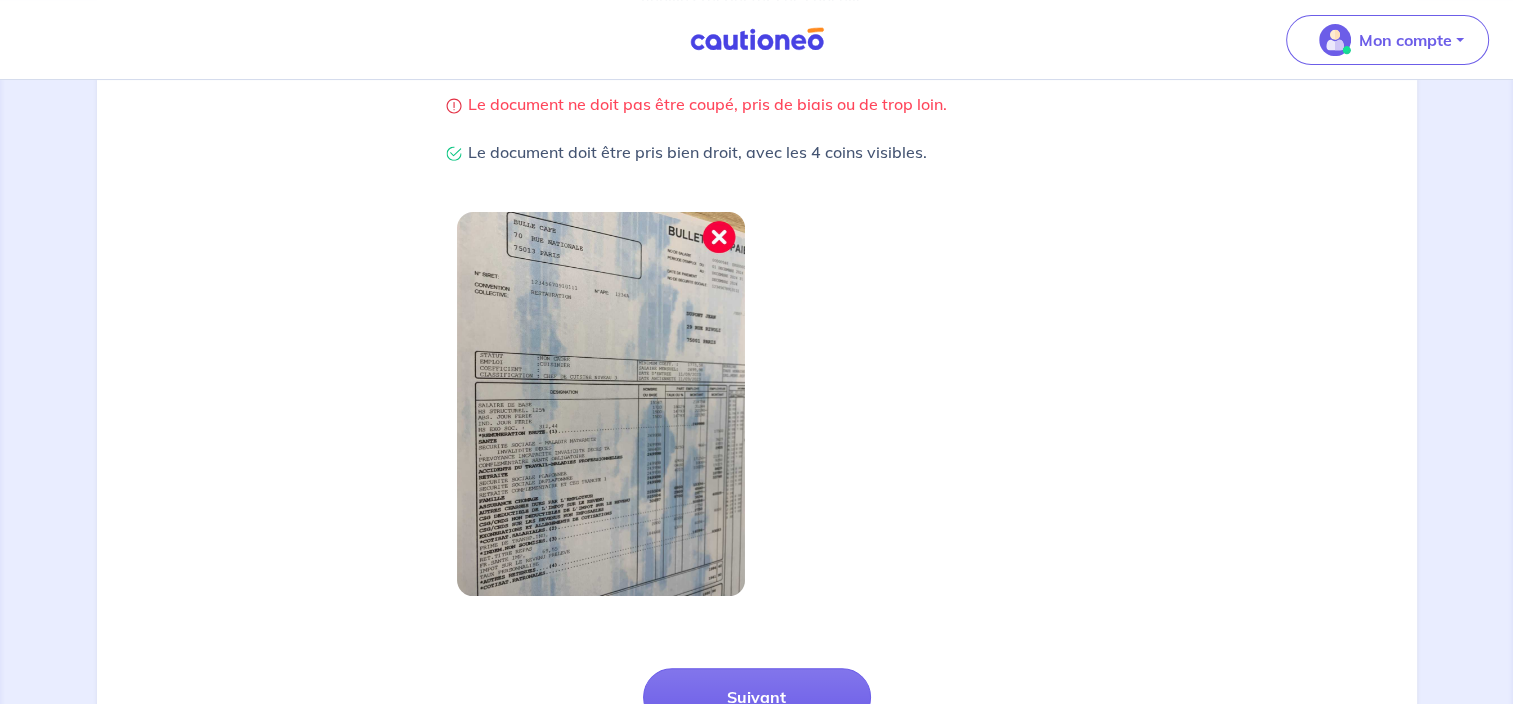 scroll, scrollTop: 500, scrollLeft: 0, axis: vertical 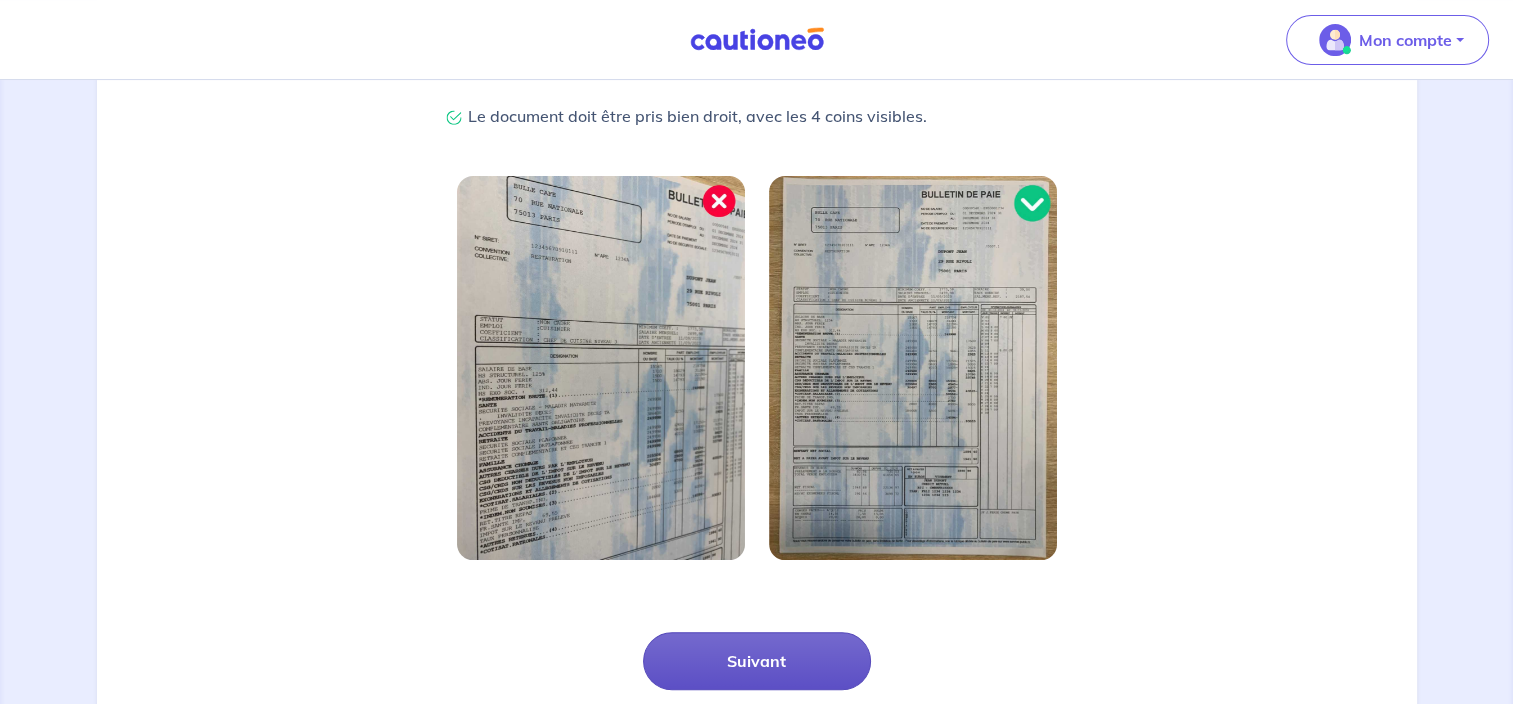 click on "Suivant" at bounding box center (757, 661) 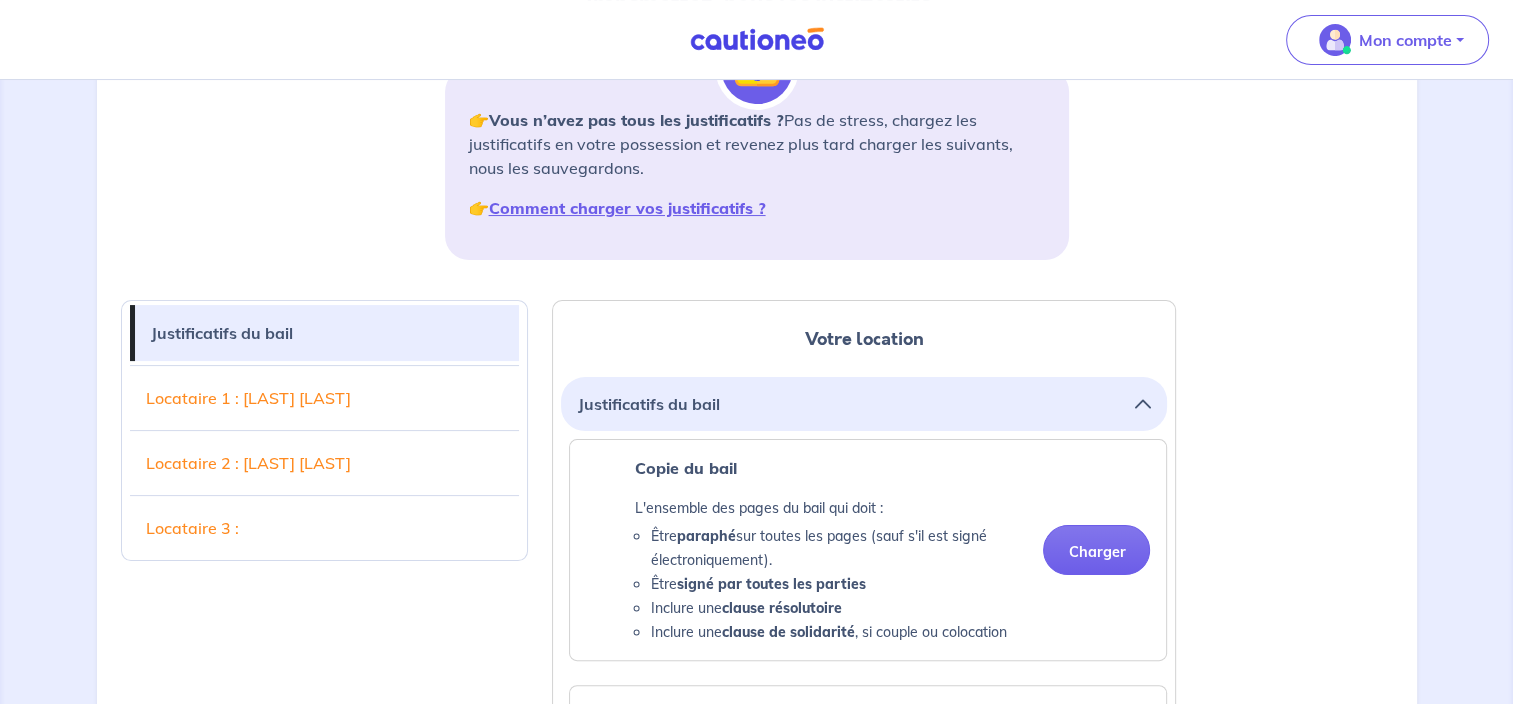 scroll, scrollTop: 500, scrollLeft: 0, axis: vertical 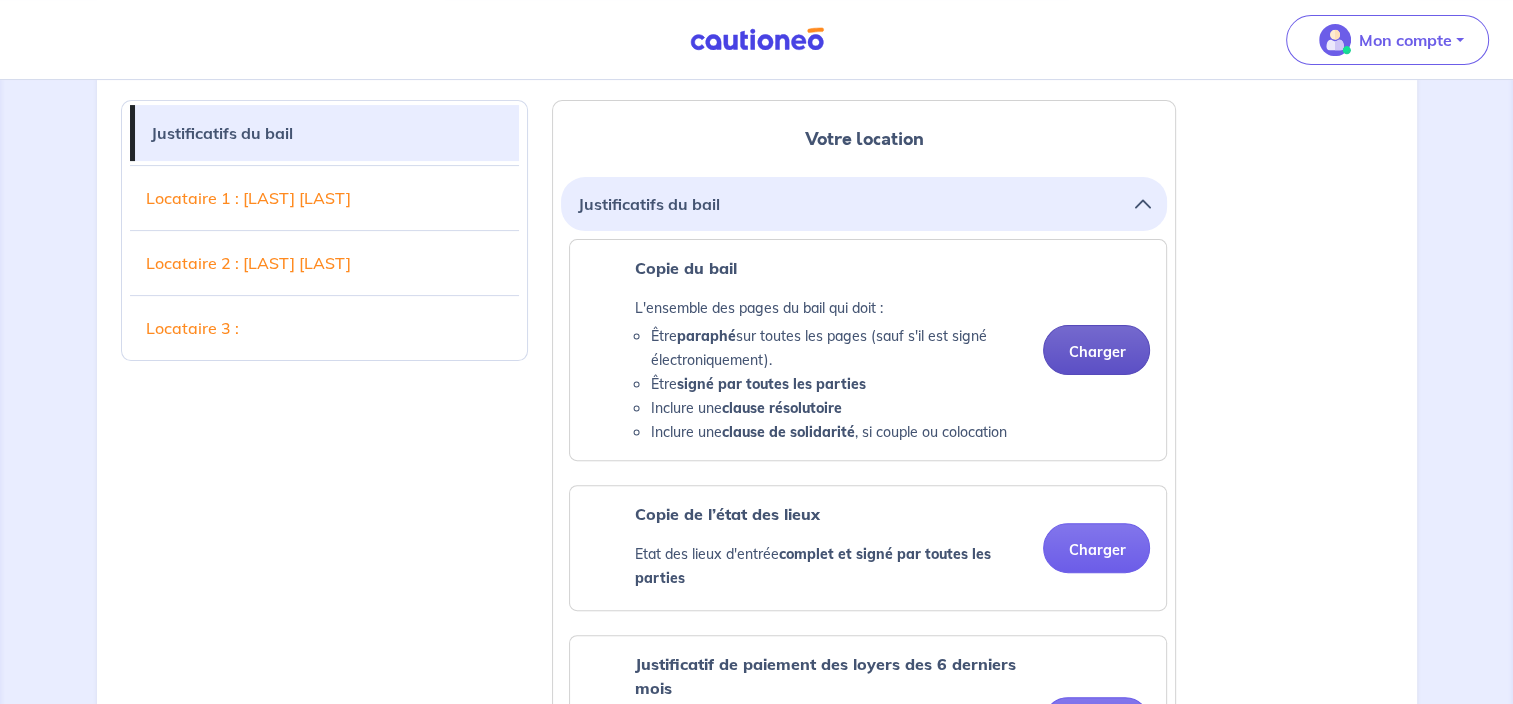 click on "Charger" at bounding box center [1096, 350] 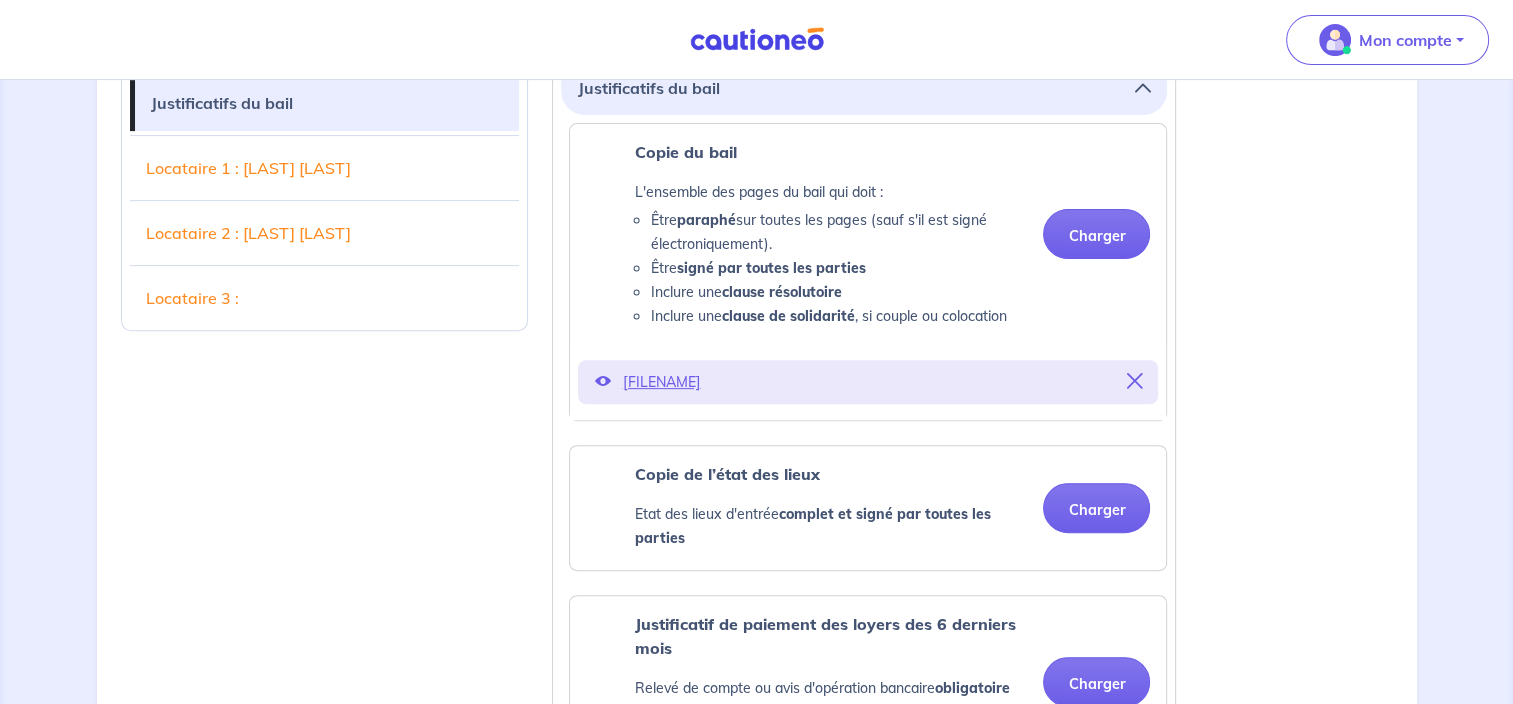 scroll, scrollTop: 620, scrollLeft: 0, axis: vertical 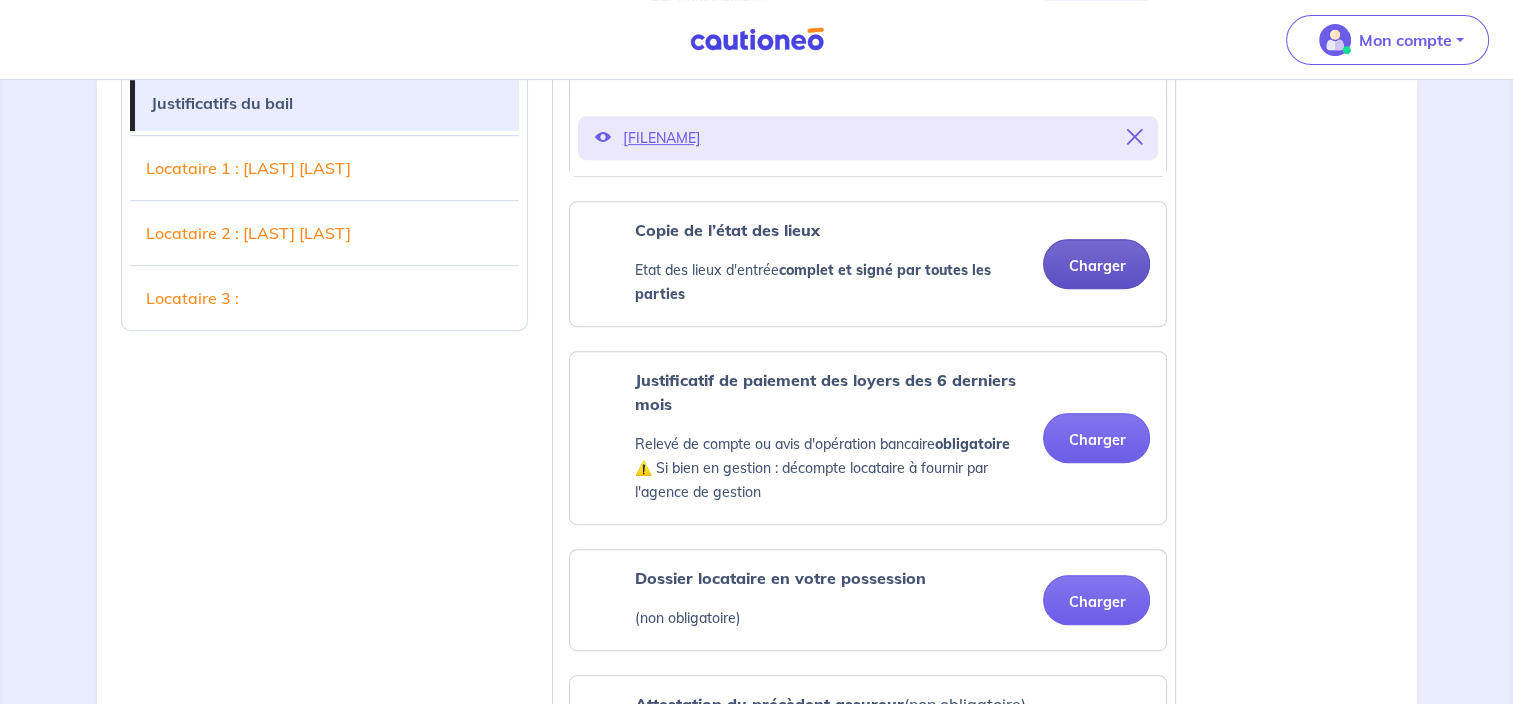 click on "Charger" at bounding box center (1096, 264) 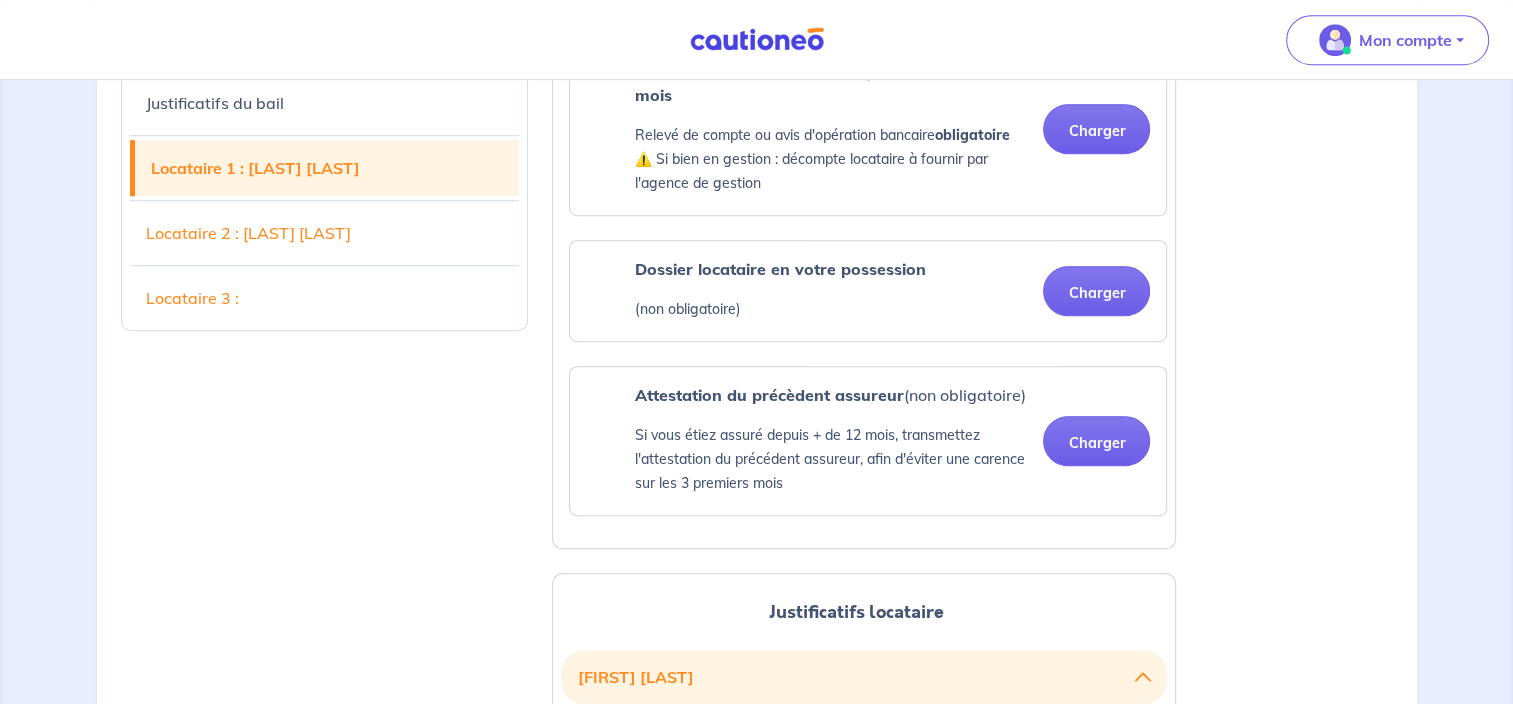 scroll, scrollTop: 1258, scrollLeft: 0, axis: vertical 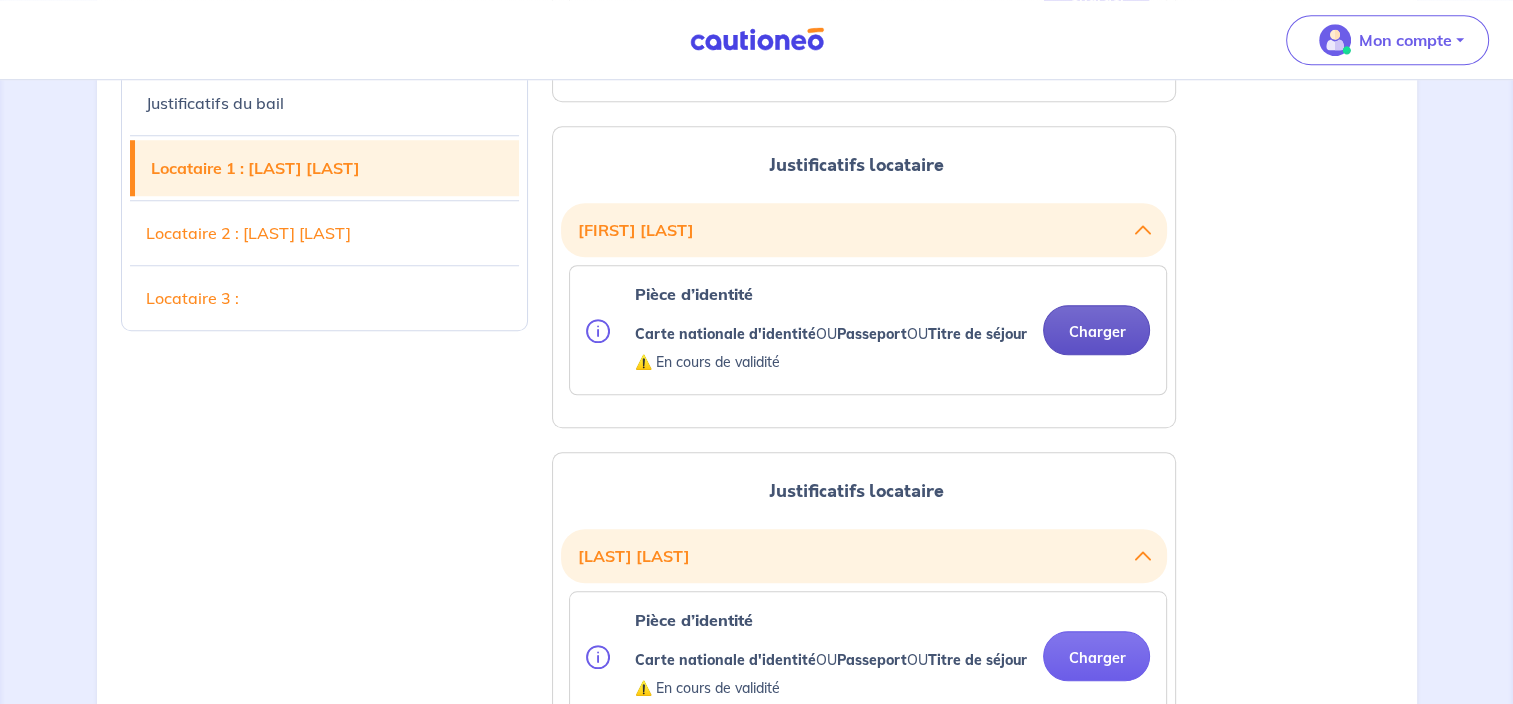 click on "Charger" at bounding box center (1096, 330) 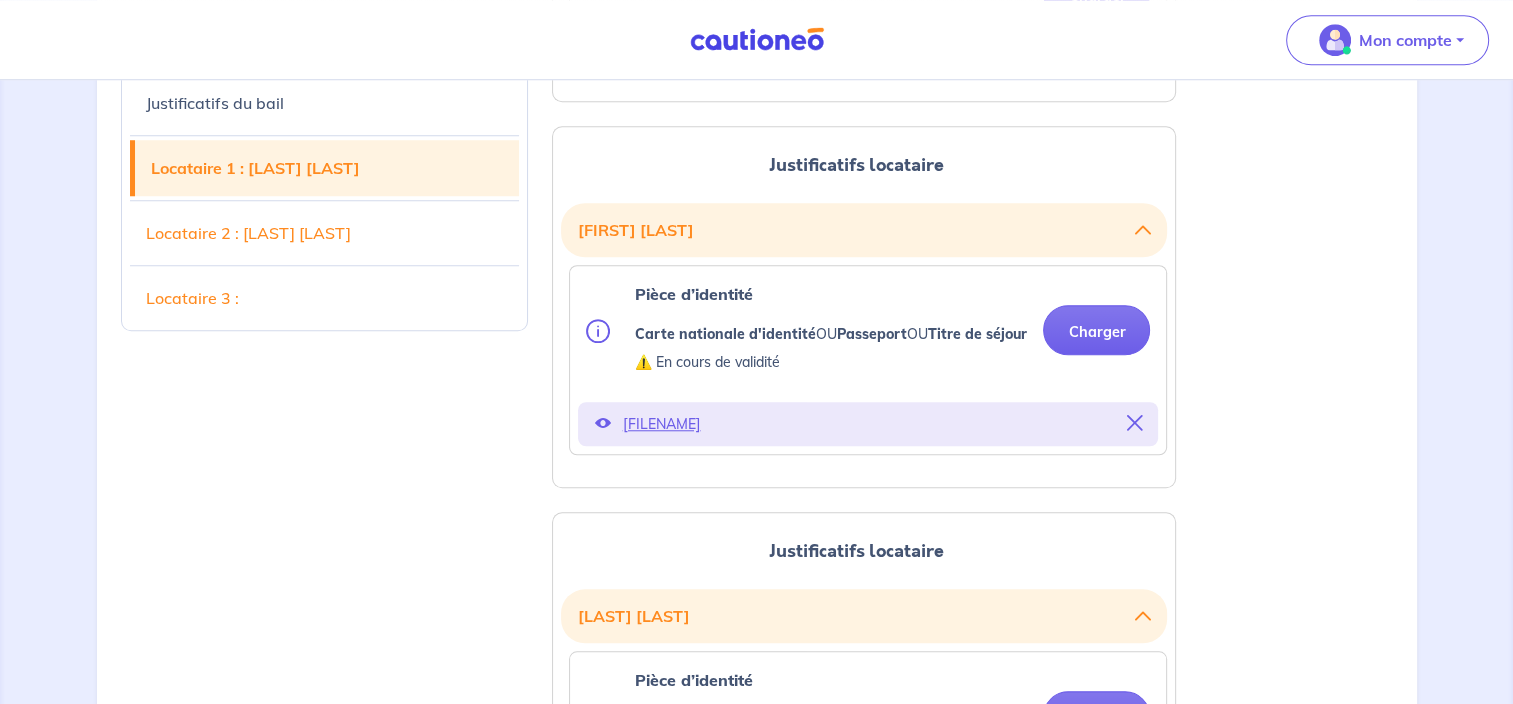 click at bounding box center [1134, 423] 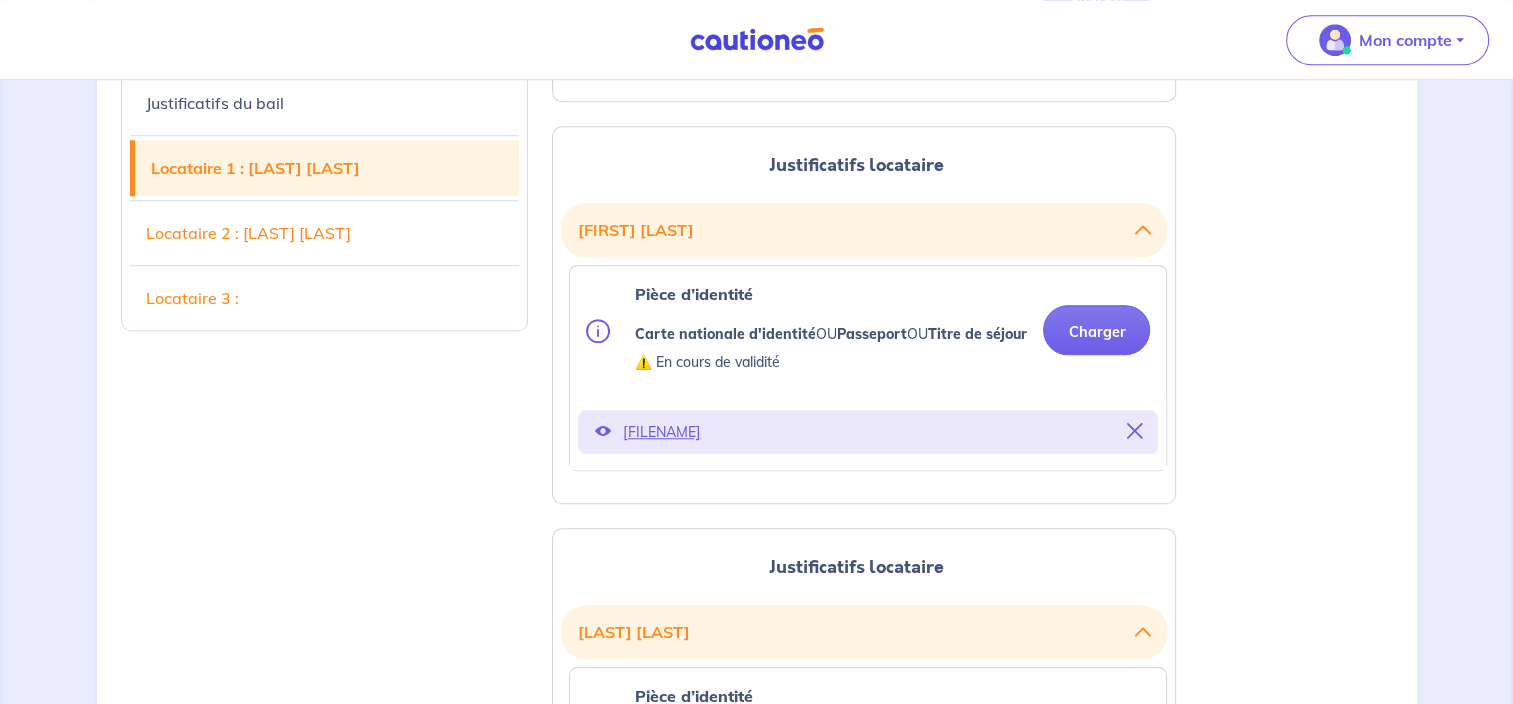 click at bounding box center (1134, 432) 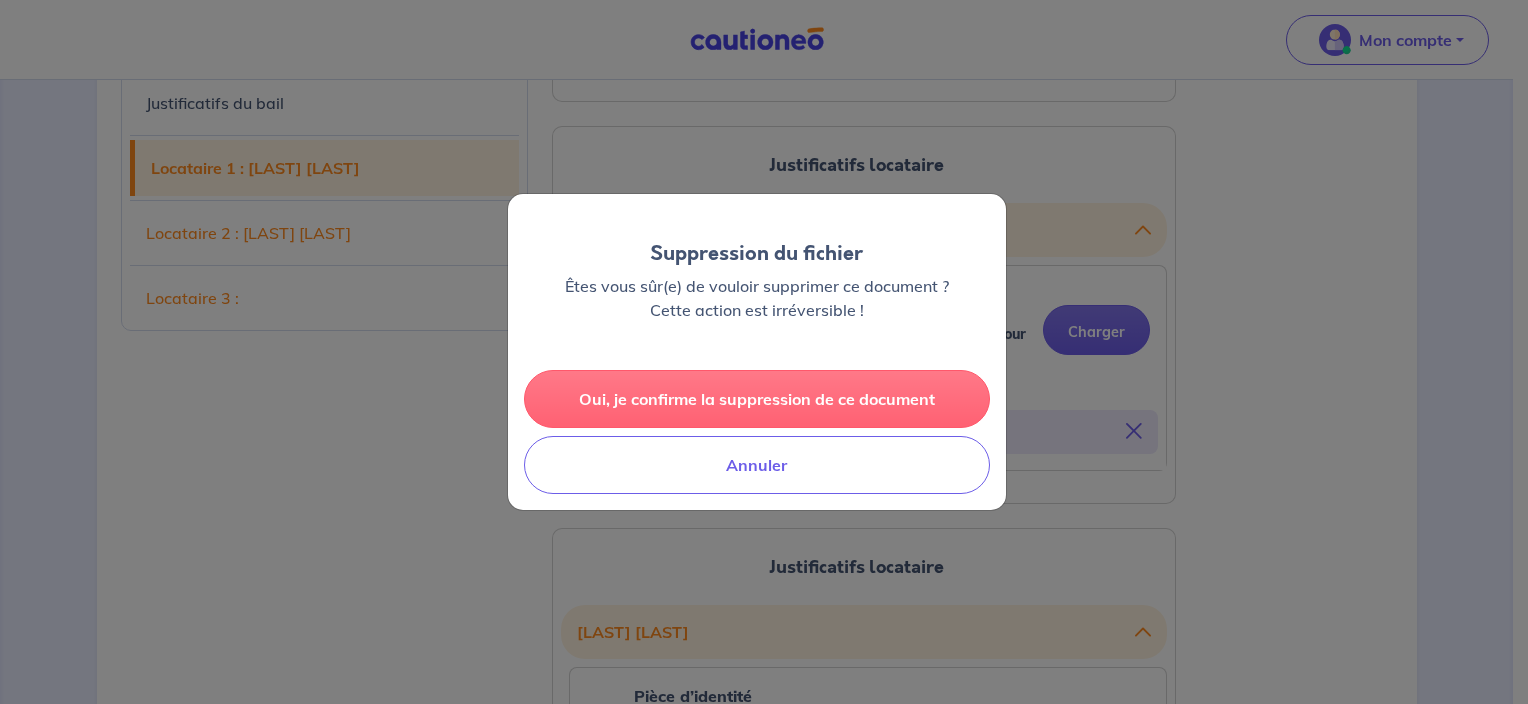 click on "Oui, je confirme la suppression de ce document" at bounding box center (757, 399) 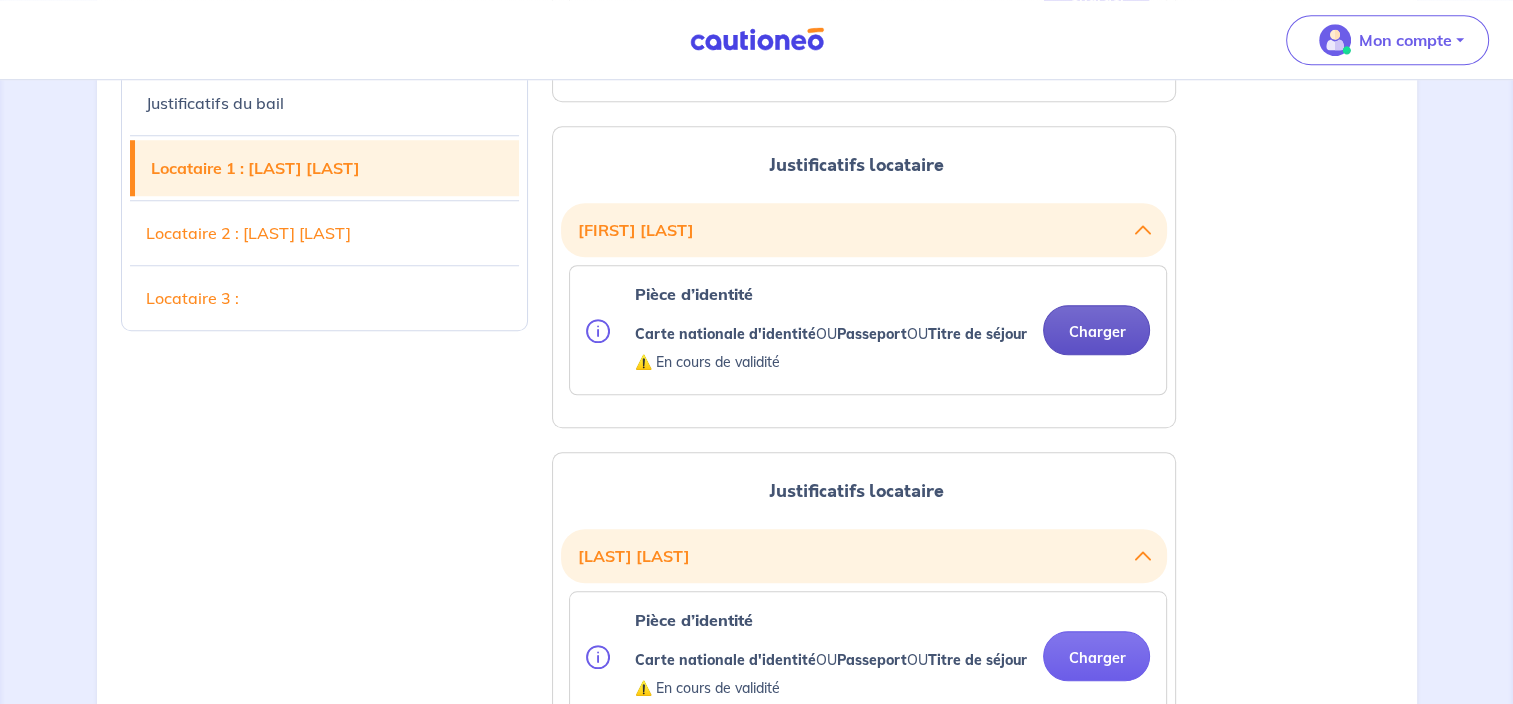 click on "Charger" at bounding box center [1096, 330] 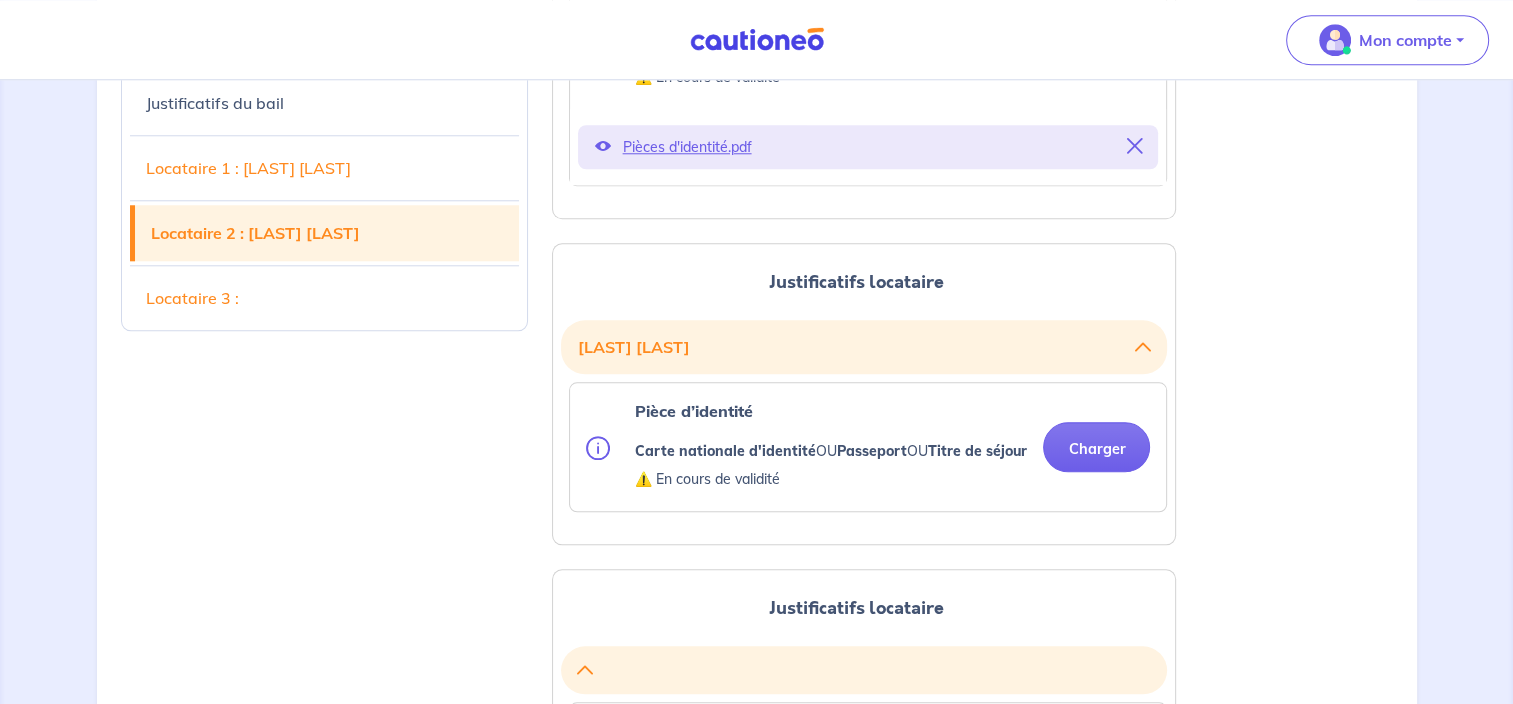 scroll, scrollTop: 1991, scrollLeft: 0, axis: vertical 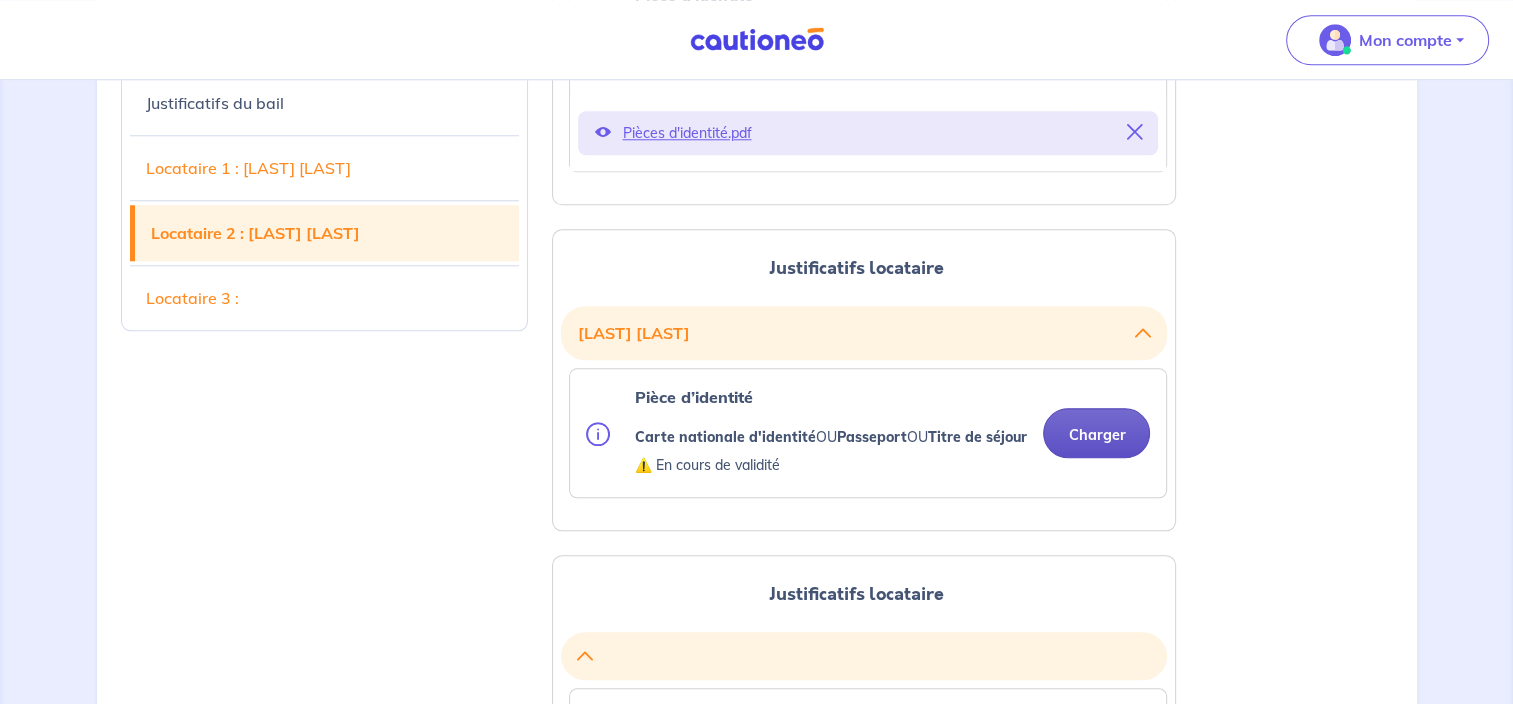 click on "Charger" at bounding box center [1096, 433] 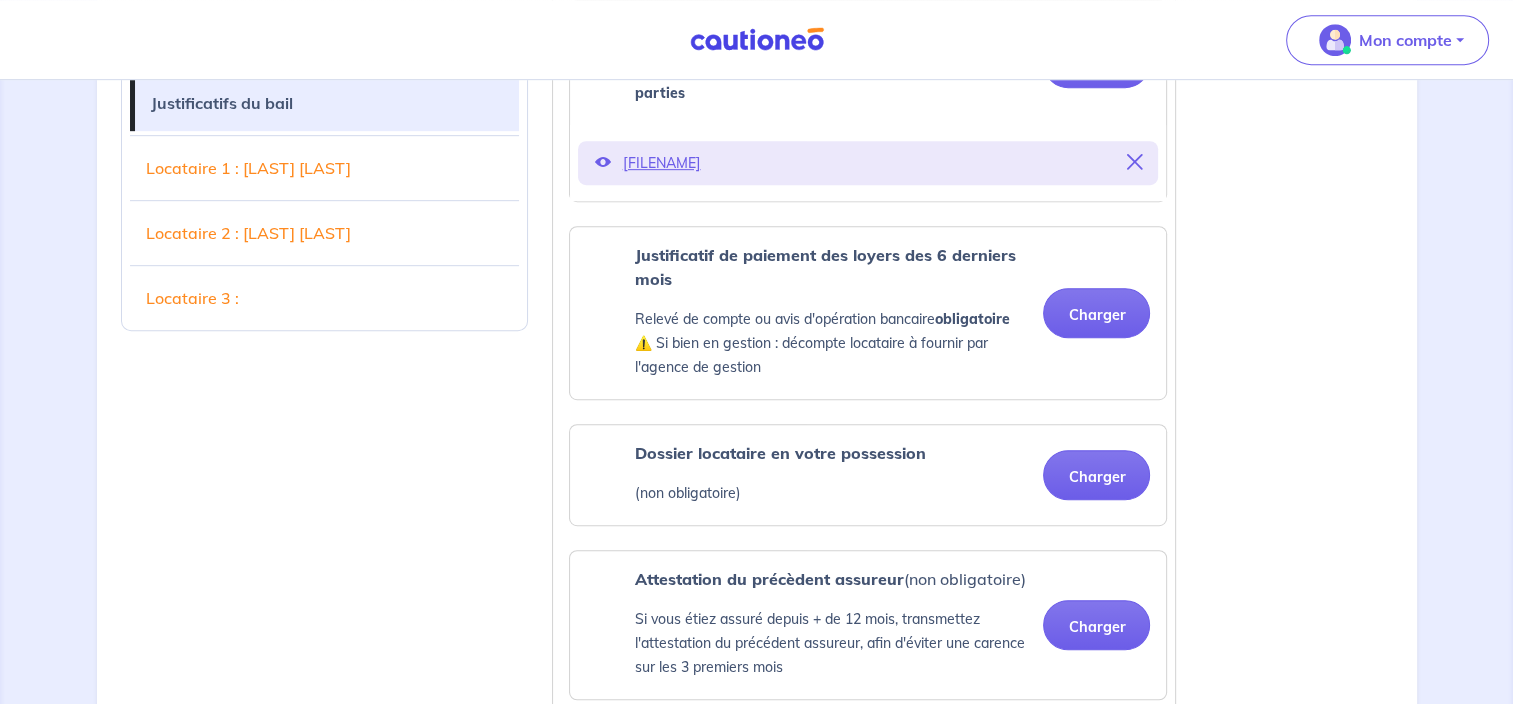 scroll, scrollTop: 1070, scrollLeft: 0, axis: vertical 